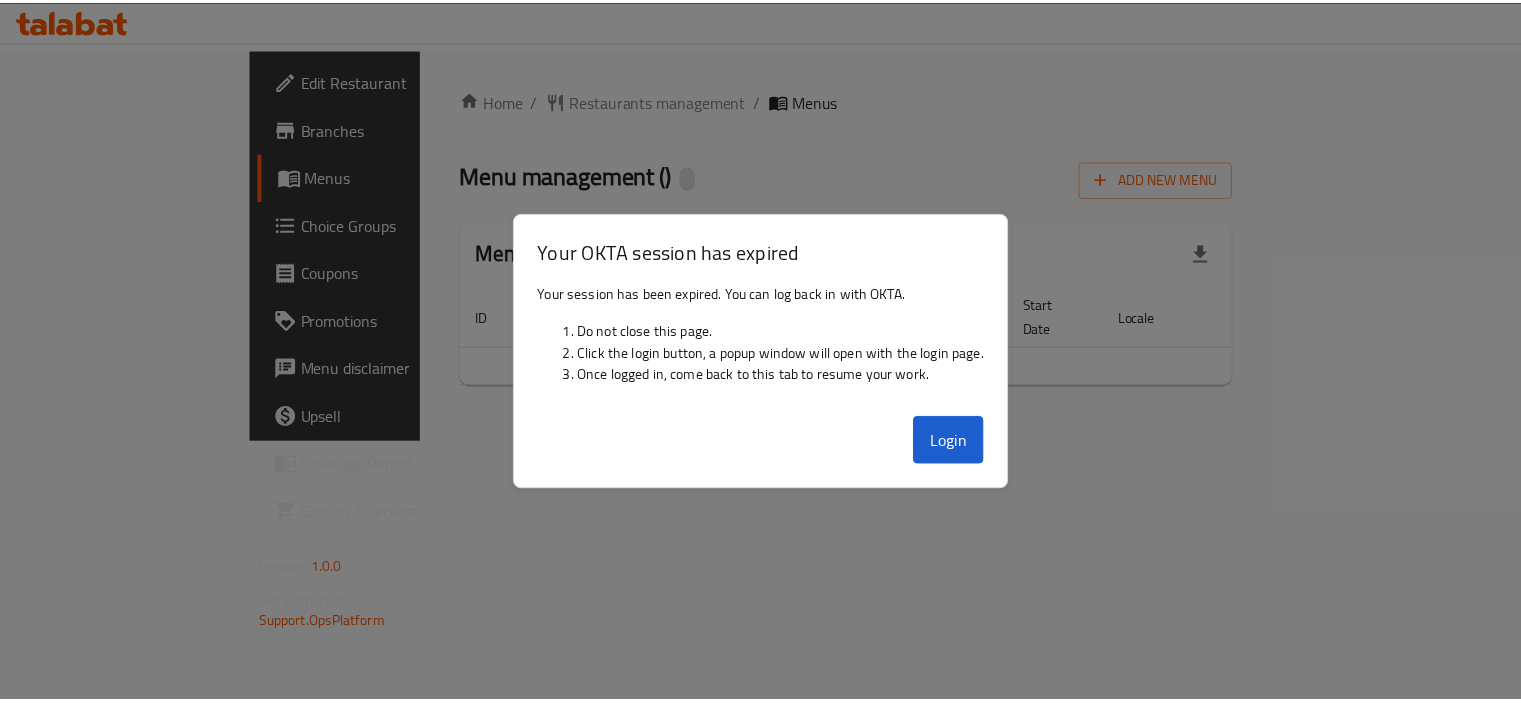 scroll, scrollTop: 0, scrollLeft: 0, axis: both 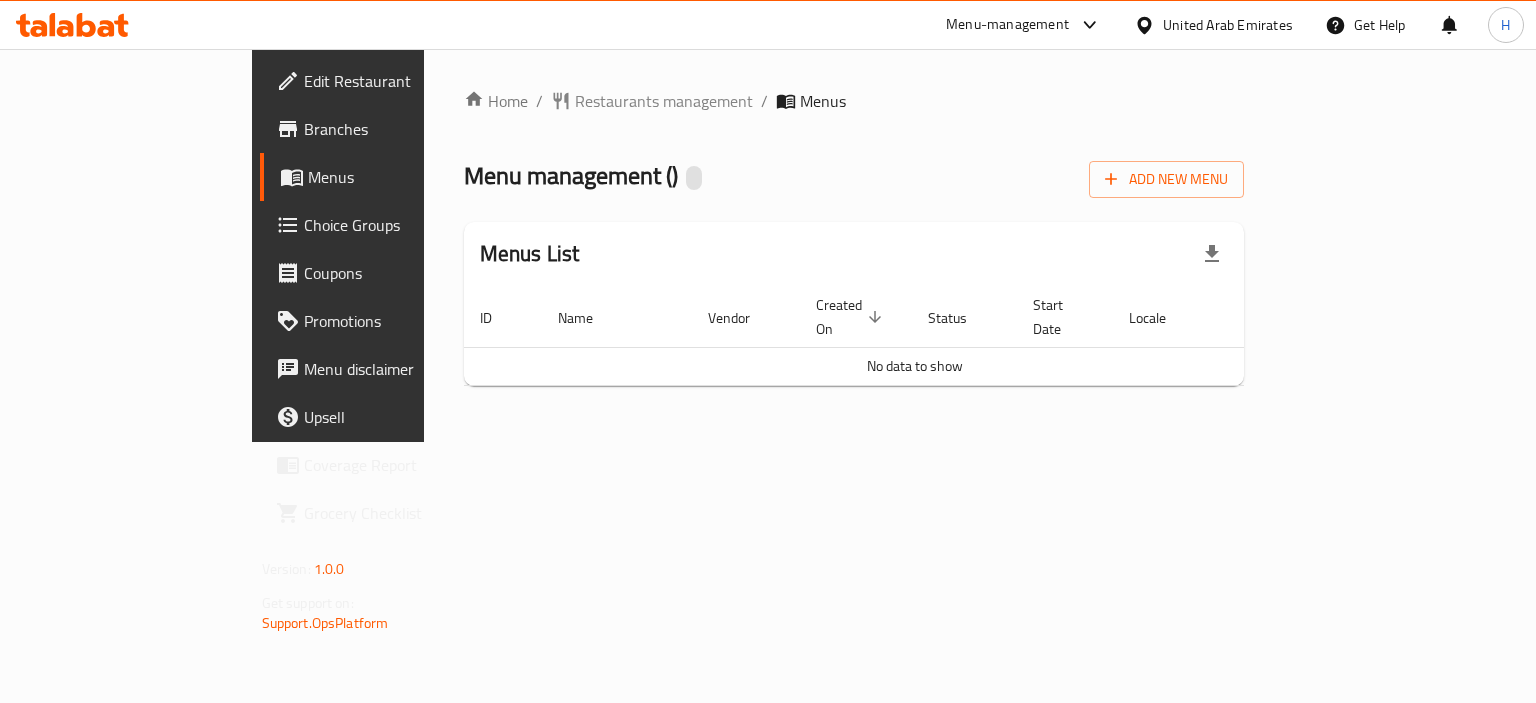 click on "United Arab Emirates" at bounding box center [1228, 25] 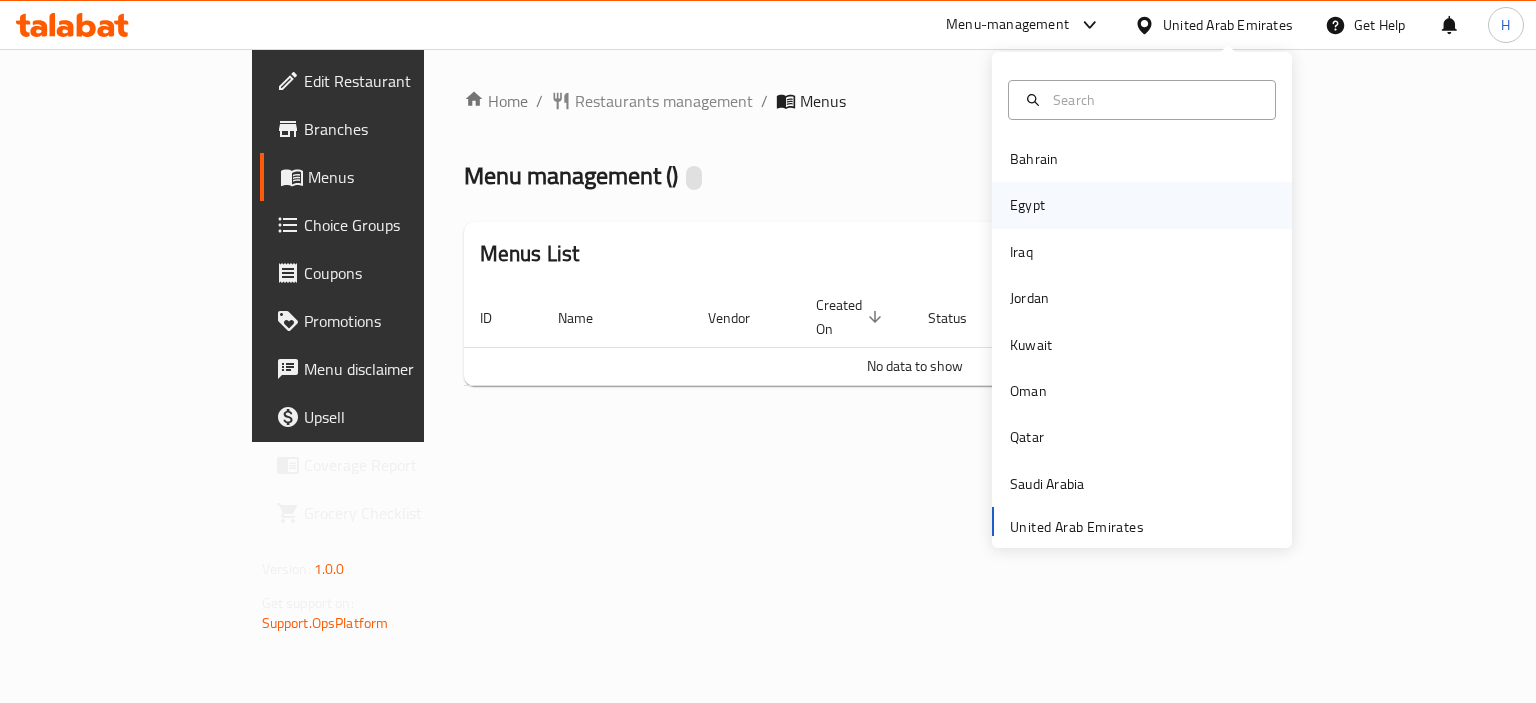 click on "Egypt" at bounding box center (1027, 205) 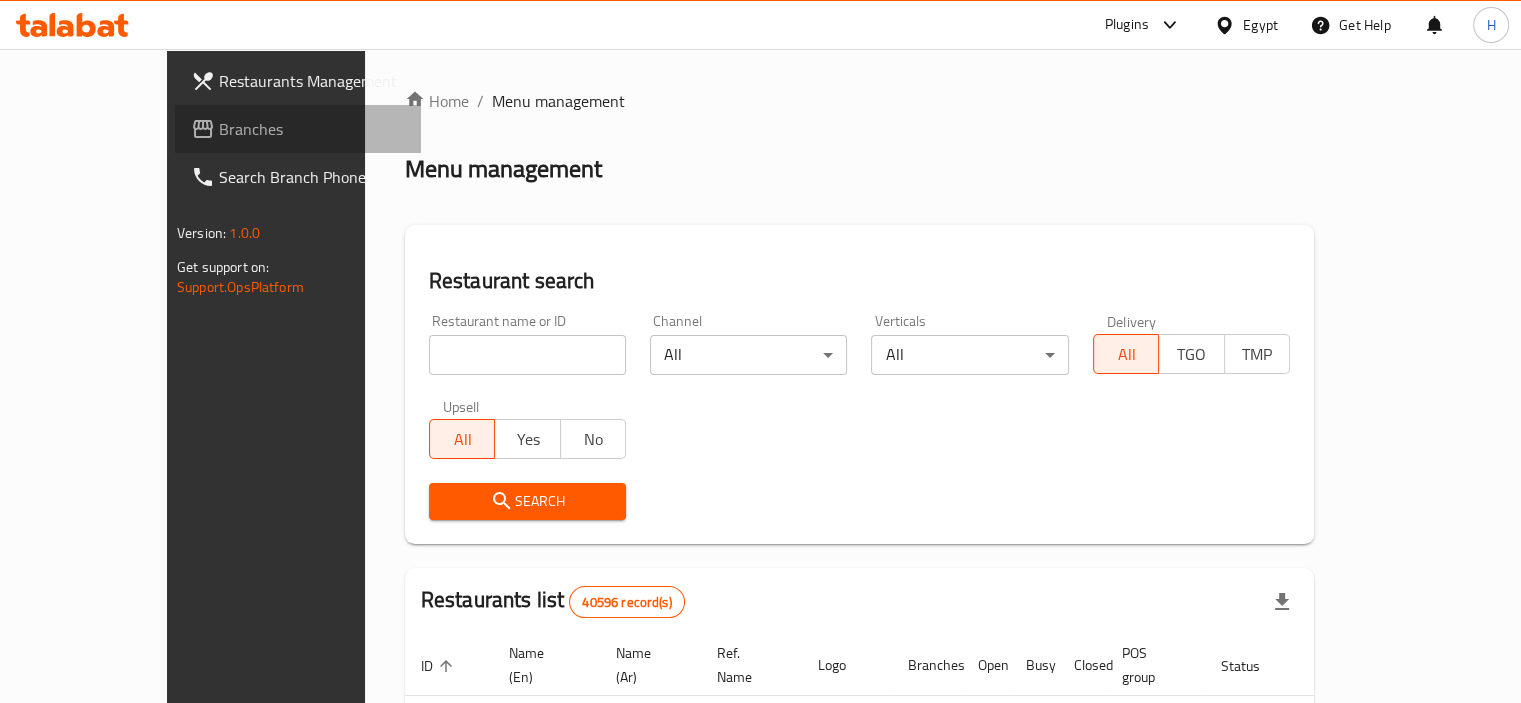 click on "Branches" at bounding box center (312, 129) 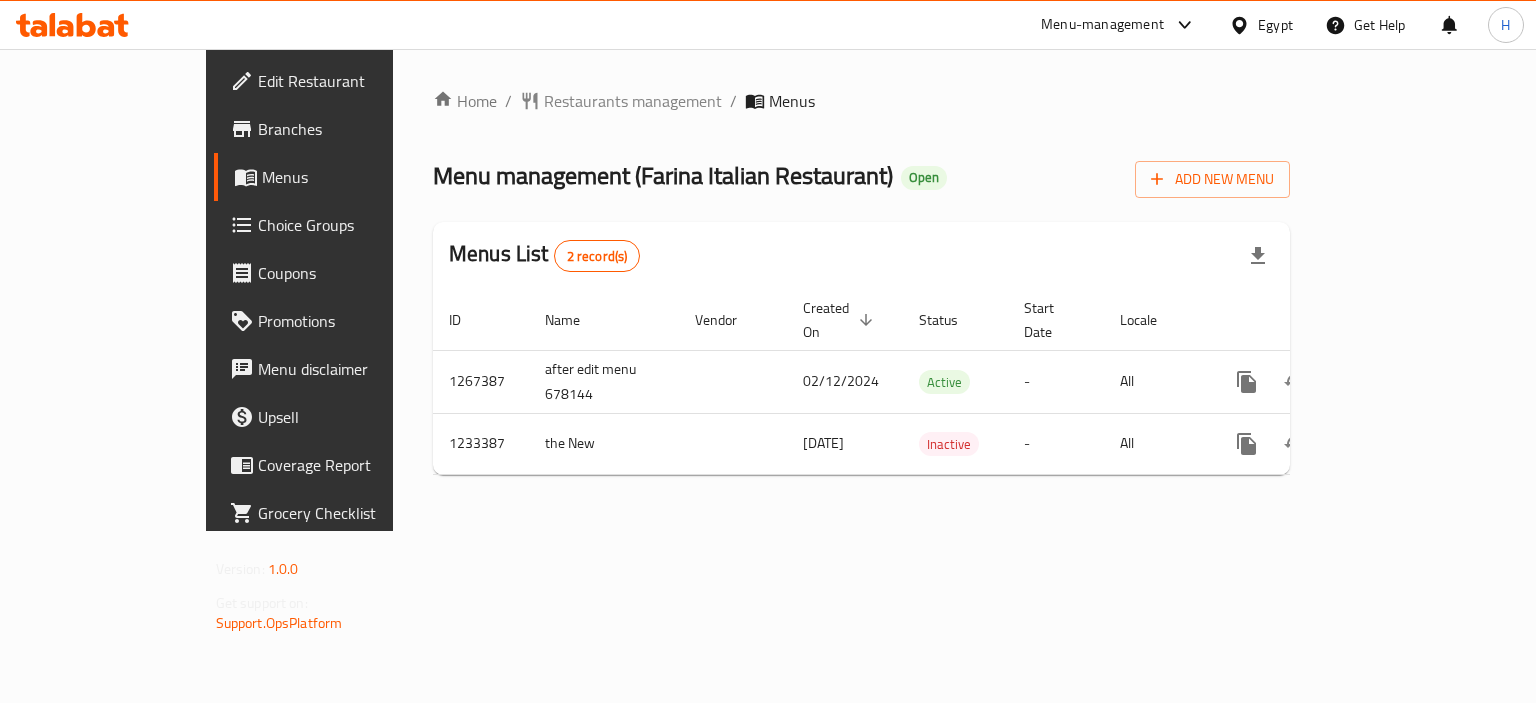 scroll, scrollTop: 0, scrollLeft: 0, axis: both 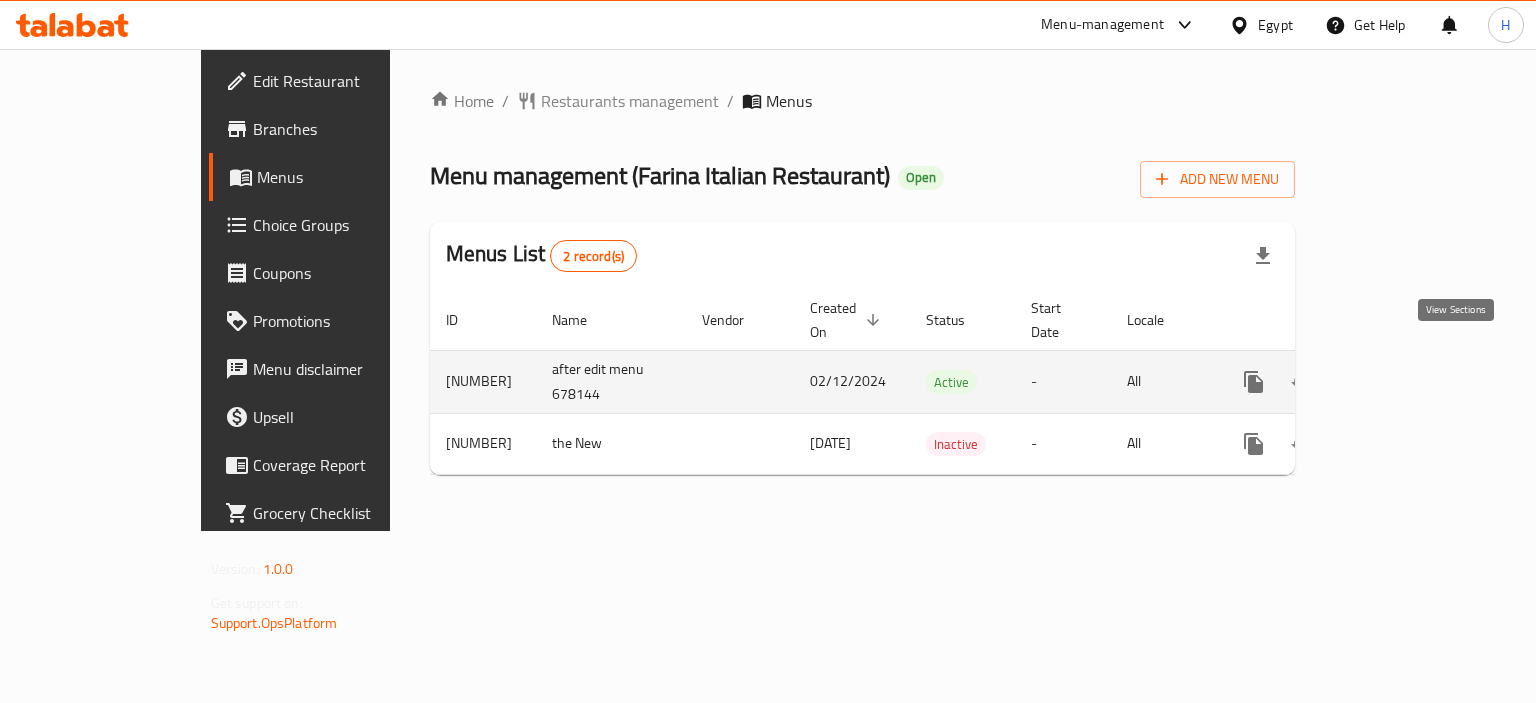 click 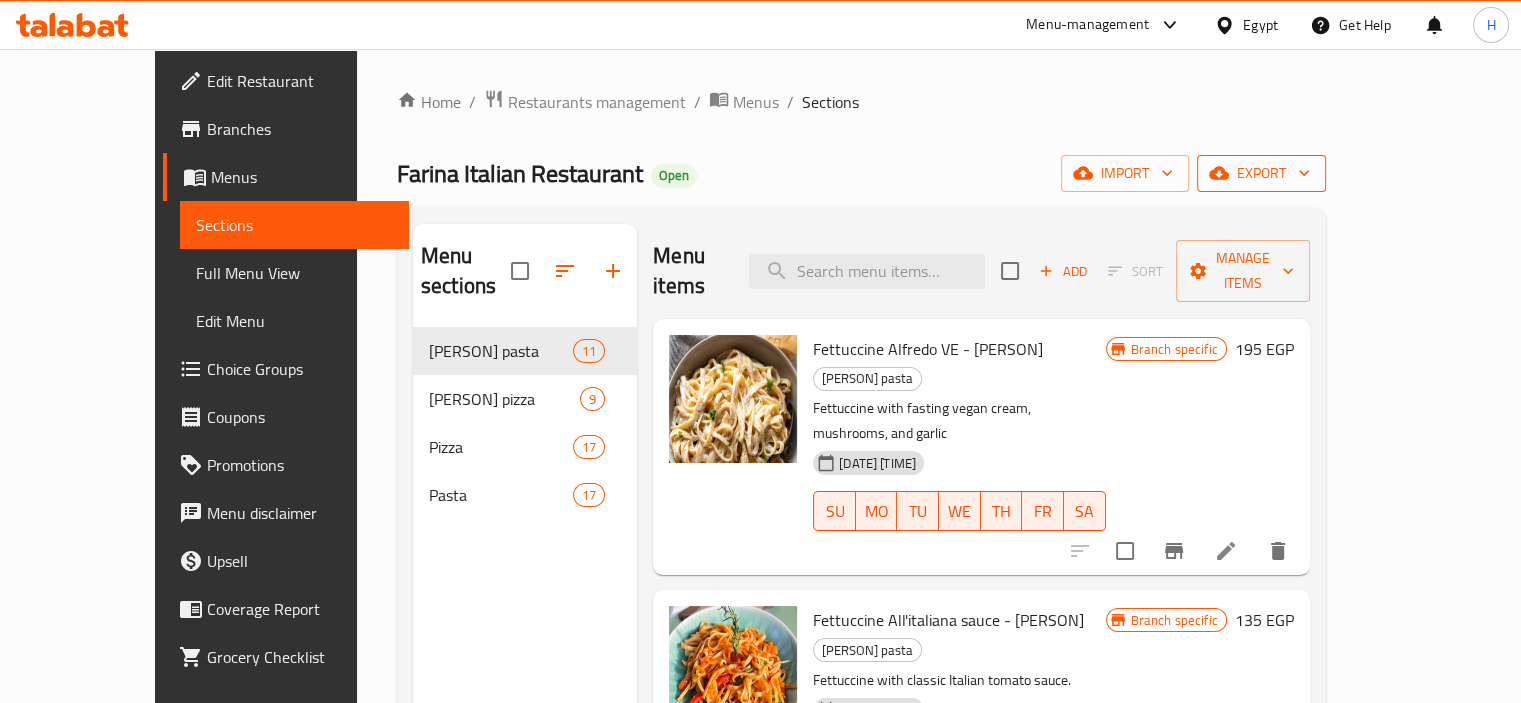click on "export" at bounding box center [1261, 173] 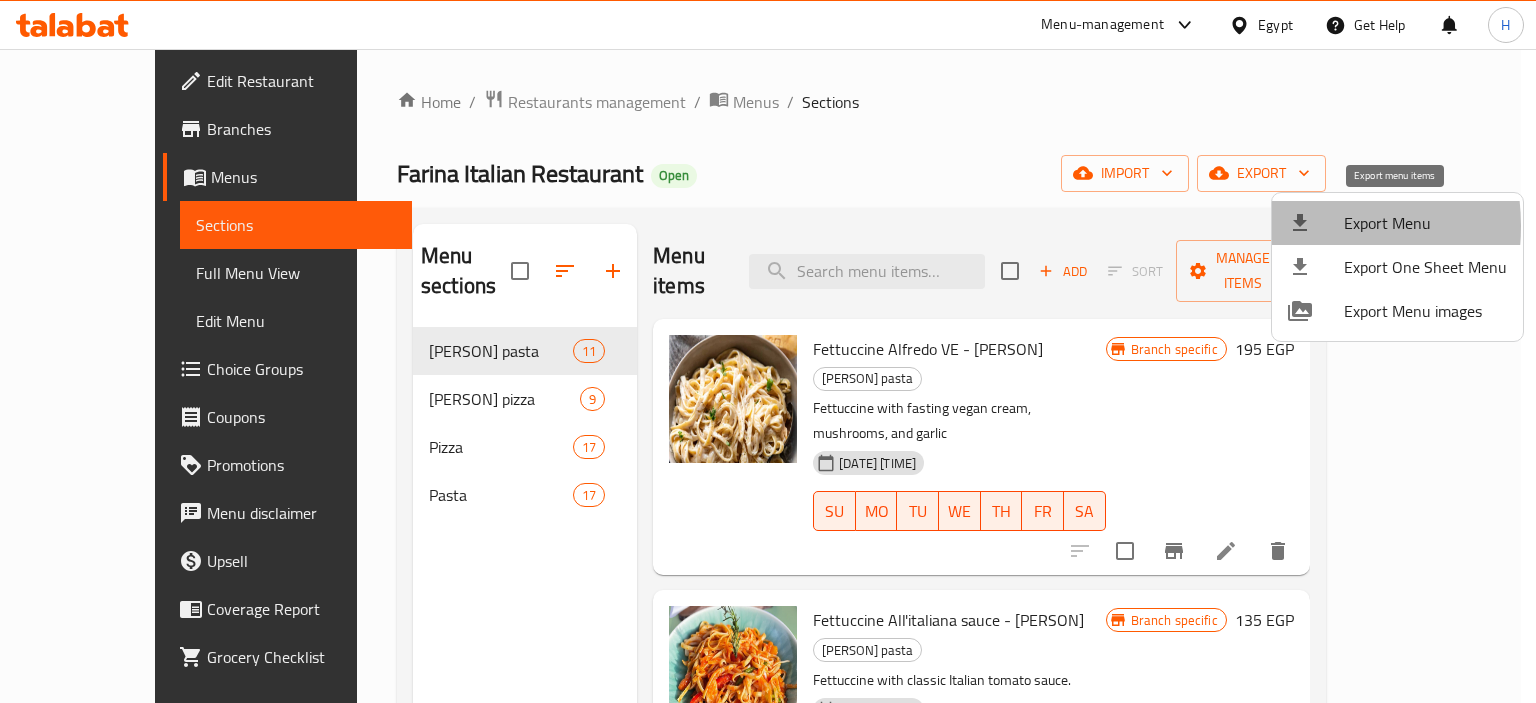 click 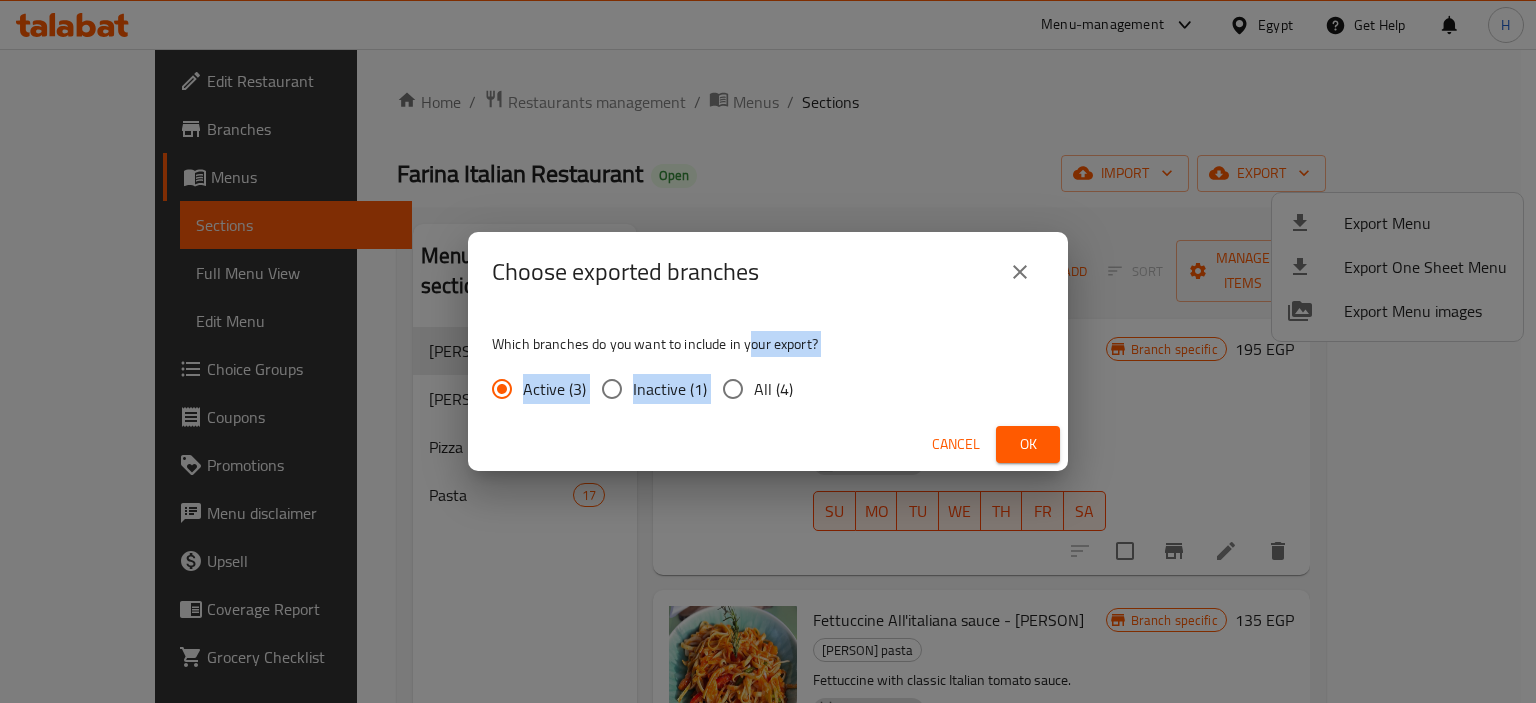 drag, startPoint x: 752, startPoint y: 356, endPoint x: 732, endPoint y: 389, distance: 38.587563 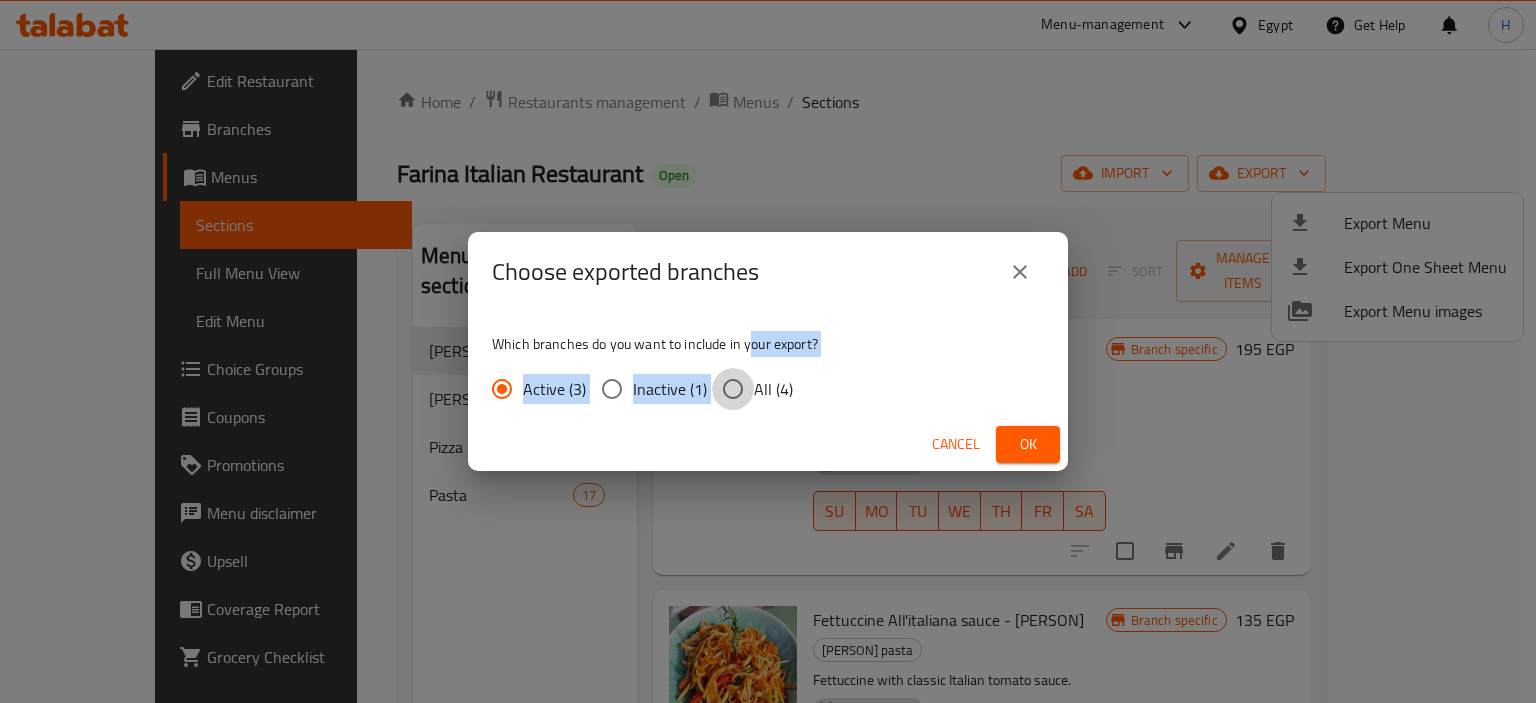 click on "All (4)" at bounding box center [733, 389] 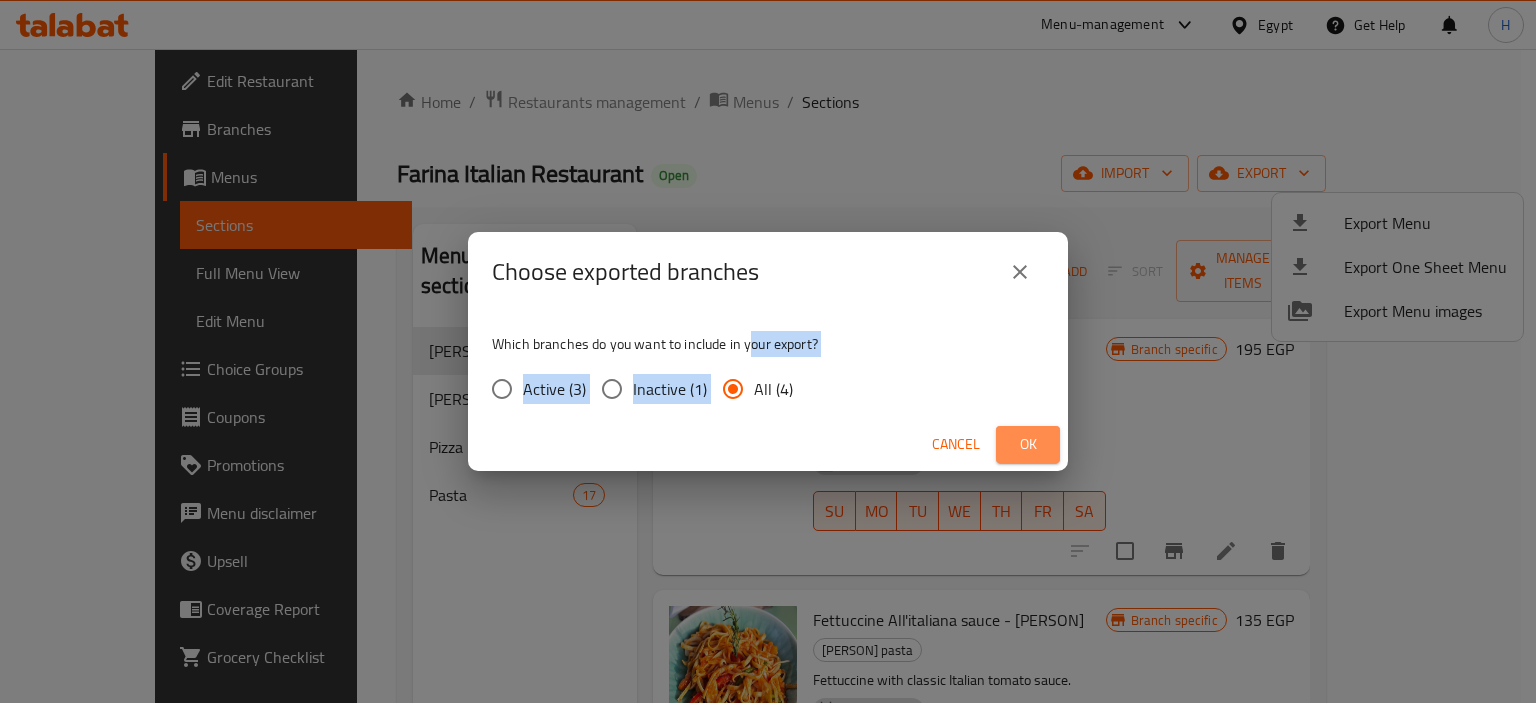 click on "Ok" at bounding box center (1028, 444) 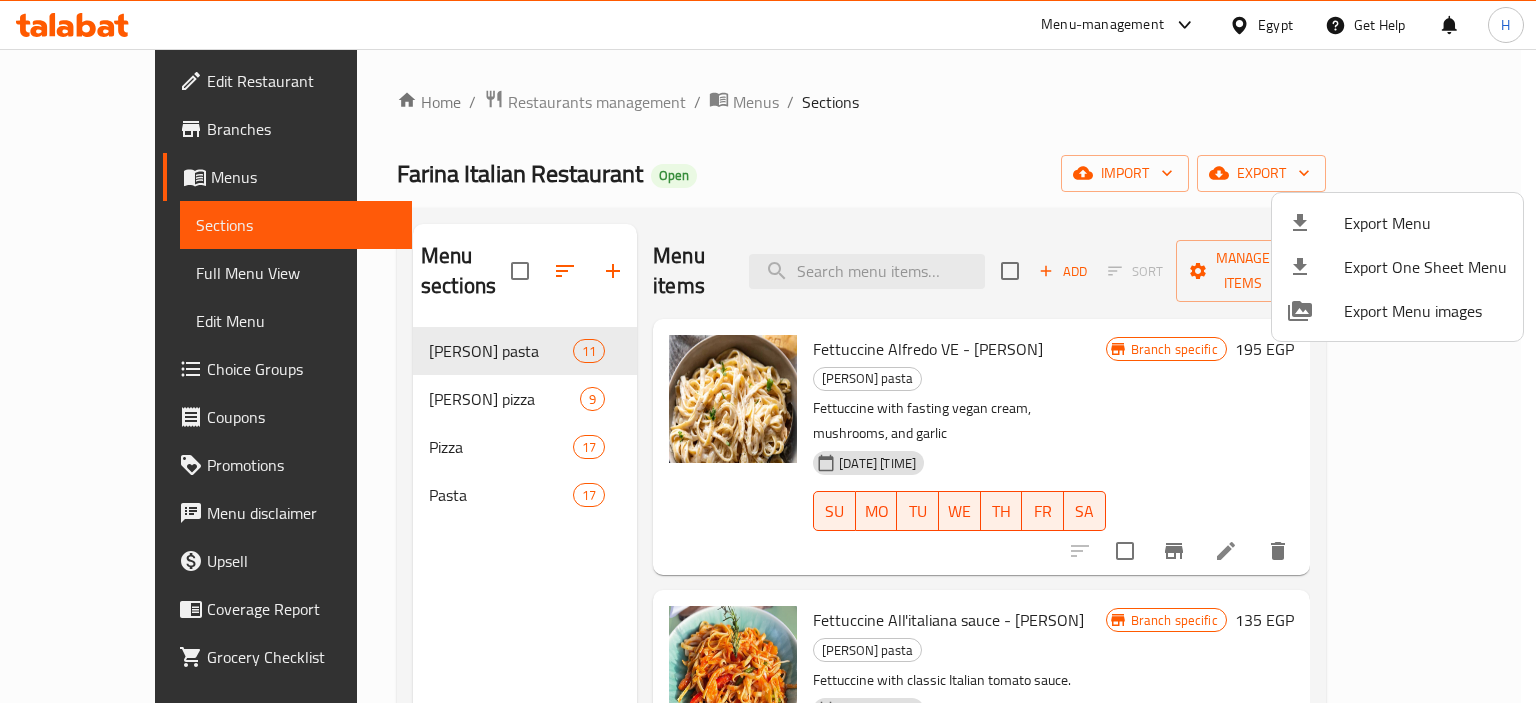 click at bounding box center [768, 351] 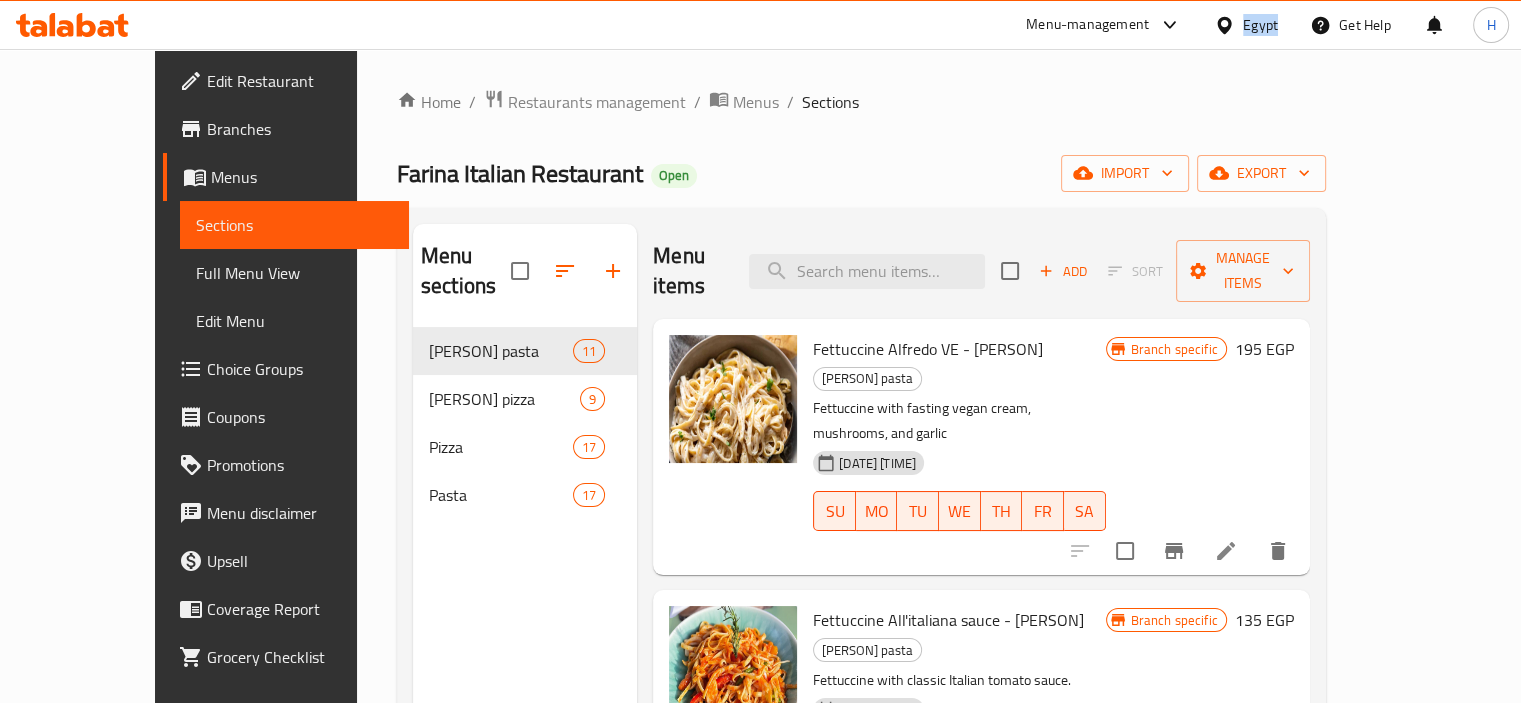 click on "Egypt" at bounding box center [1260, 25] 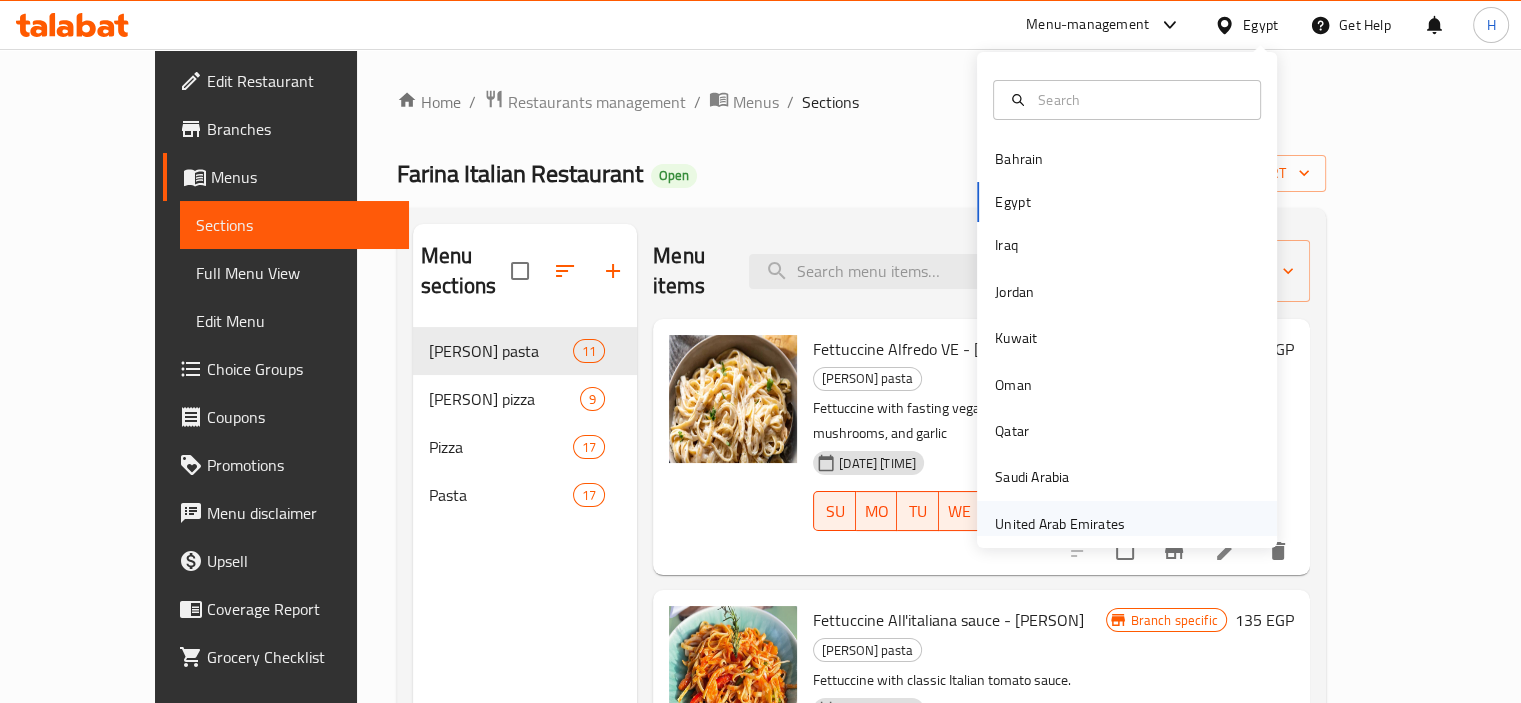 click on "United Arab Emirates" at bounding box center (1060, 524) 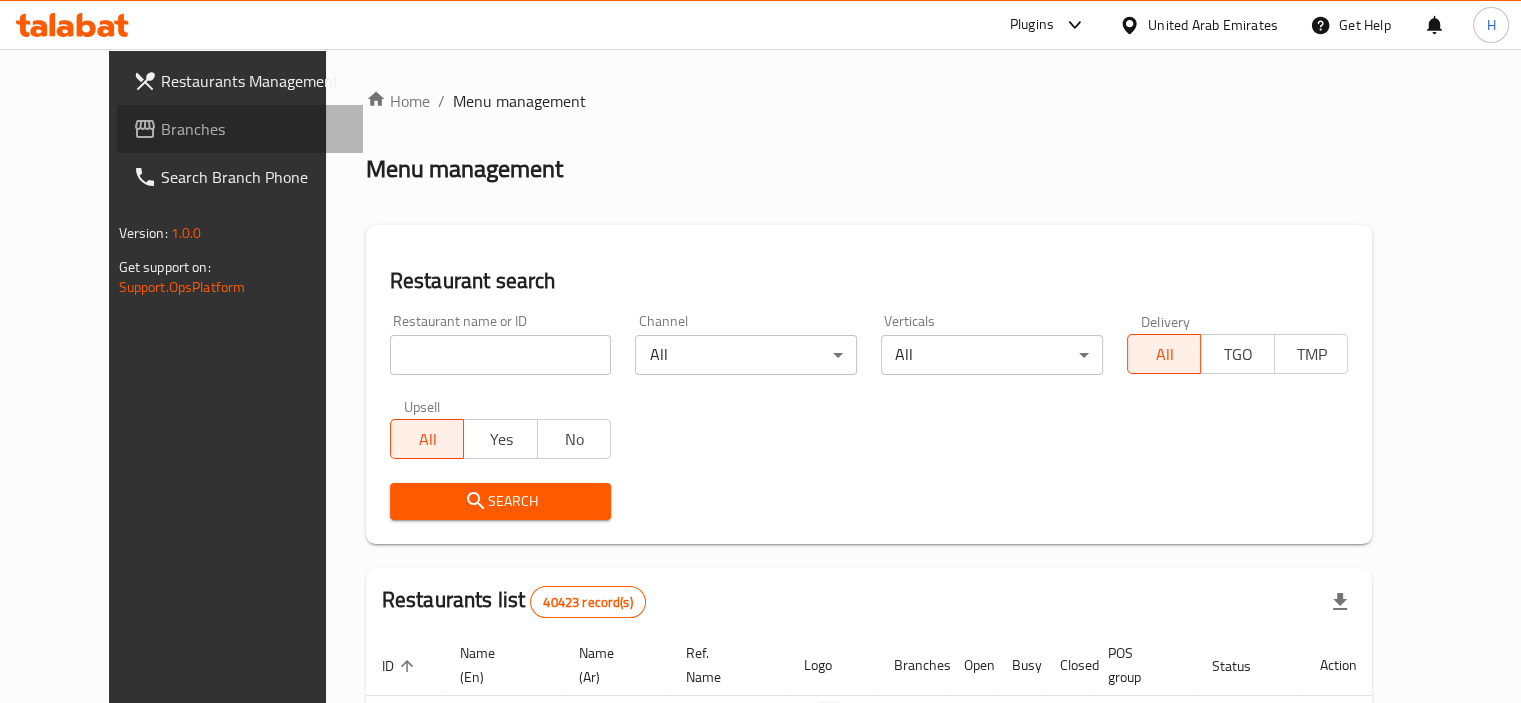 click on "Branches" at bounding box center [254, 129] 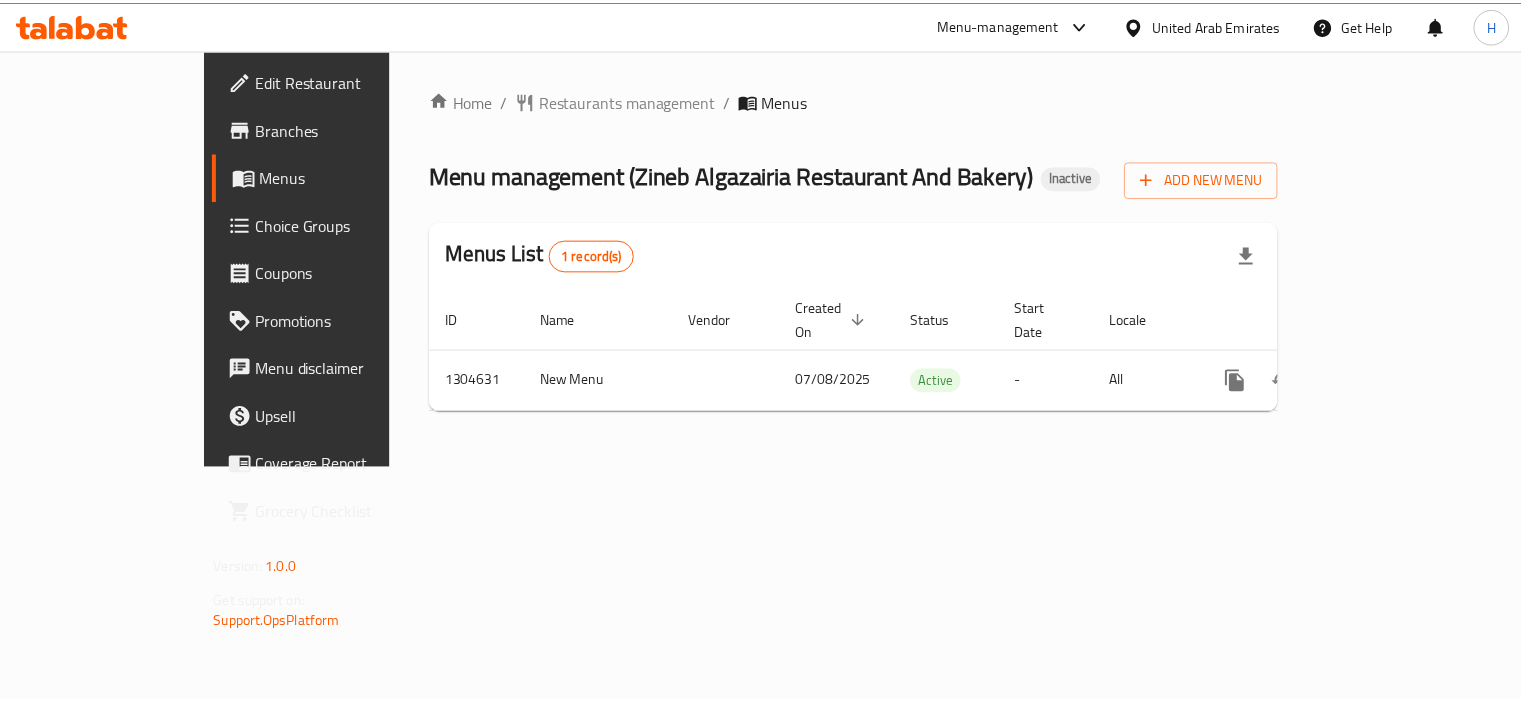 scroll, scrollTop: 0, scrollLeft: 0, axis: both 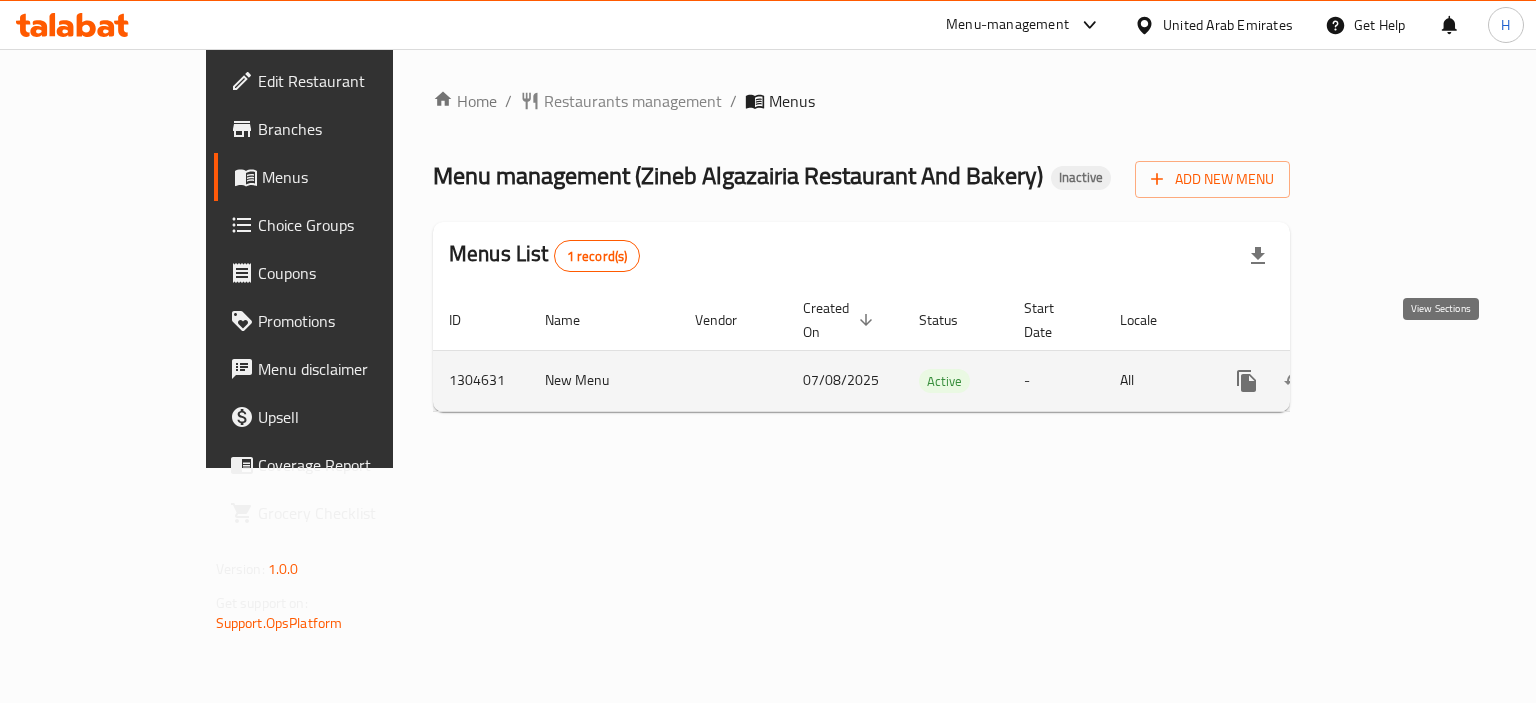 click 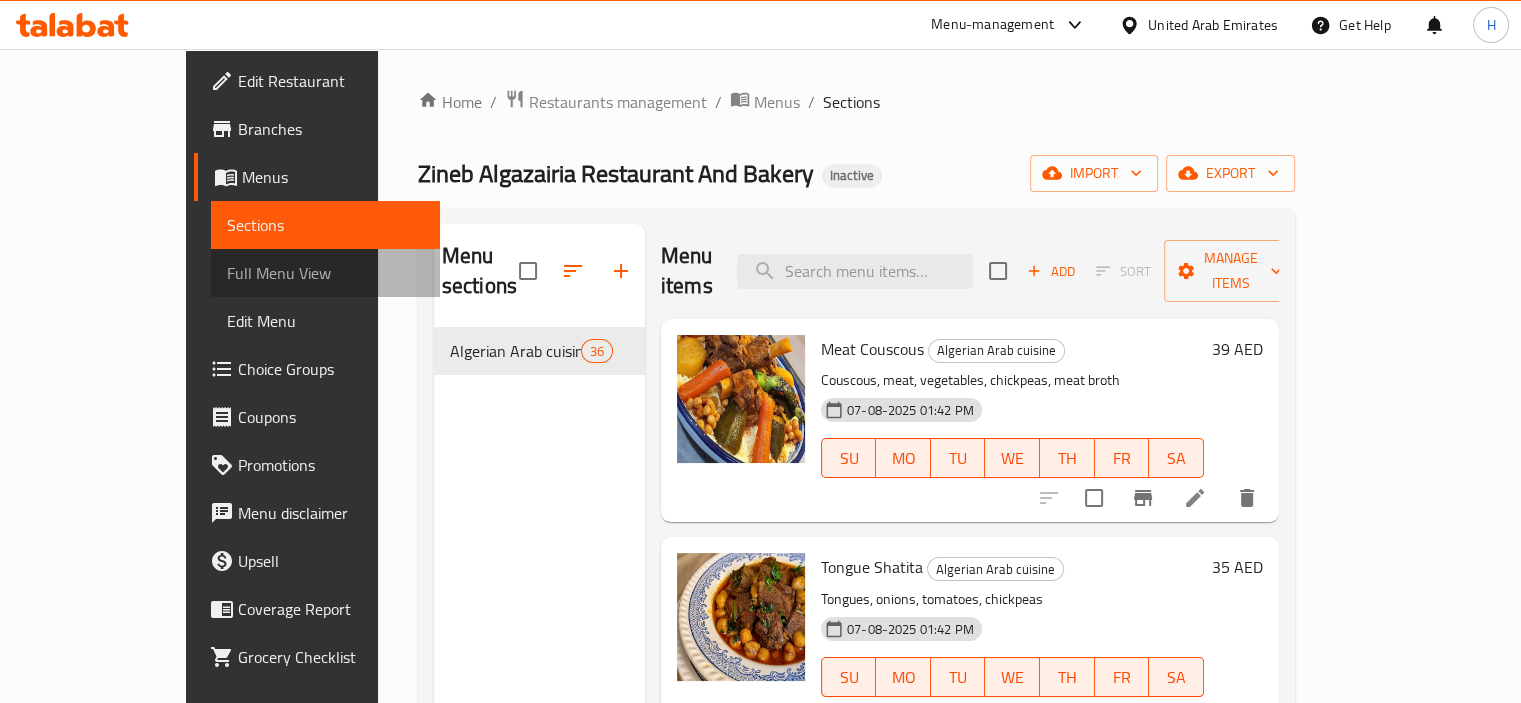 click on "Full Menu View" at bounding box center [325, 273] 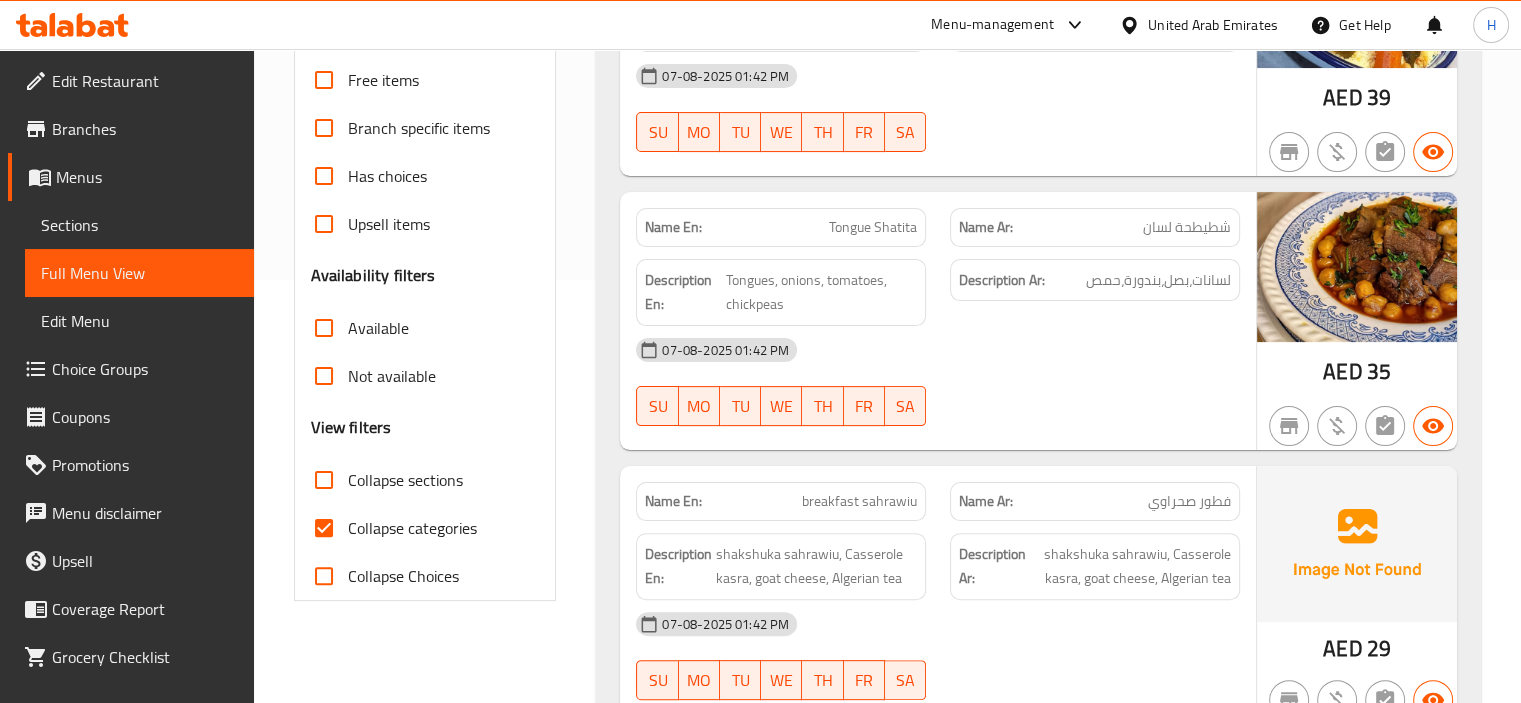 scroll, scrollTop: 428, scrollLeft: 0, axis: vertical 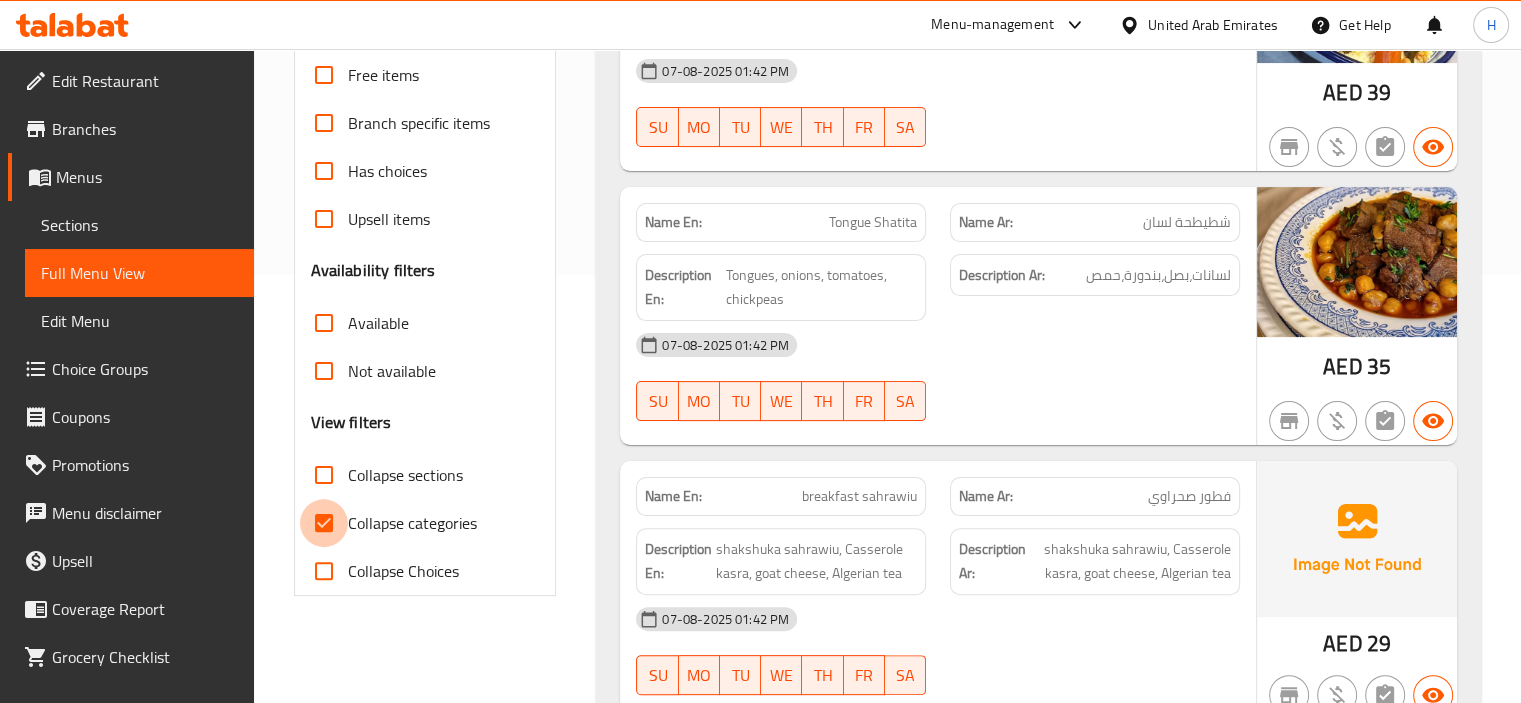 click on "Collapse categories" at bounding box center (324, 523) 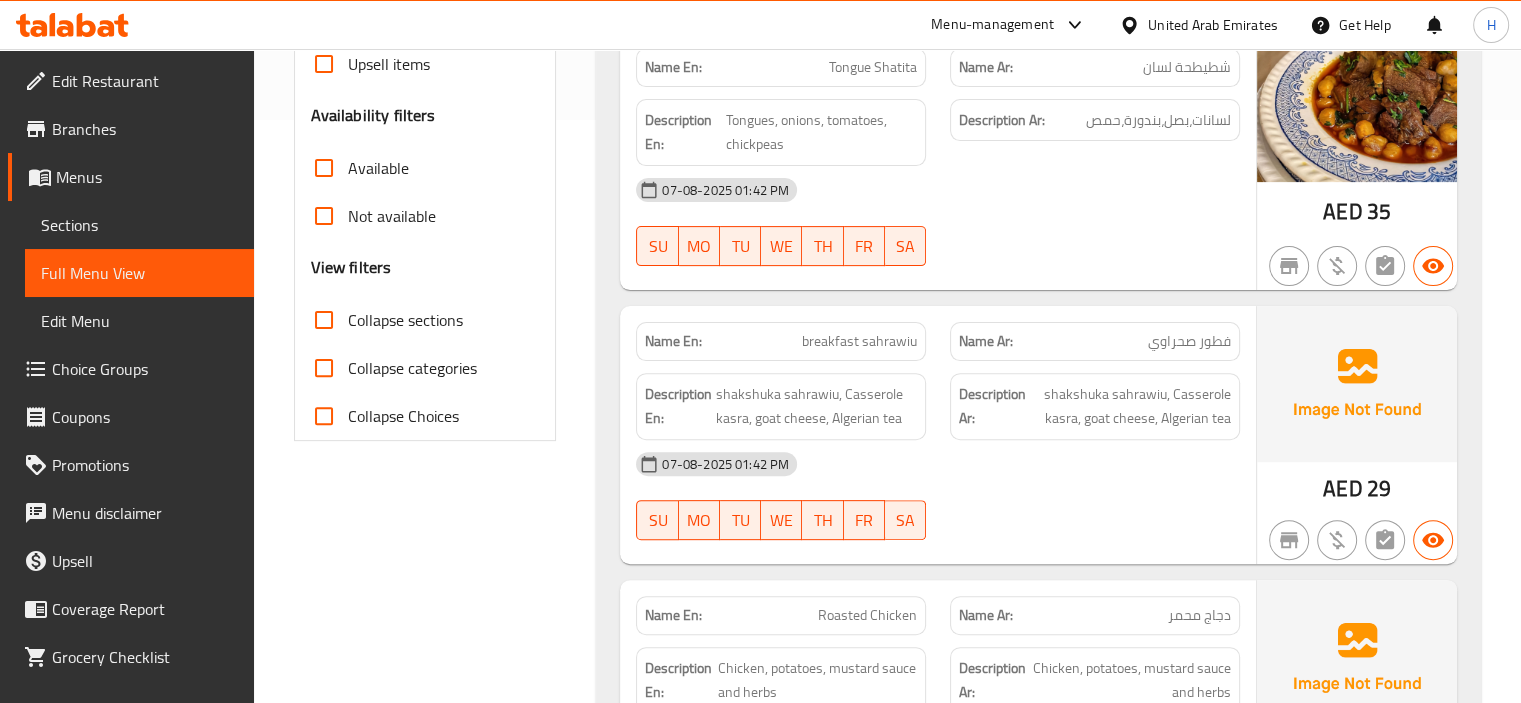 scroll, scrollTop: 579, scrollLeft: 0, axis: vertical 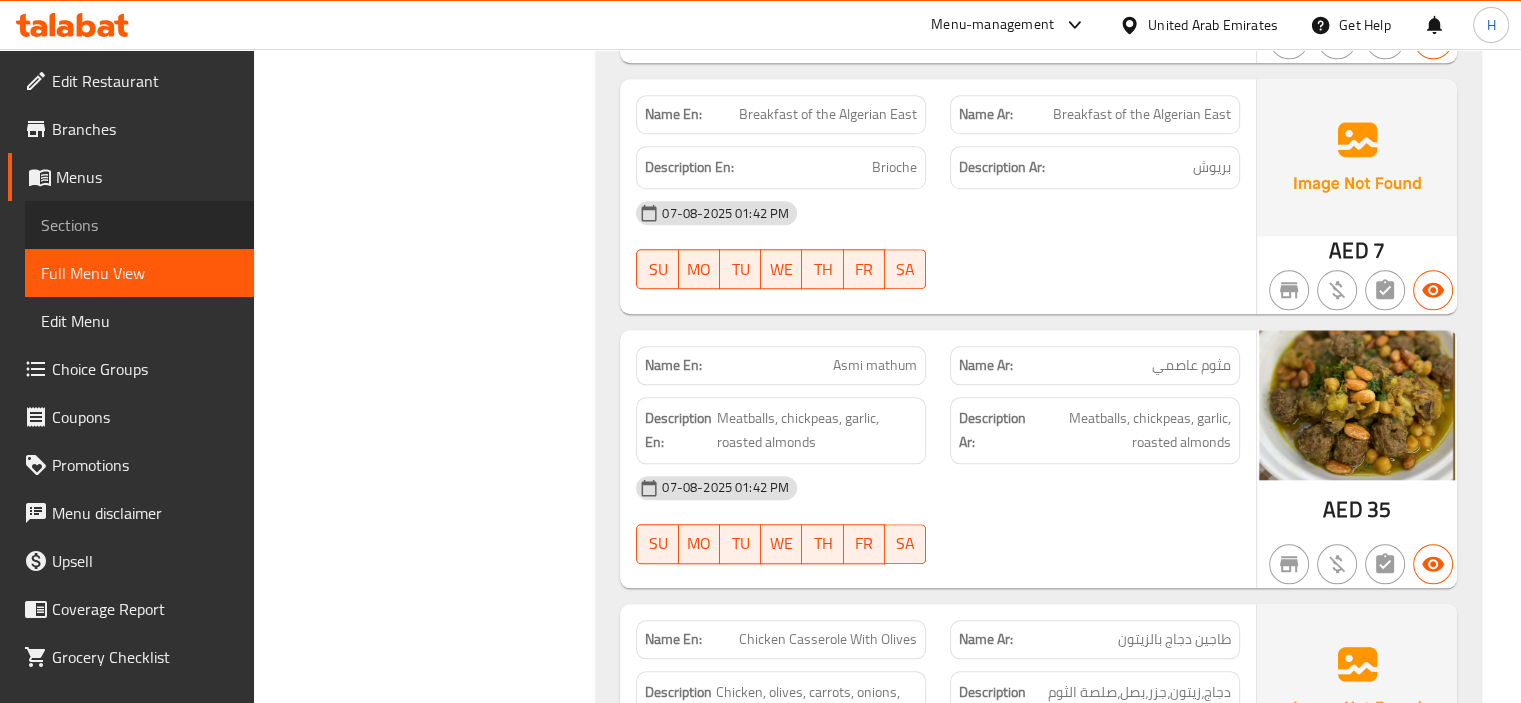click on "Sections" at bounding box center (139, 225) 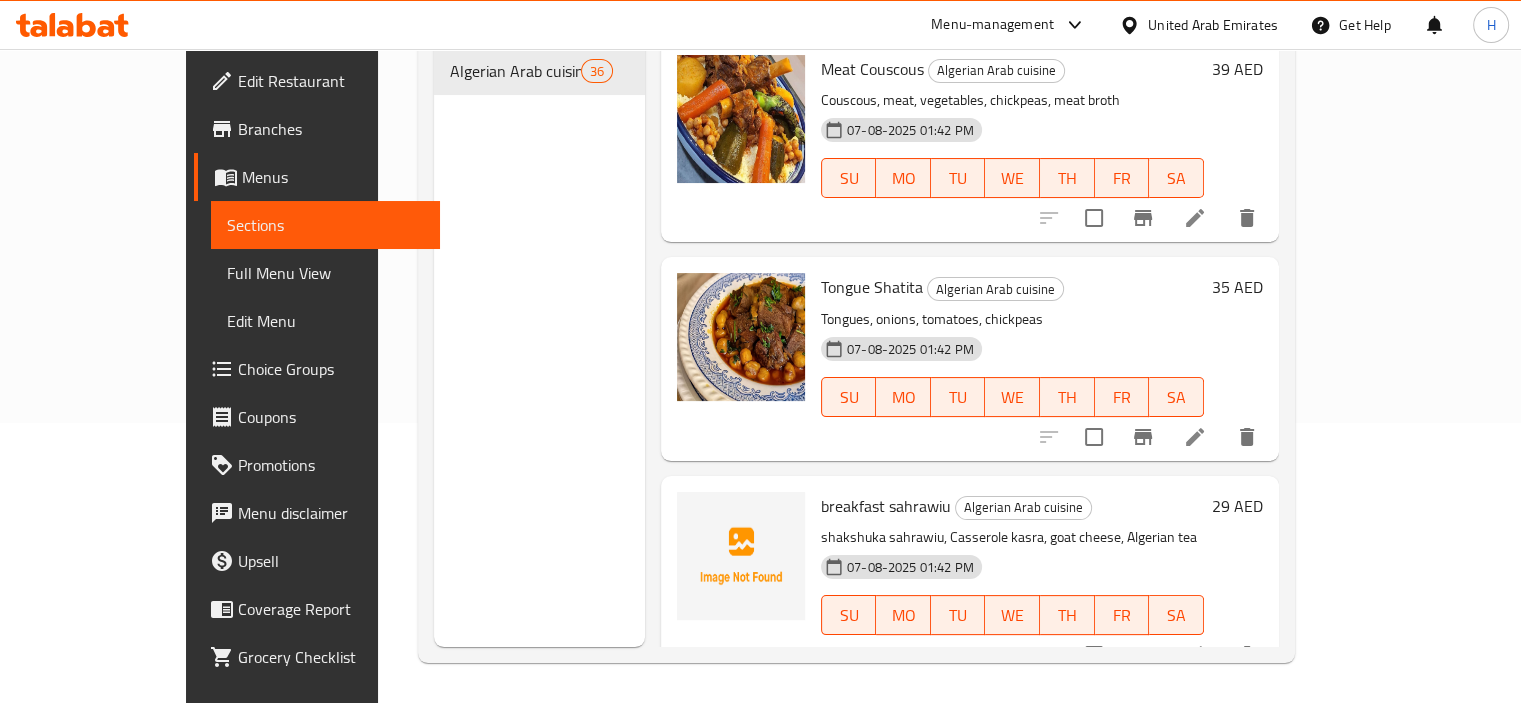 scroll, scrollTop: 156, scrollLeft: 0, axis: vertical 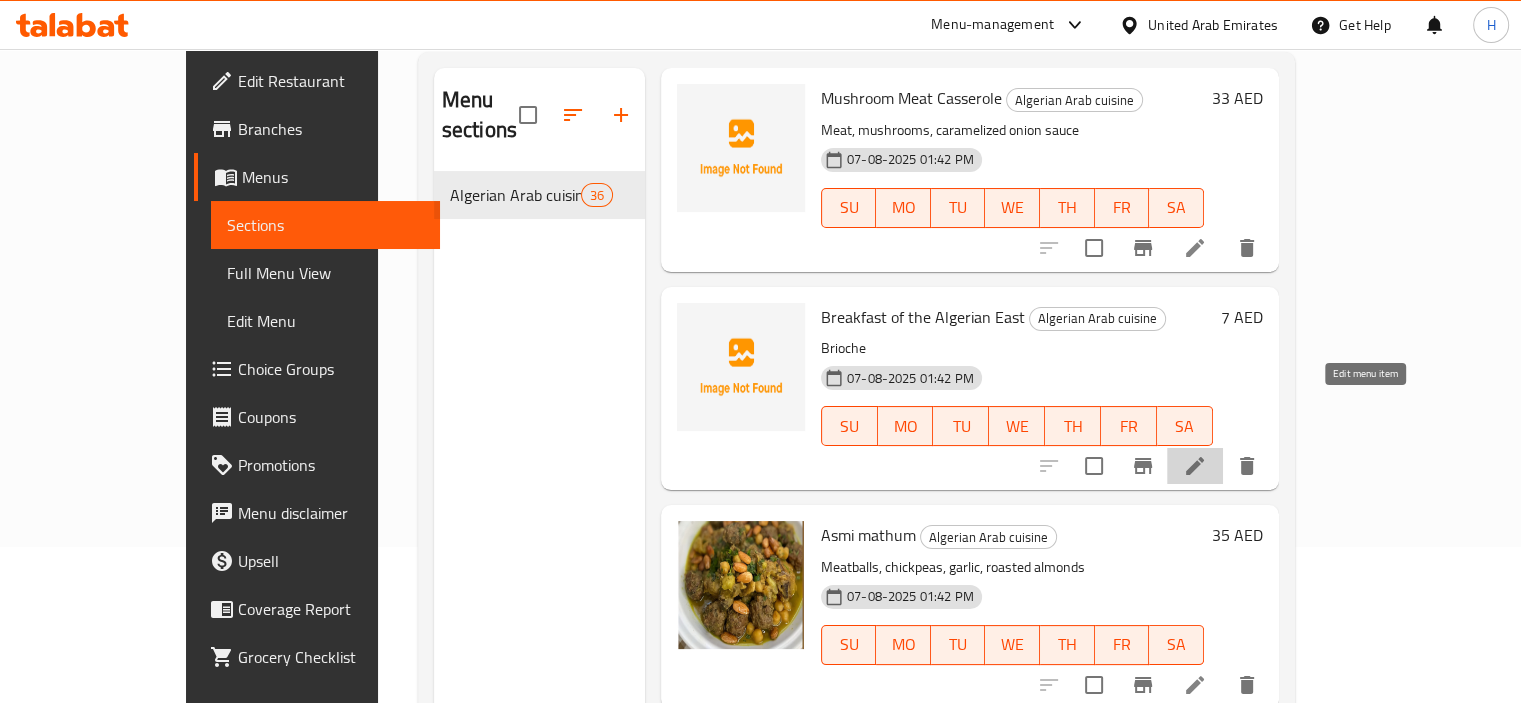 click 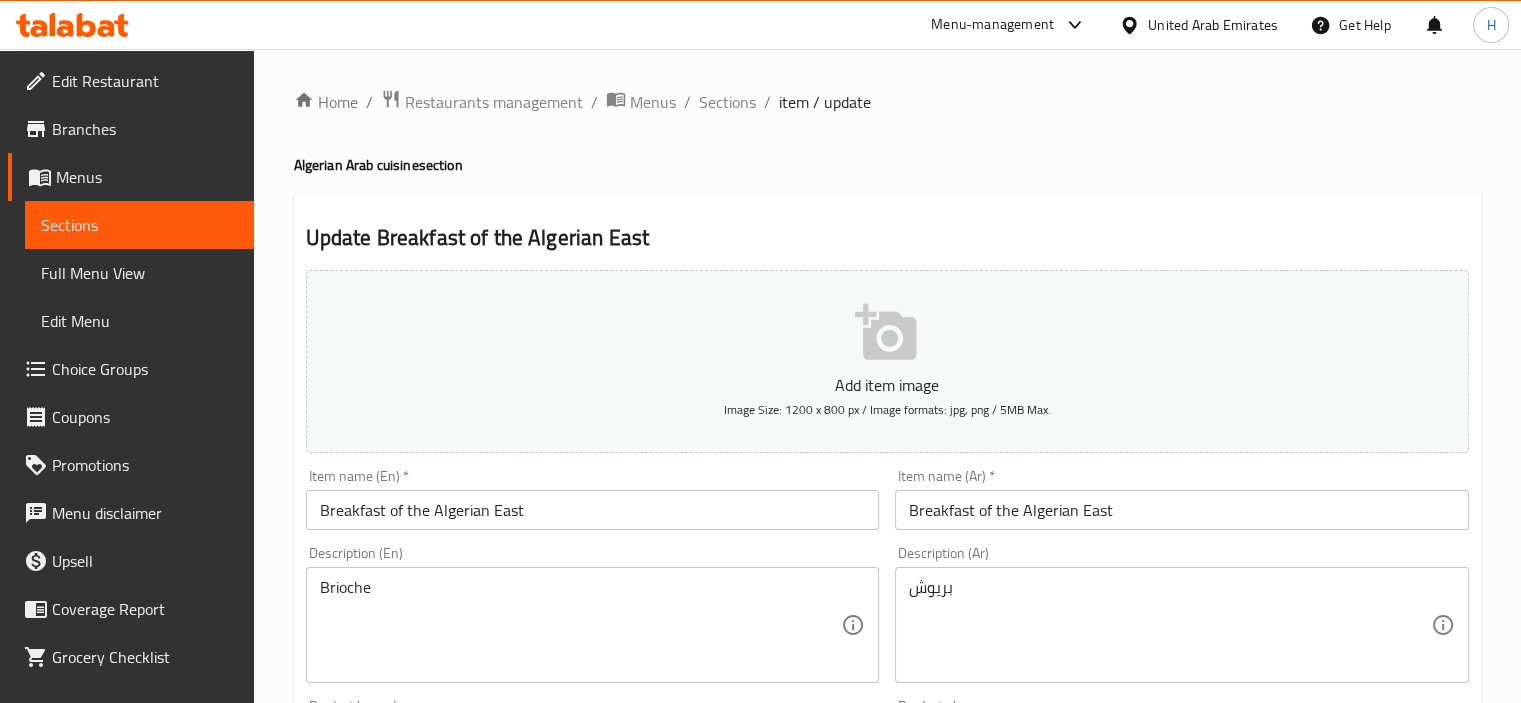 scroll, scrollTop: 107, scrollLeft: 0, axis: vertical 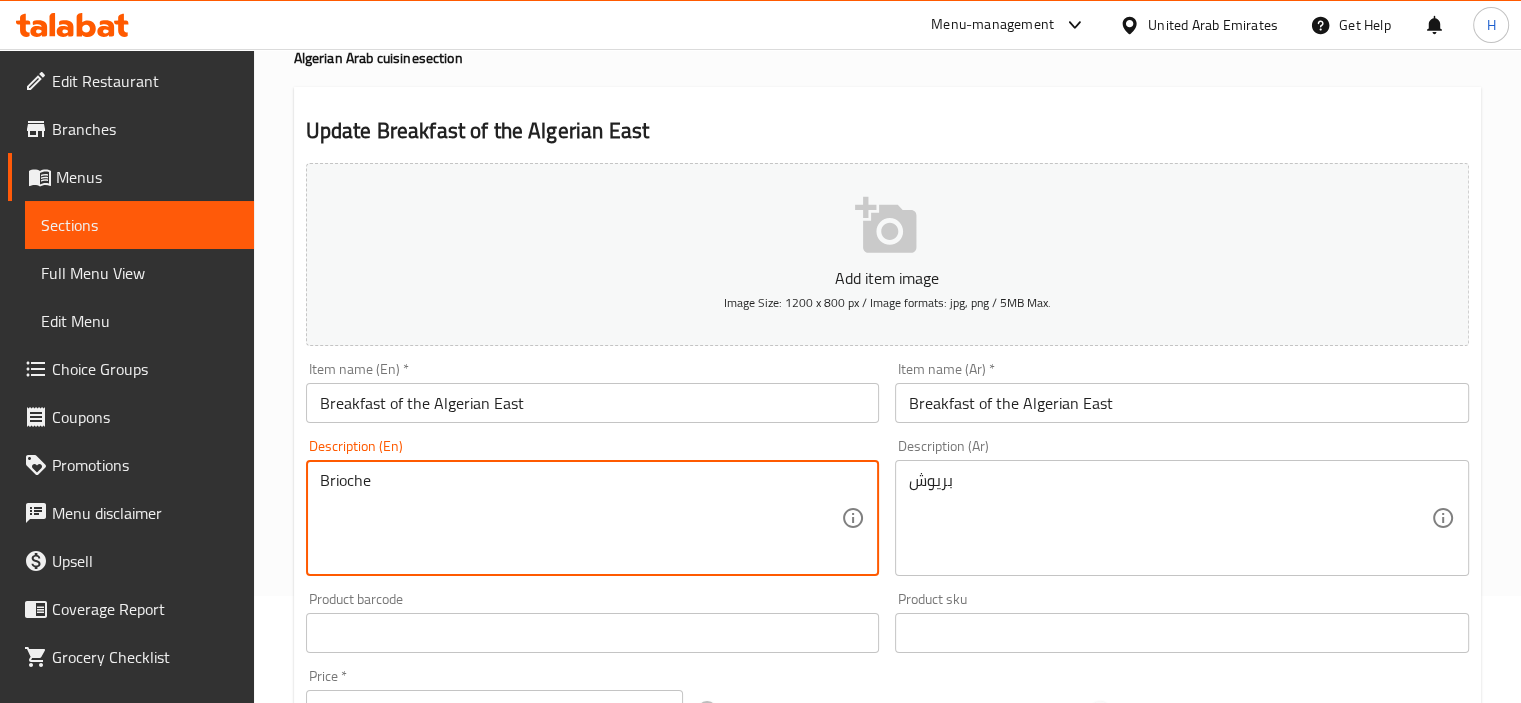 click on "Brioche" at bounding box center [581, 518] 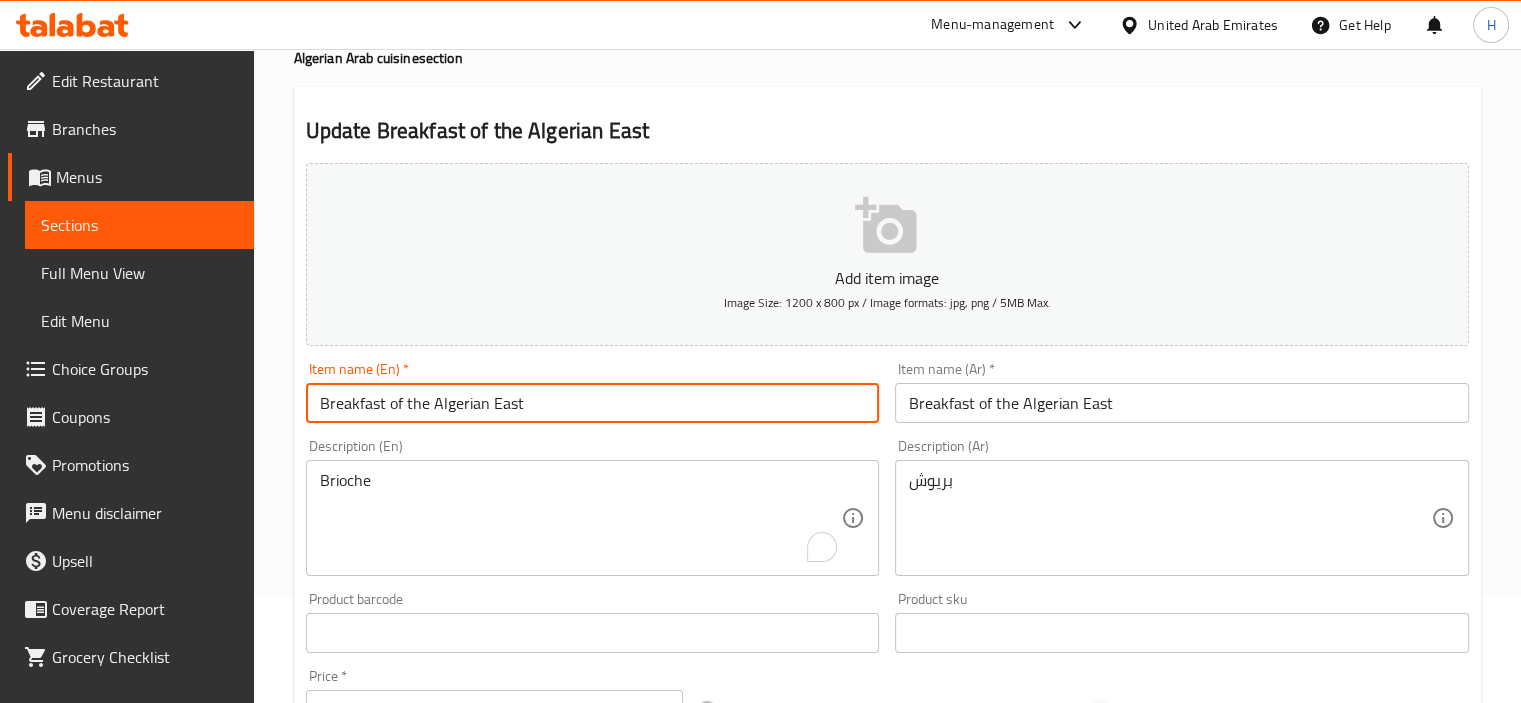 click on "[MEAL_TIME] of the [NATIONALITY] East" at bounding box center (593, 403) 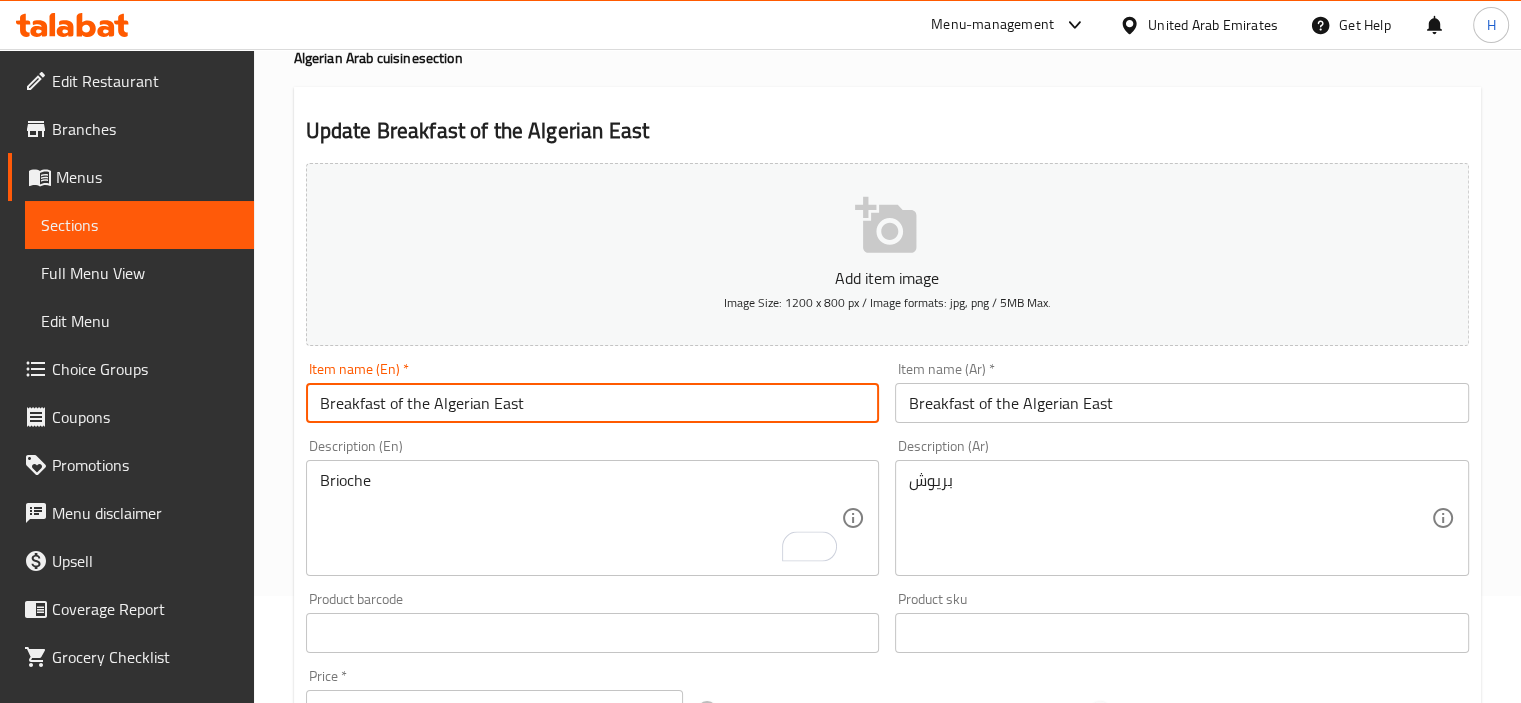 paste on "Brioche" 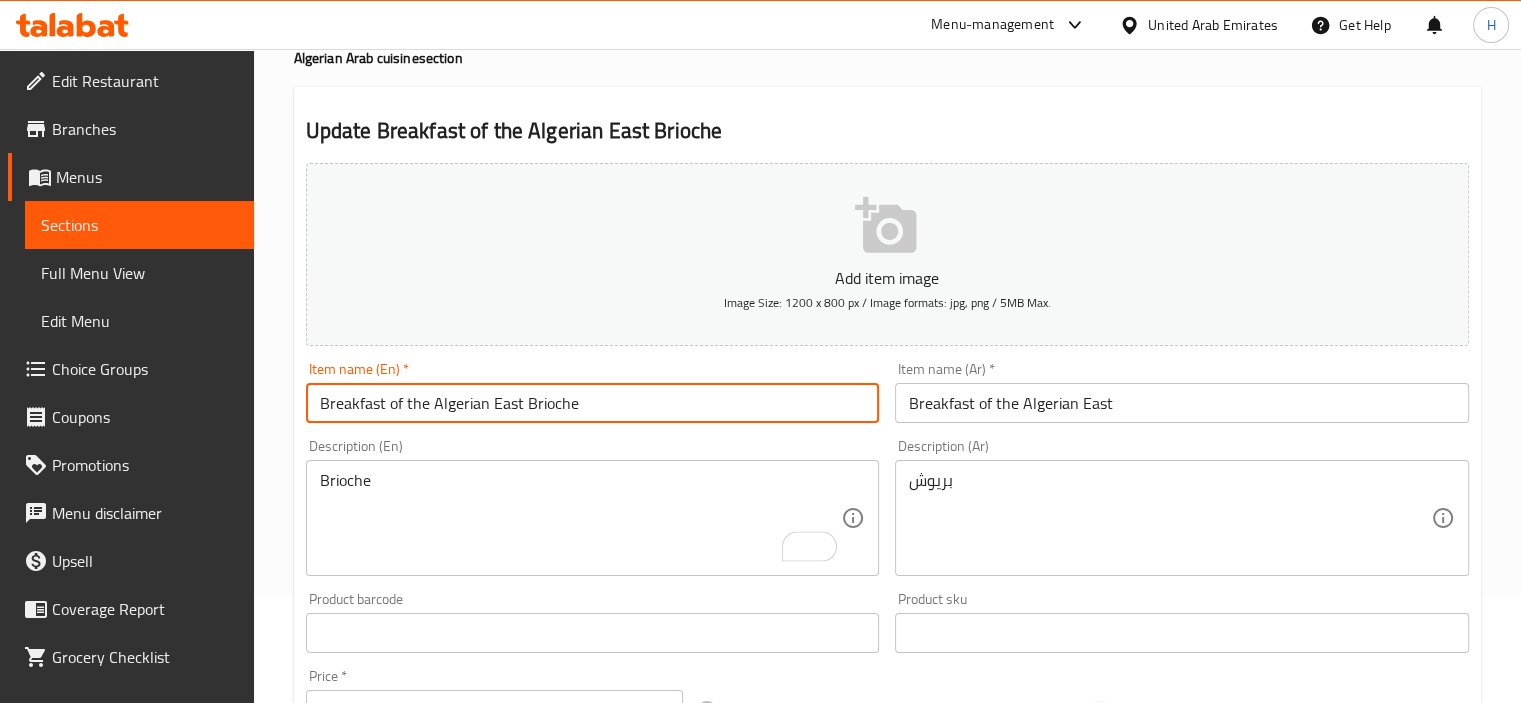 type on "[MEAL_TIME] of the [NATIONALITY] East [DISH_NAME]" 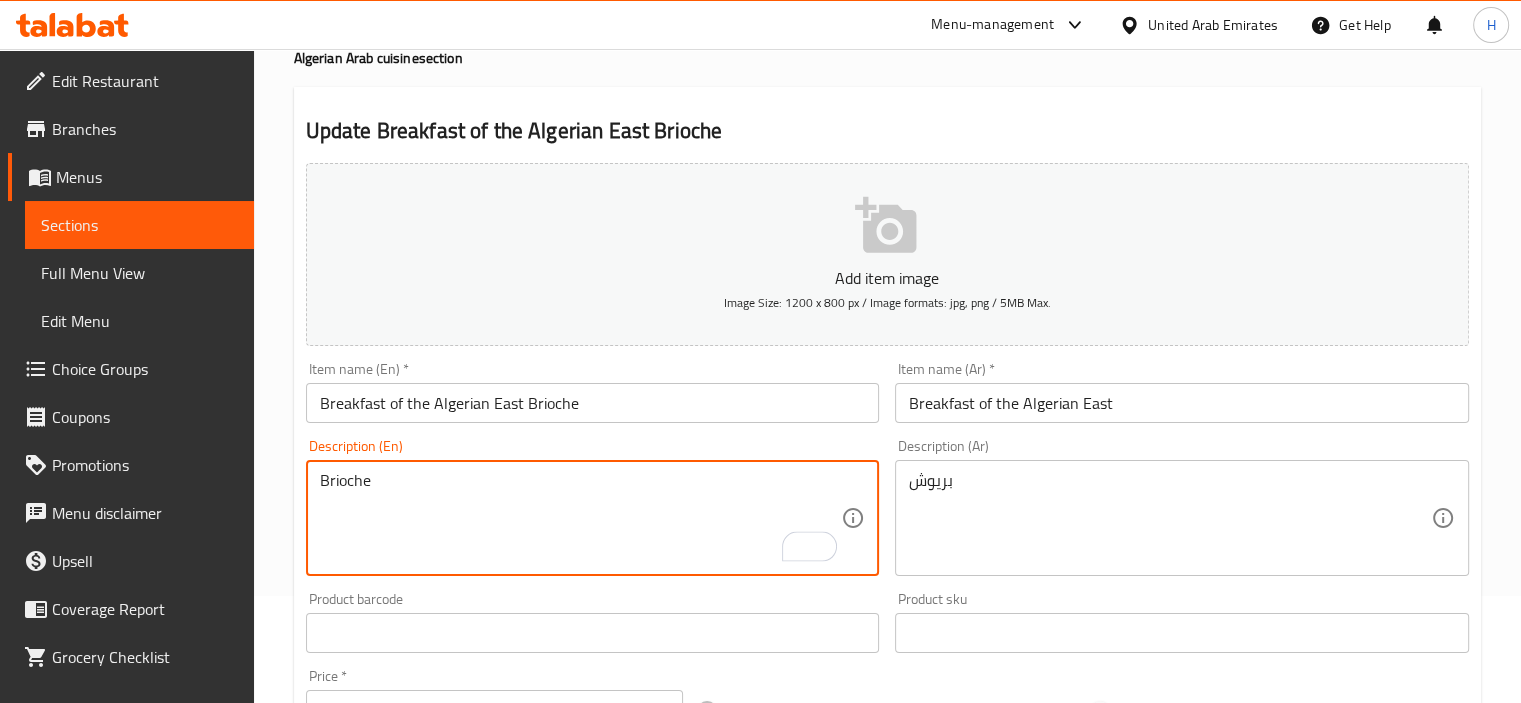 click on "Brioche" at bounding box center (581, 518) 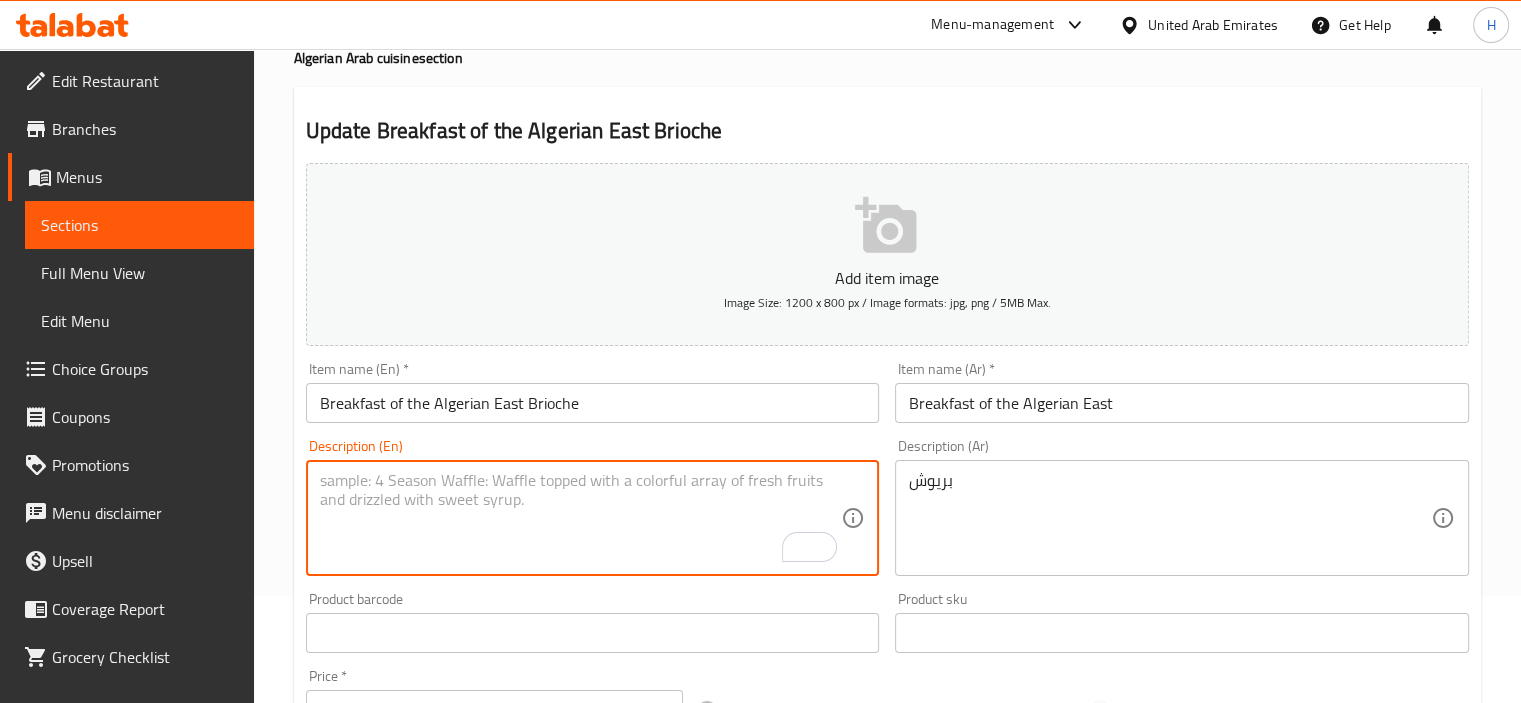 type on "Brioche" 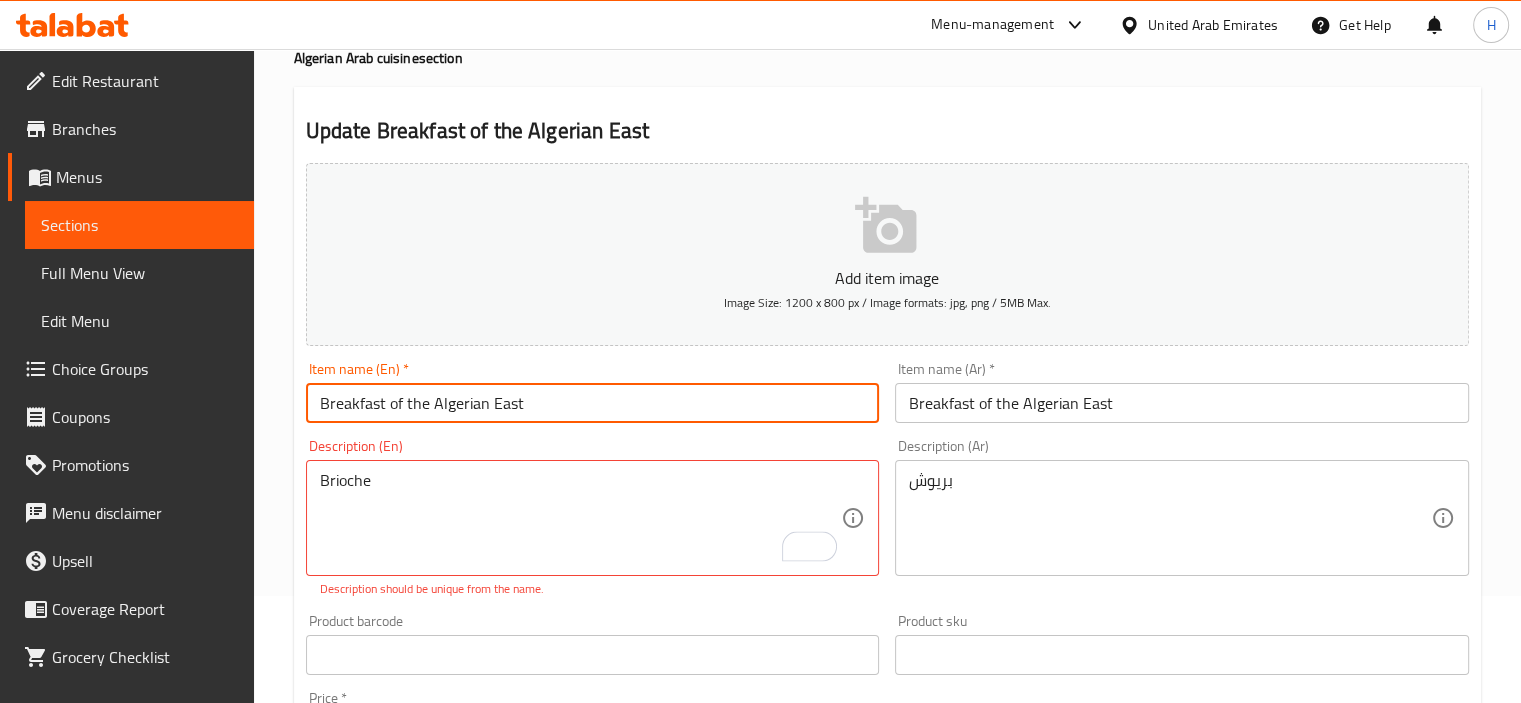 type on "[MEAL_TIME] of the [NATIONALITY] East" 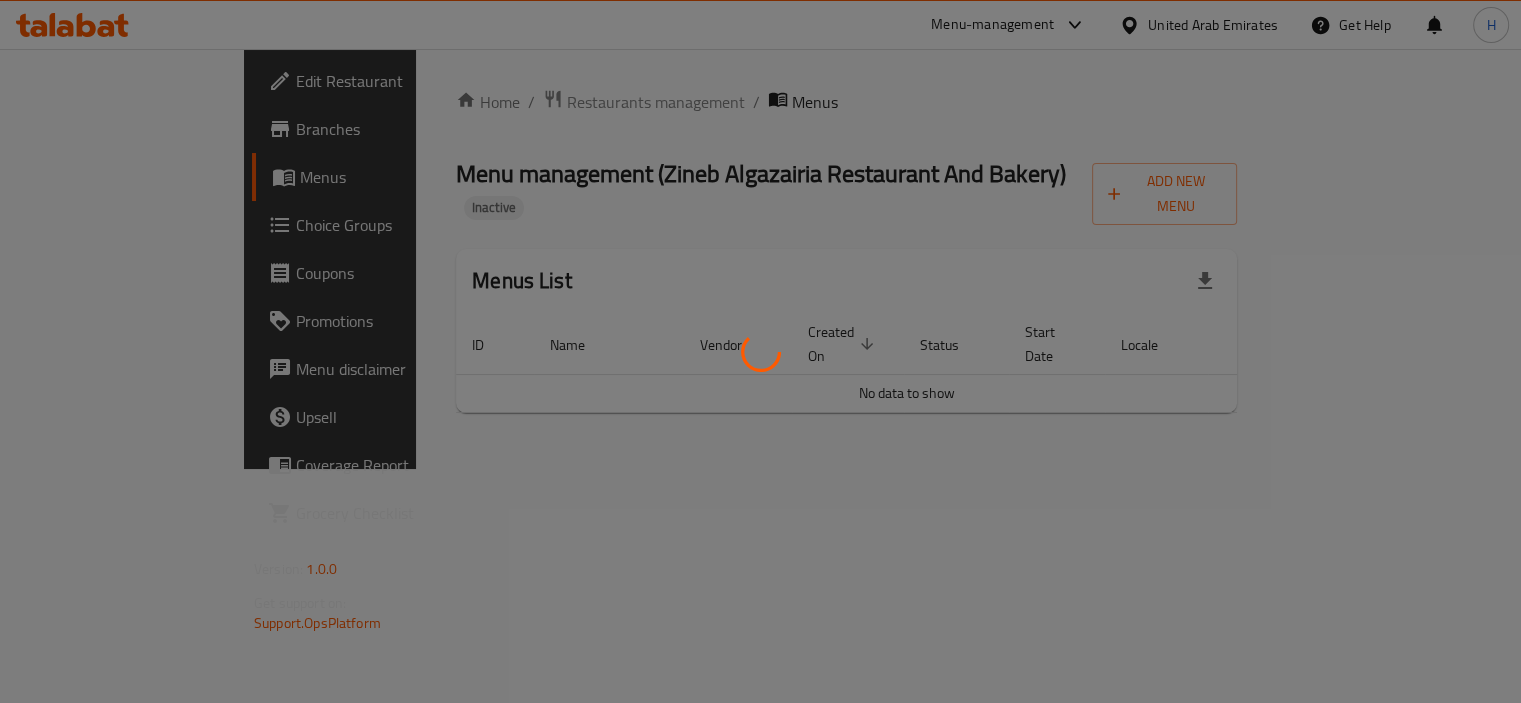 scroll, scrollTop: 0, scrollLeft: 0, axis: both 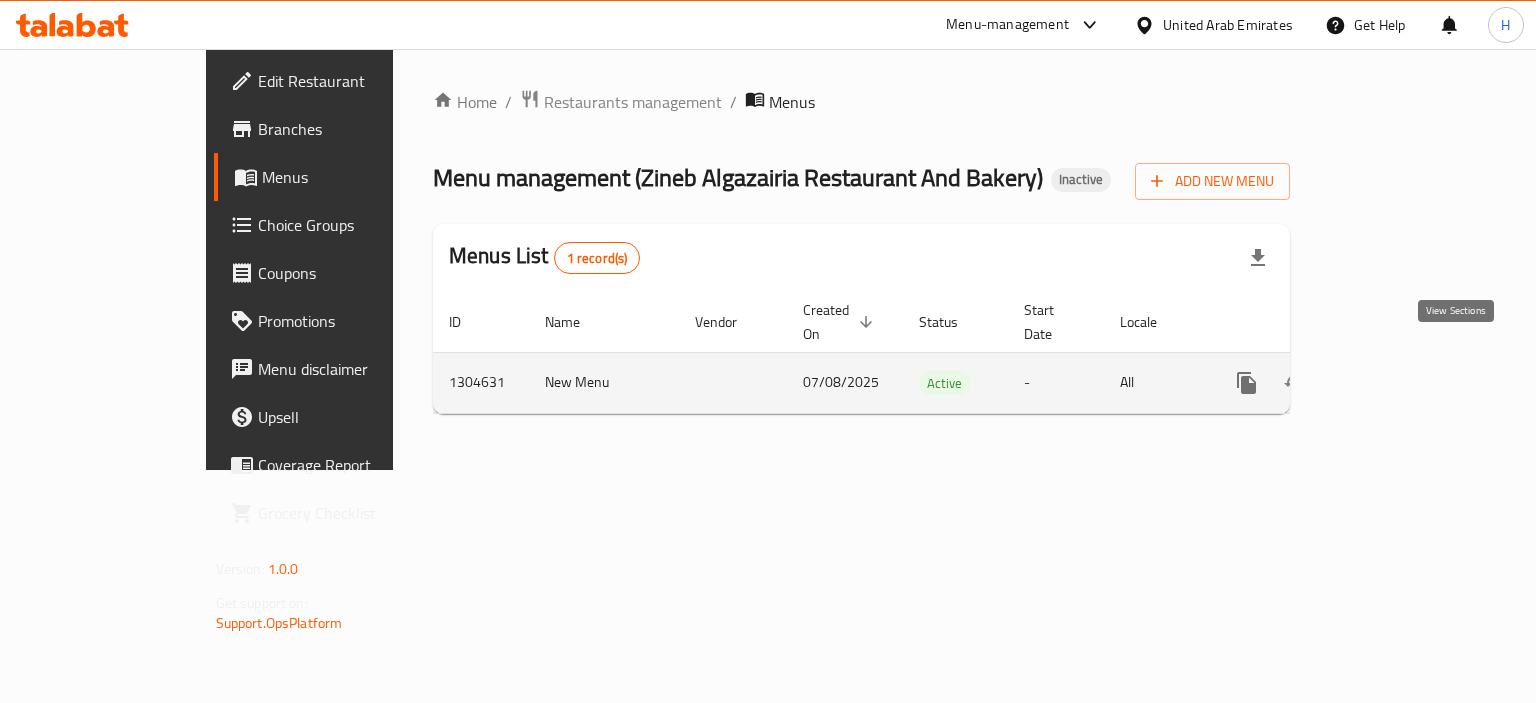 click at bounding box center [1391, 383] 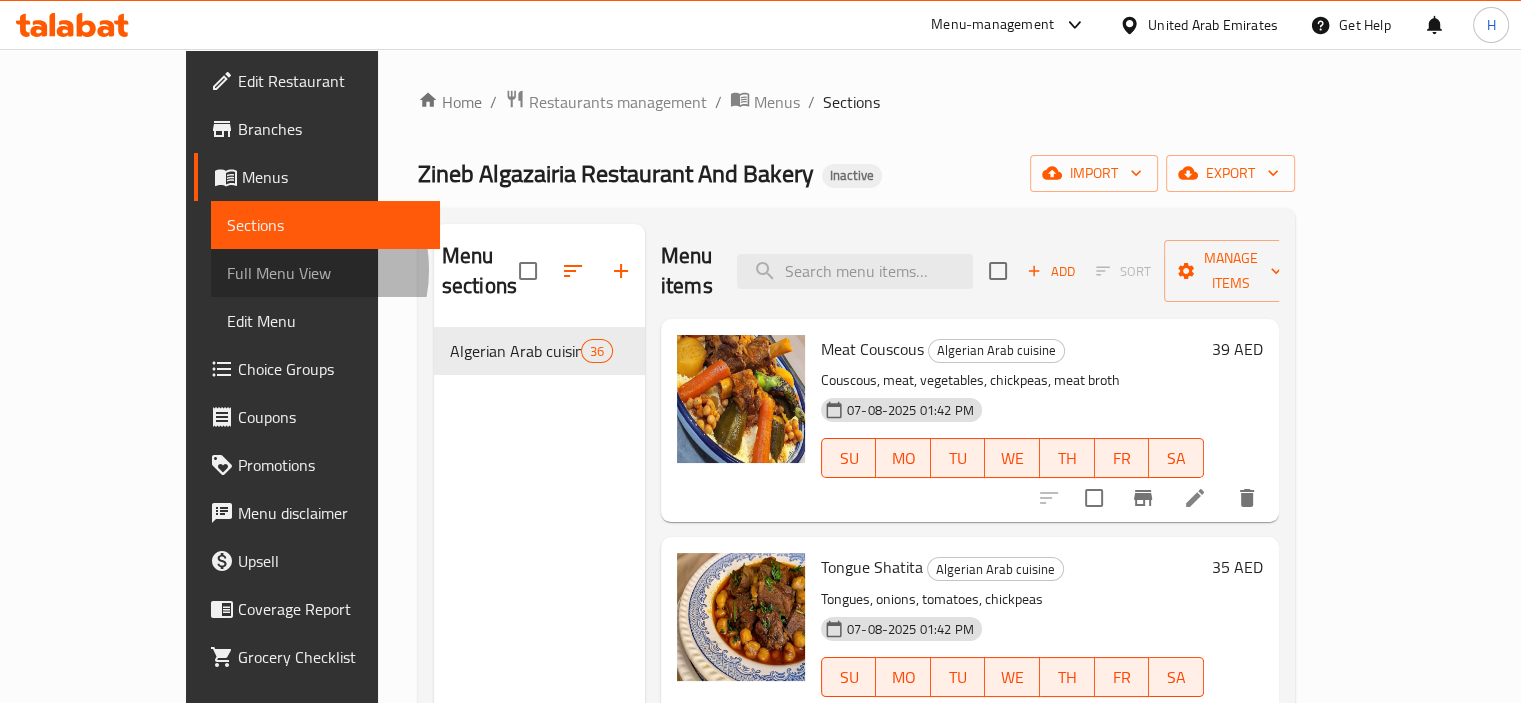 click on "Full Menu View" at bounding box center [325, 273] 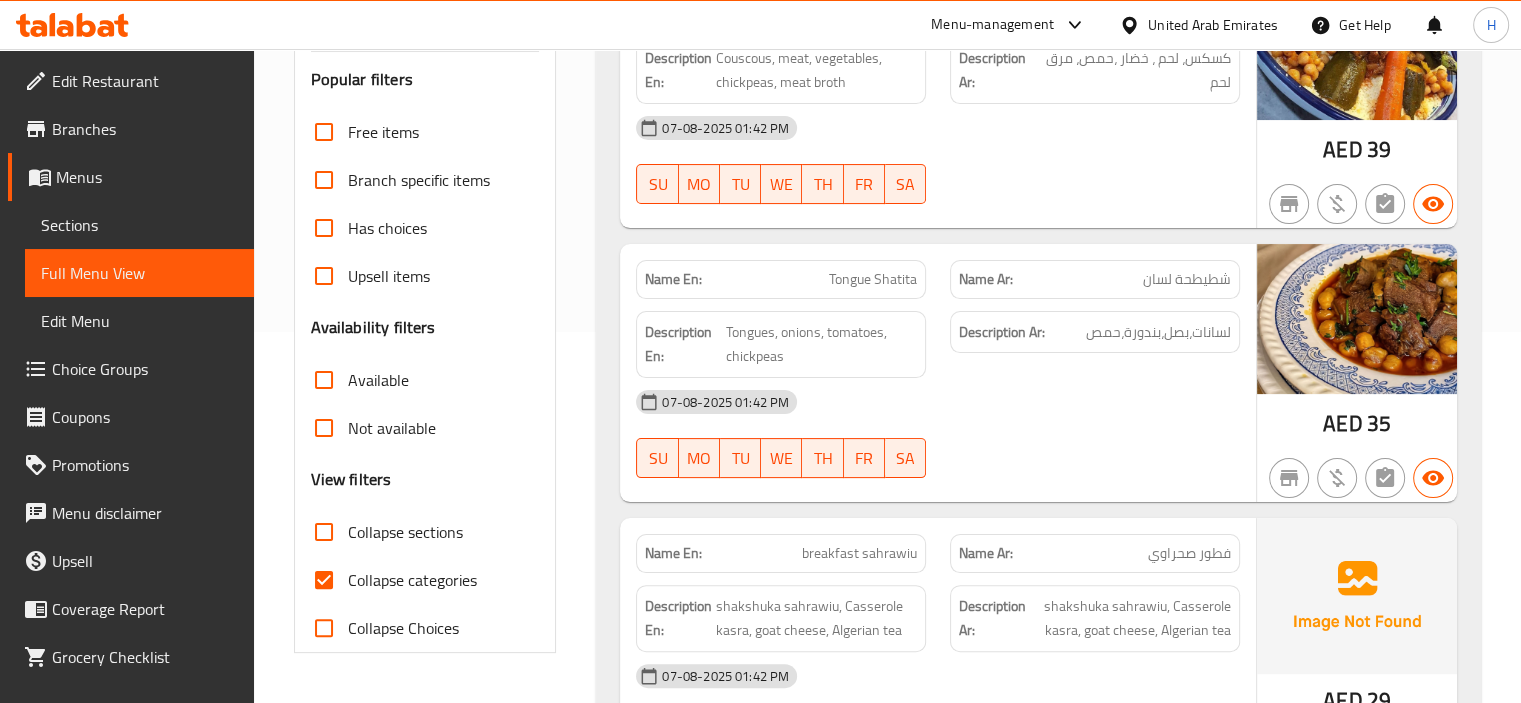 scroll, scrollTop: 479, scrollLeft: 0, axis: vertical 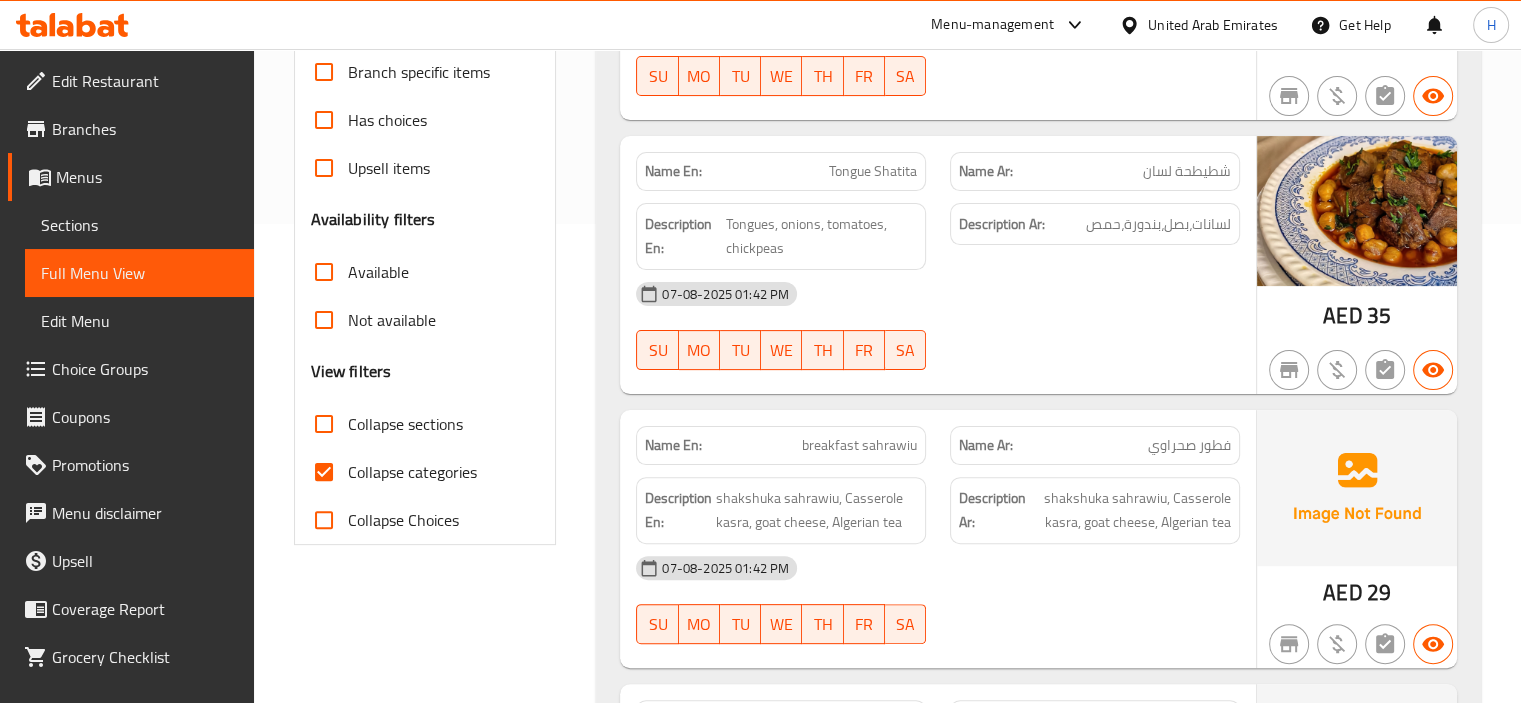 click on "Collapse categories" at bounding box center (412, 472) 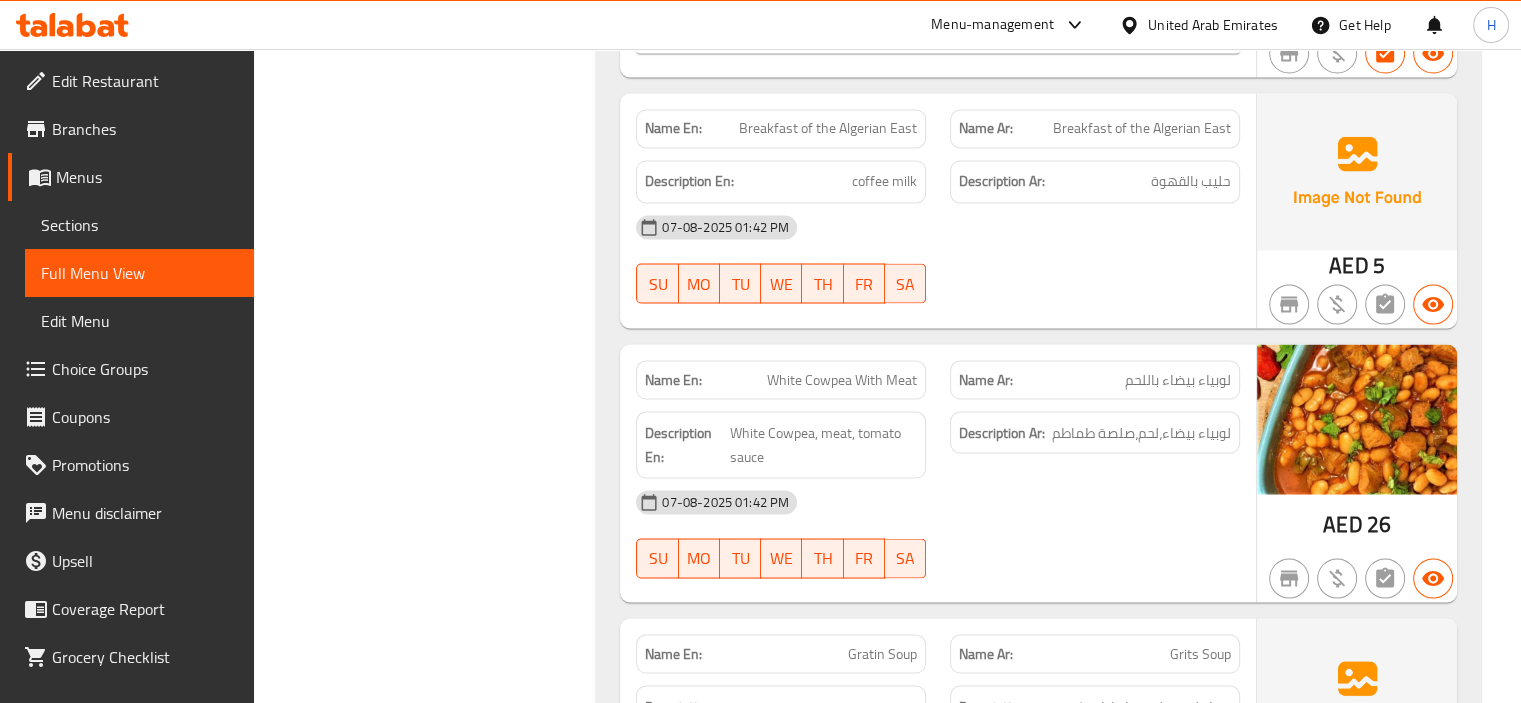 scroll, scrollTop: 3615, scrollLeft: 0, axis: vertical 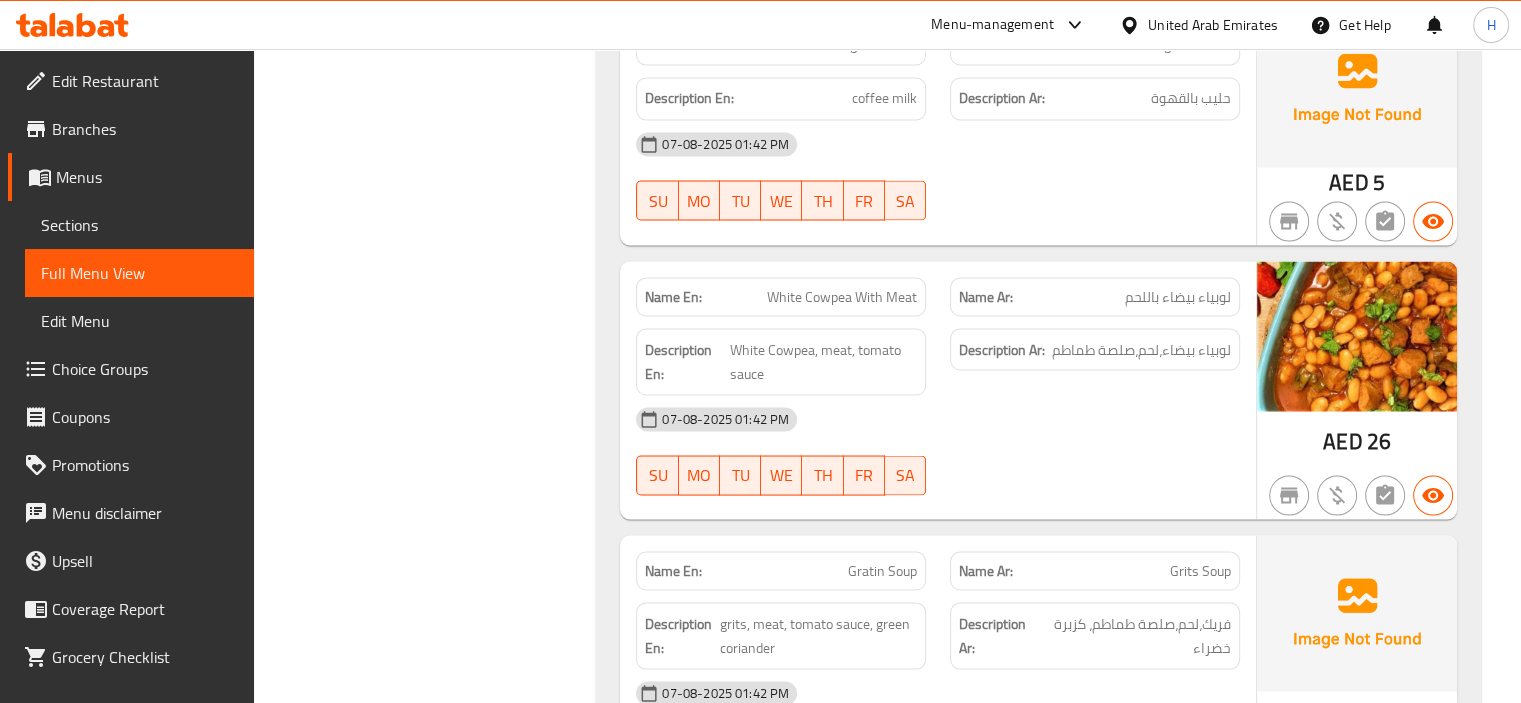 click on "[INGREDIENT] [INGREDIENT] With [INGREDIENT]" at bounding box center (1178, 296) 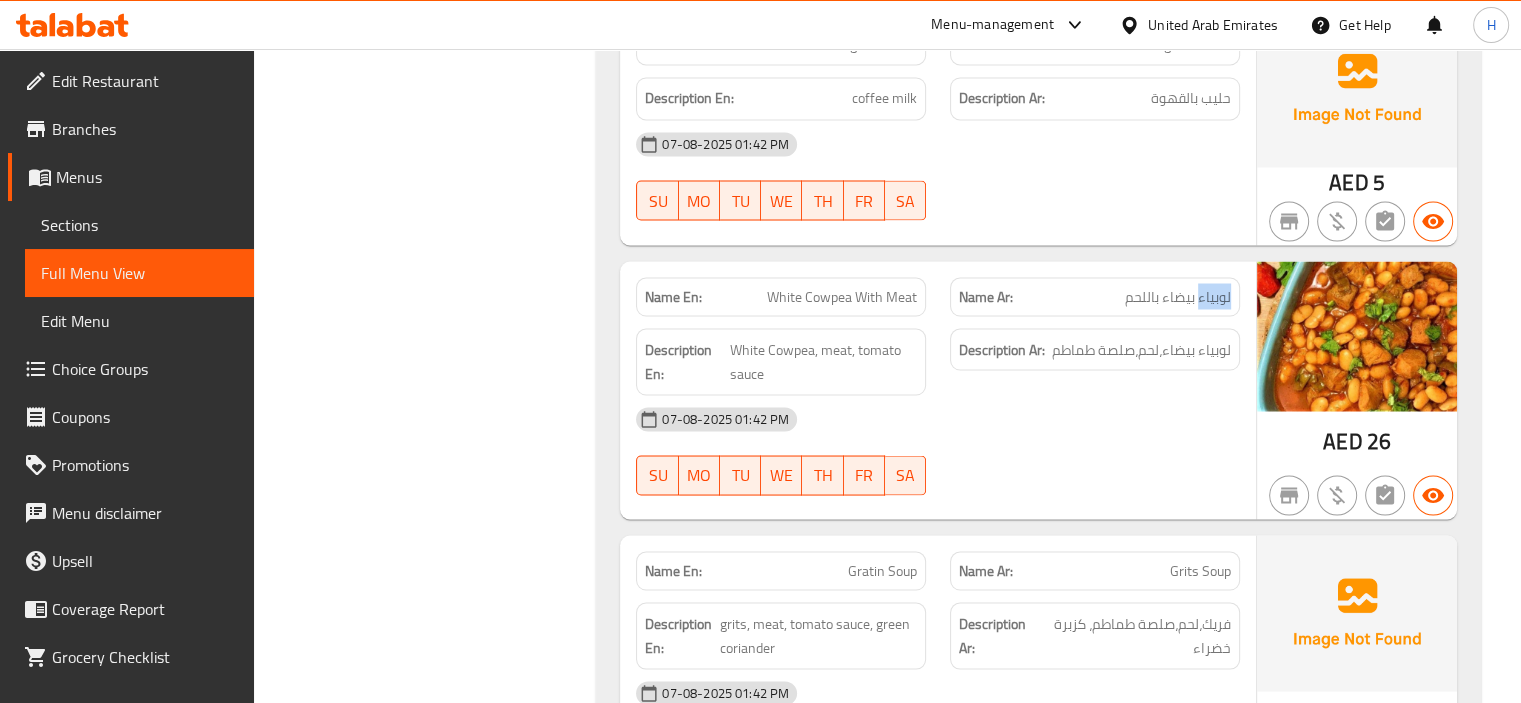 copy on "لوبياء" 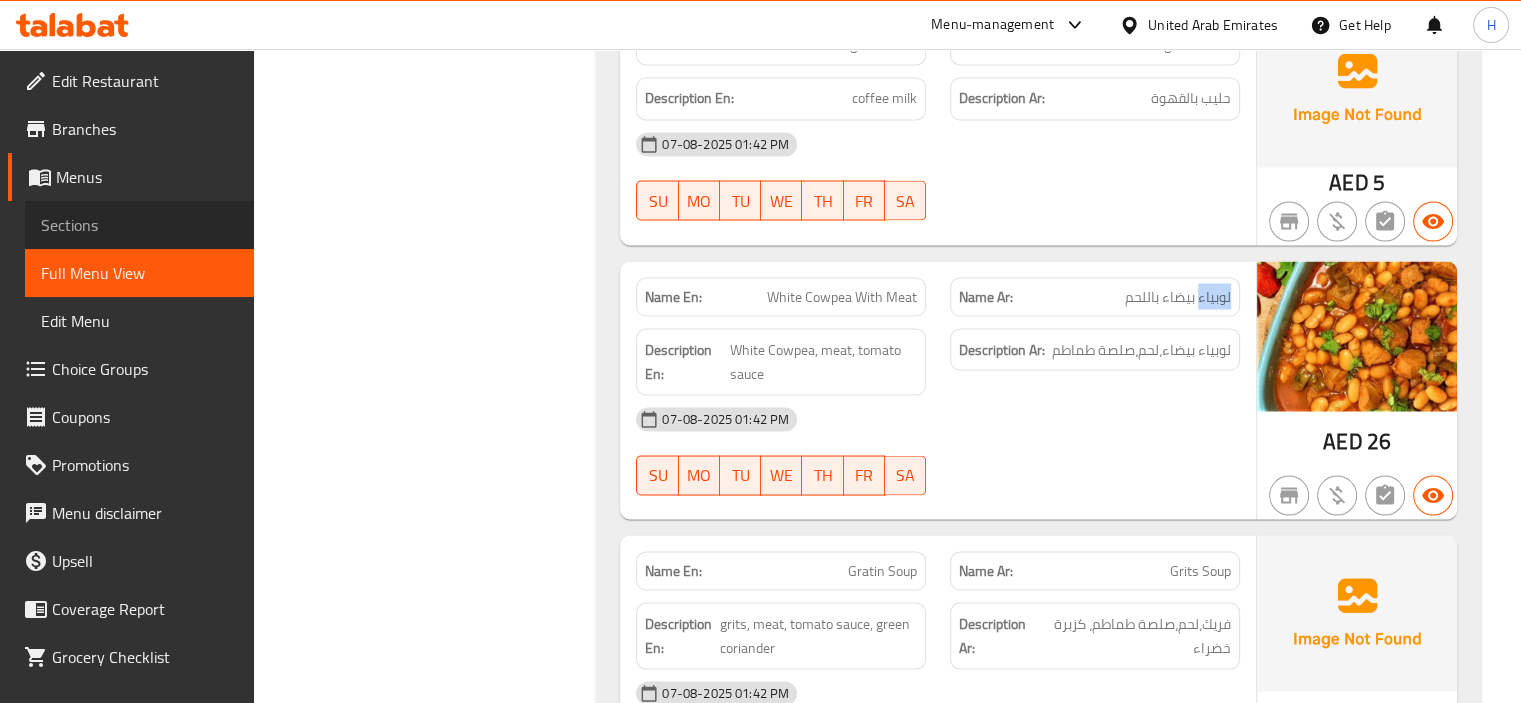 click on "Sections" at bounding box center [139, 225] 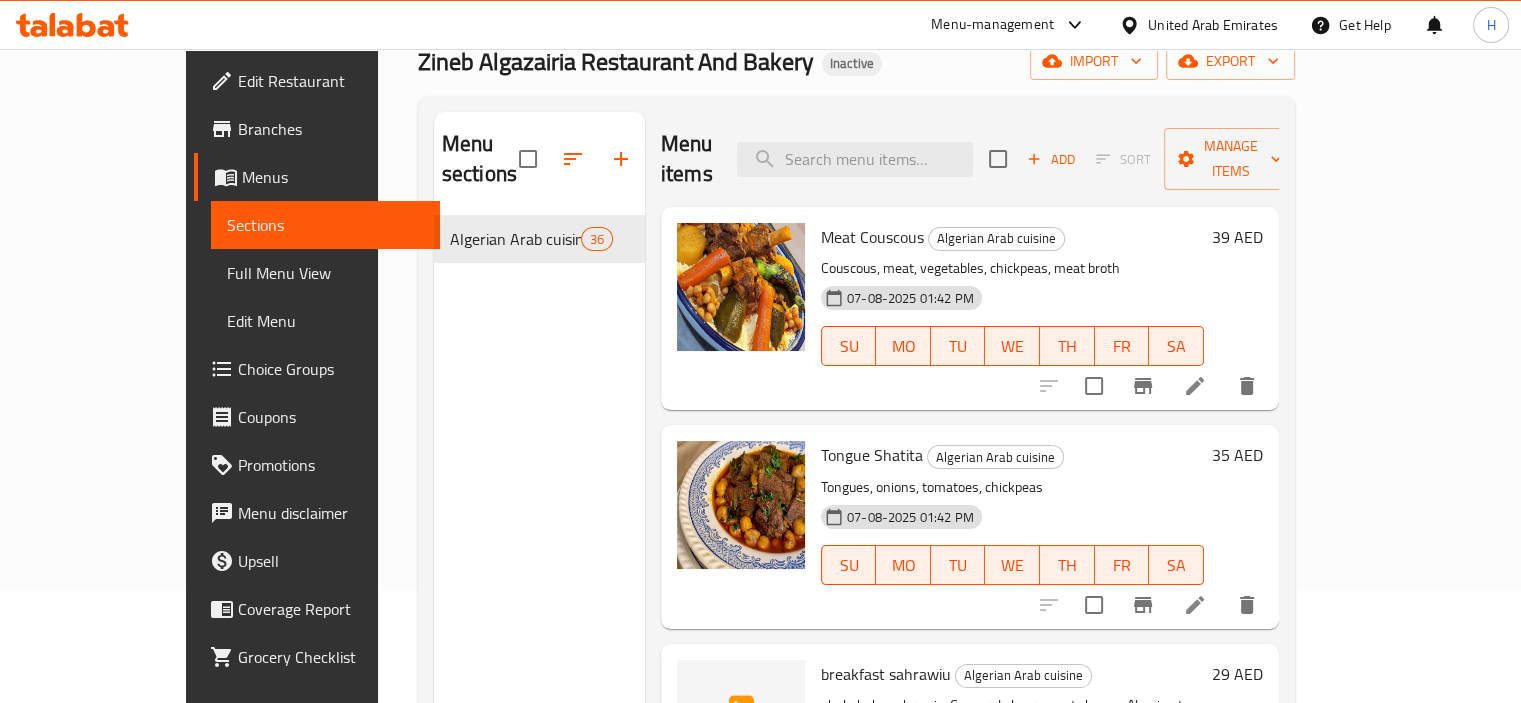 scroll, scrollTop: 104, scrollLeft: 0, axis: vertical 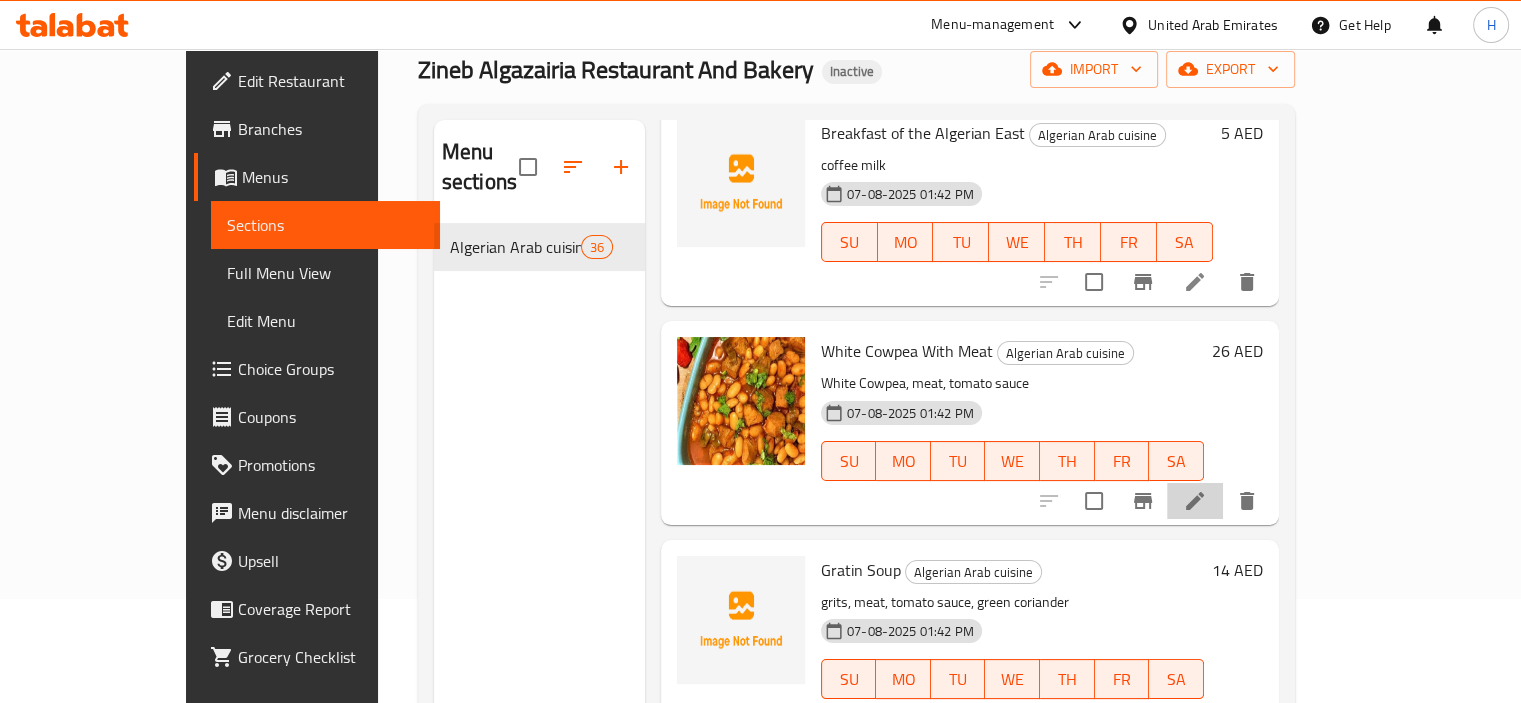click at bounding box center [1195, 501] 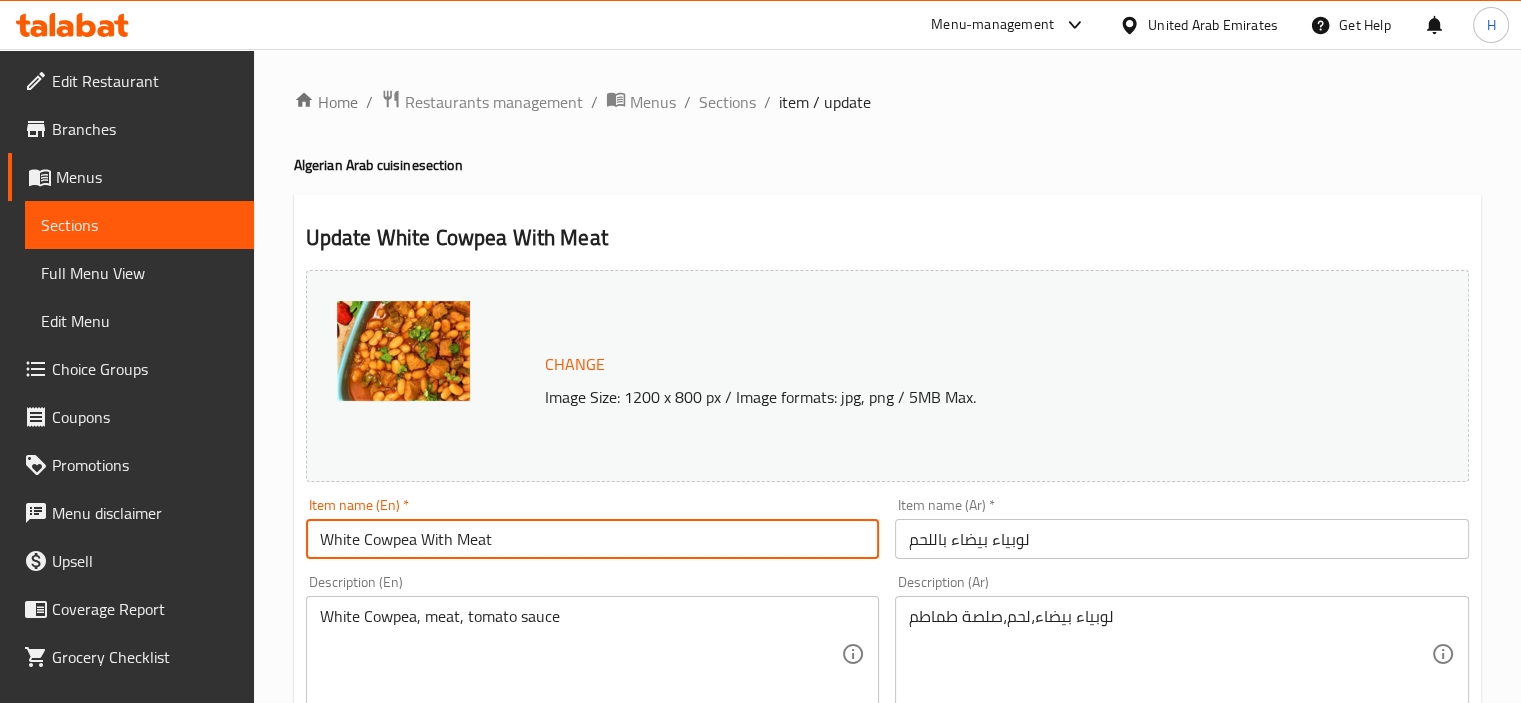 click on "White Cowpea With Meat" at bounding box center [593, 539] 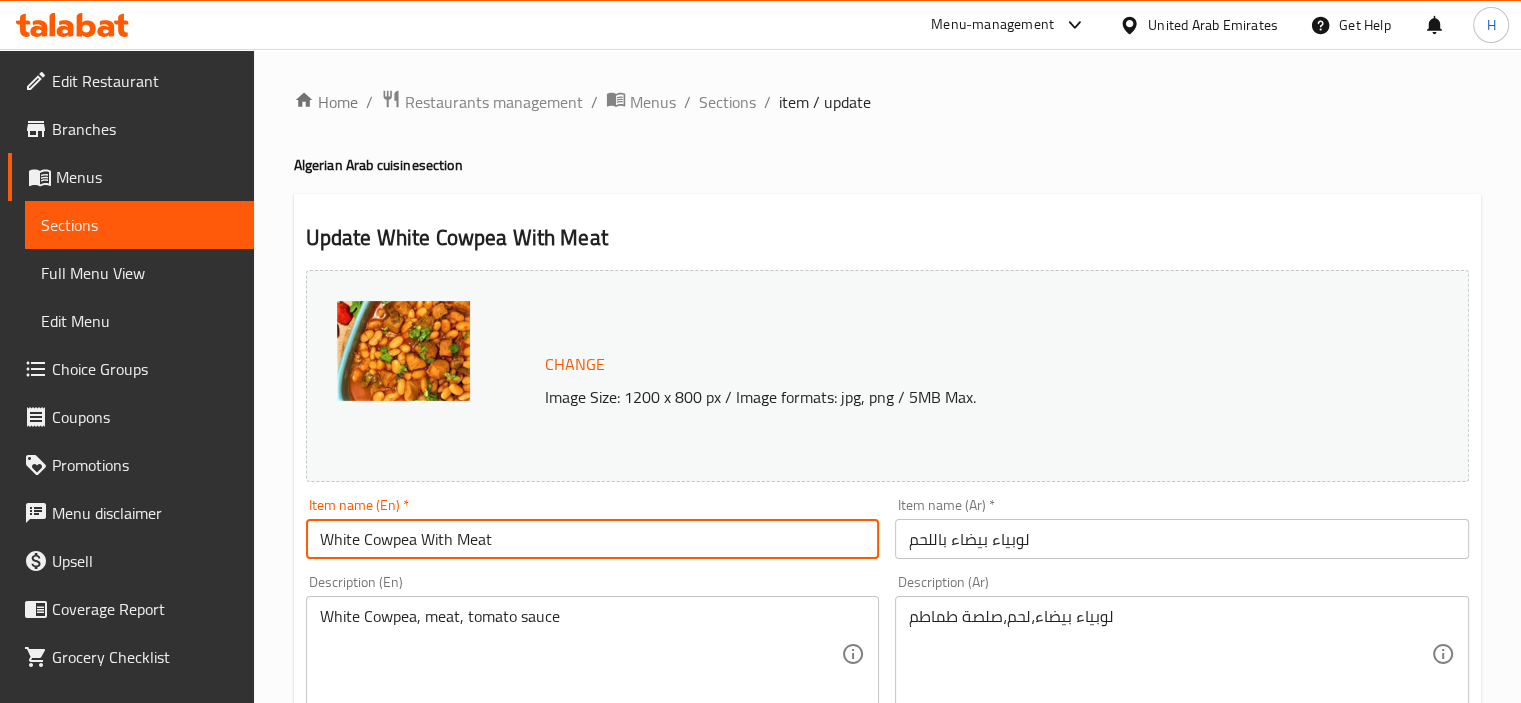 click on "White Cowpea With Meat" at bounding box center [593, 539] 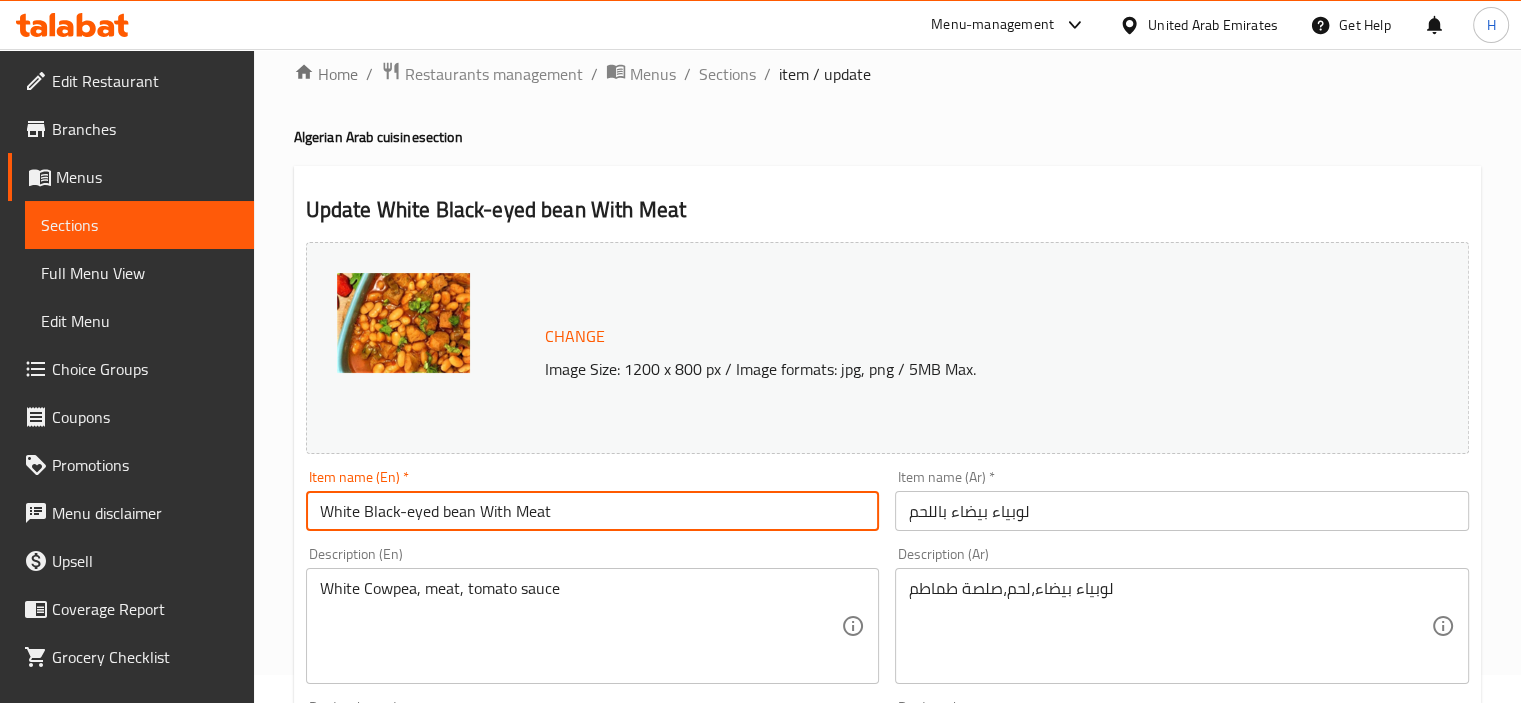 scroll, scrollTop: 58, scrollLeft: 0, axis: vertical 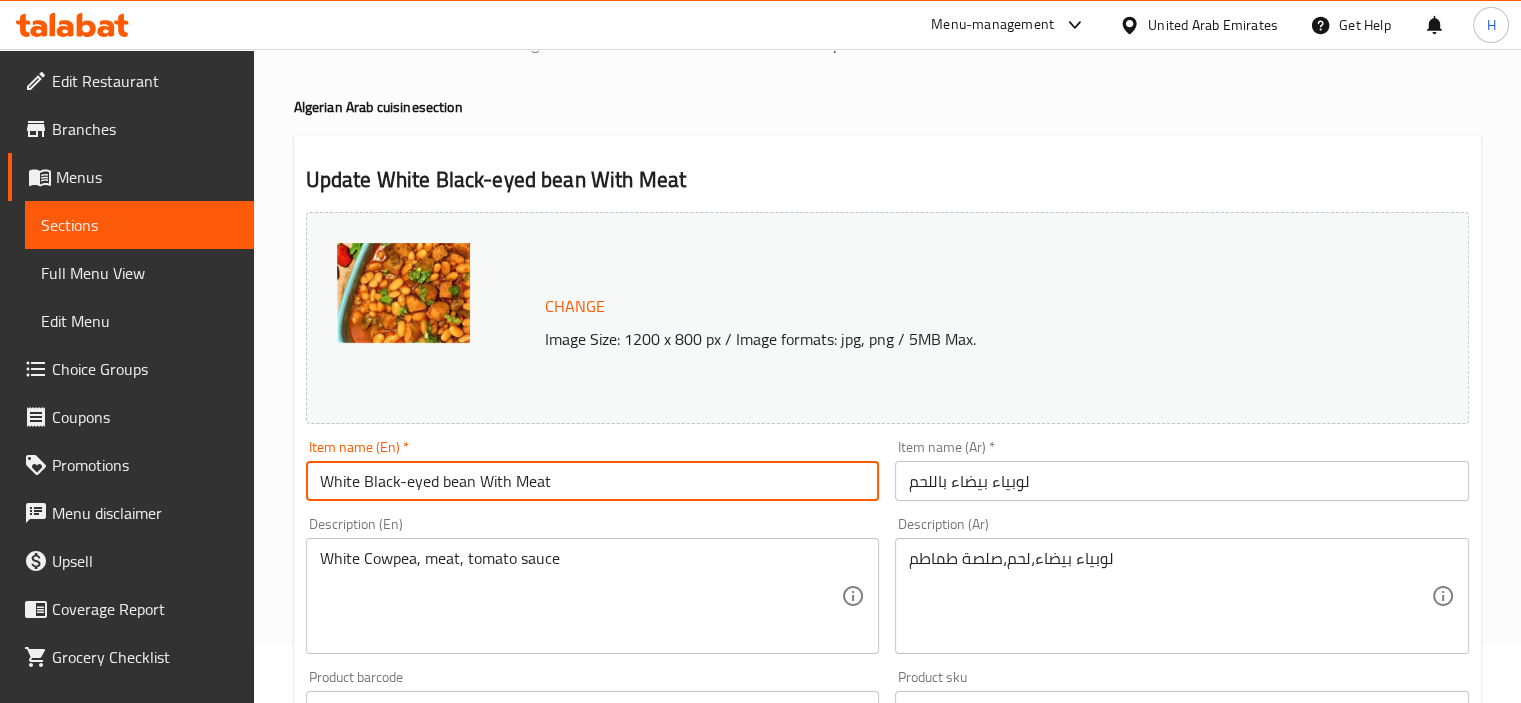 type on "[INGREDIENT] [INGREDIENT] Bean With [INGREDIENT]" 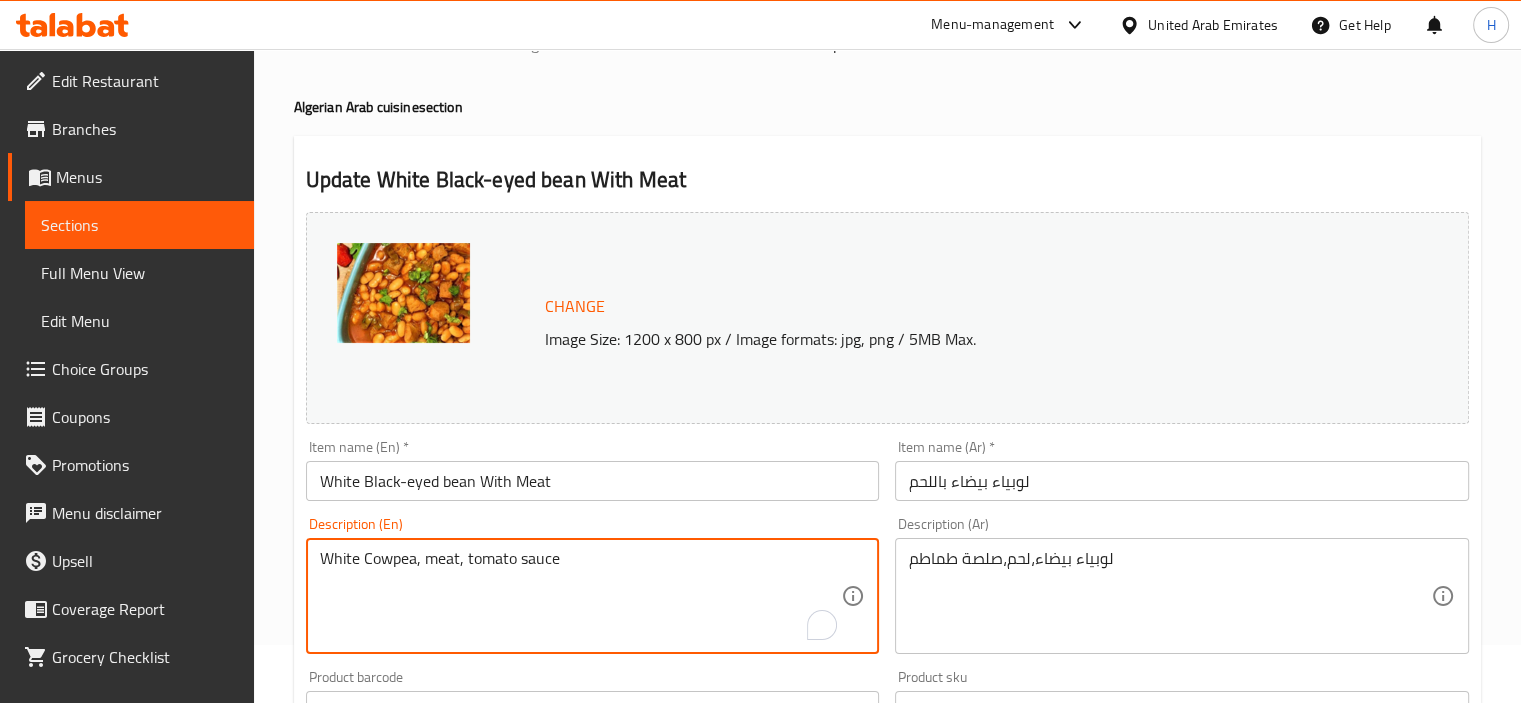paste on "Black-eyed bean" 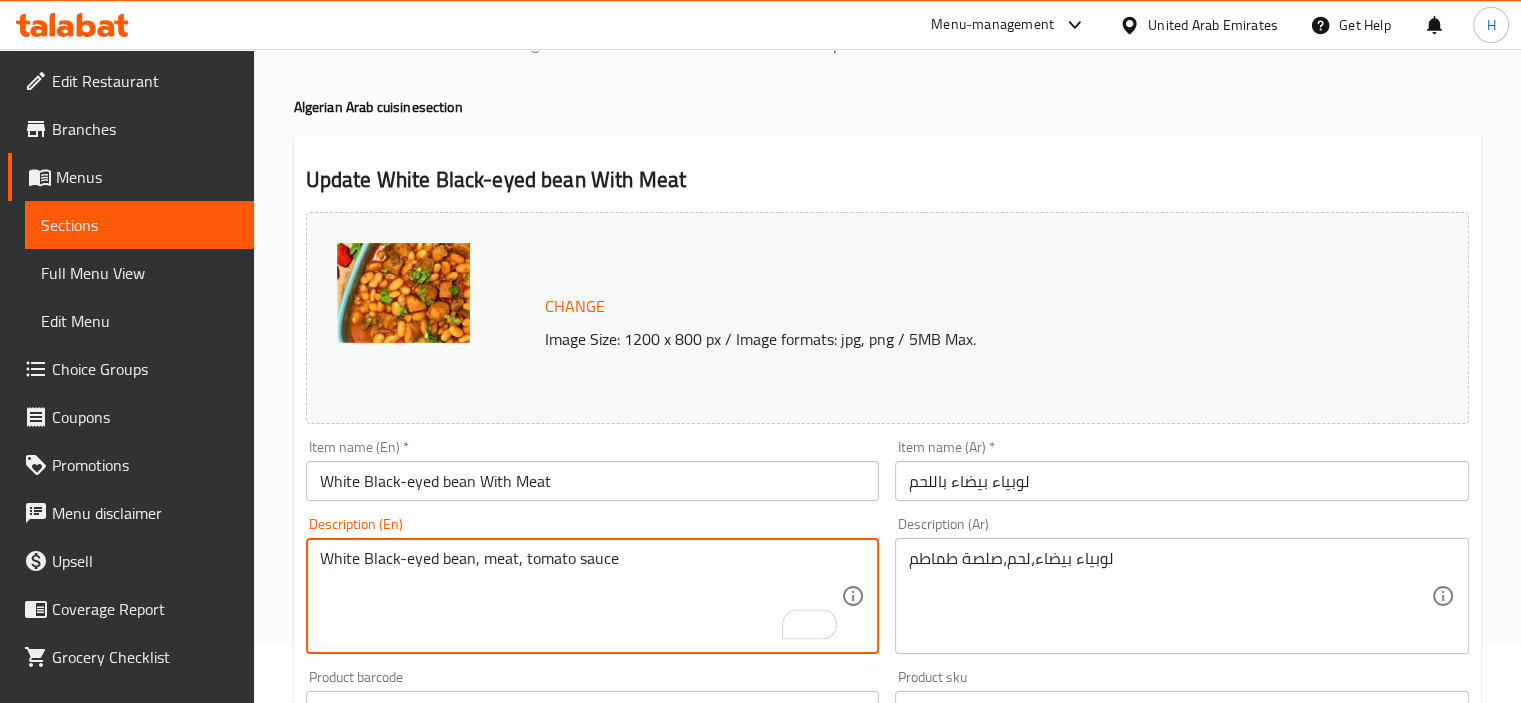 click on "White  Black-eyed bean, meat, tomato sauce" at bounding box center [581, 596] 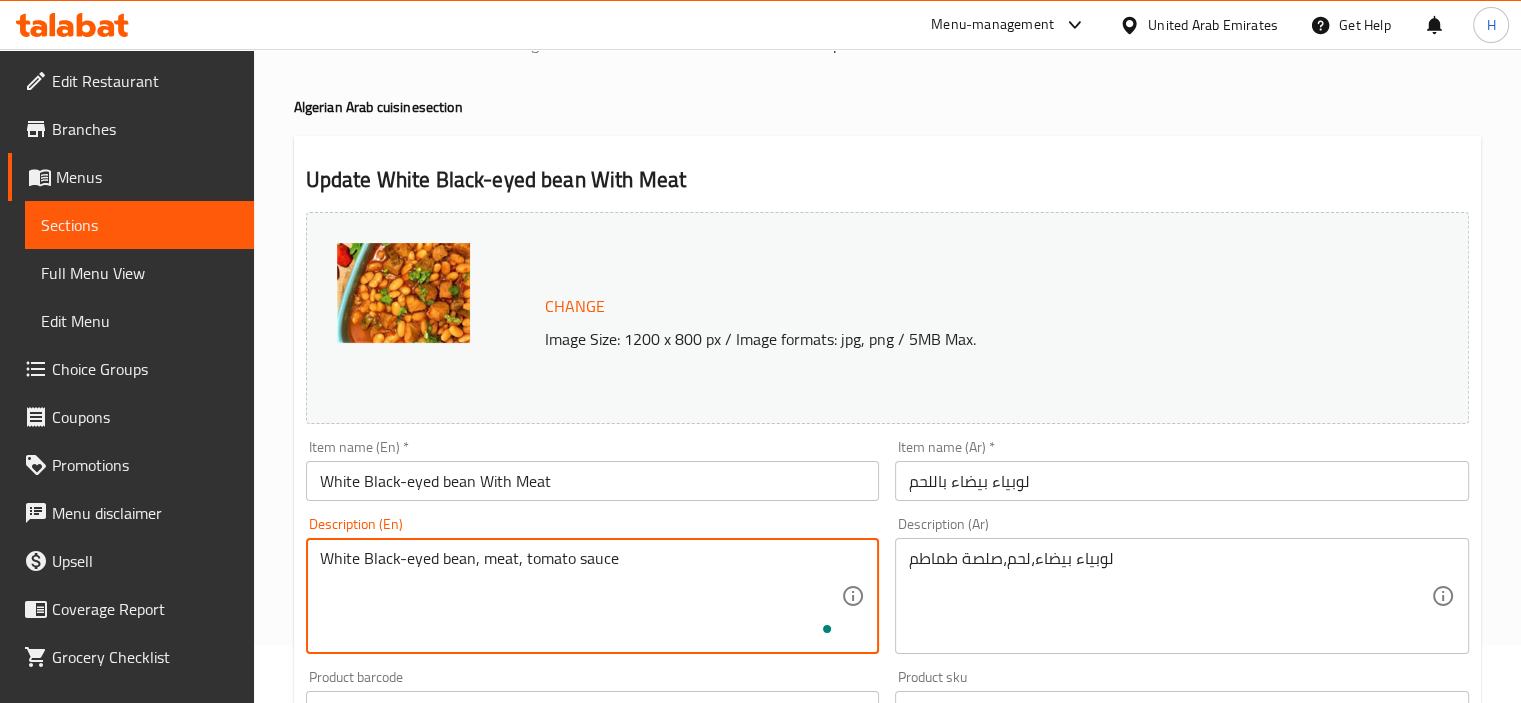 scroll, scrollTop: 737, scrollLeft: 0, axis: vertical 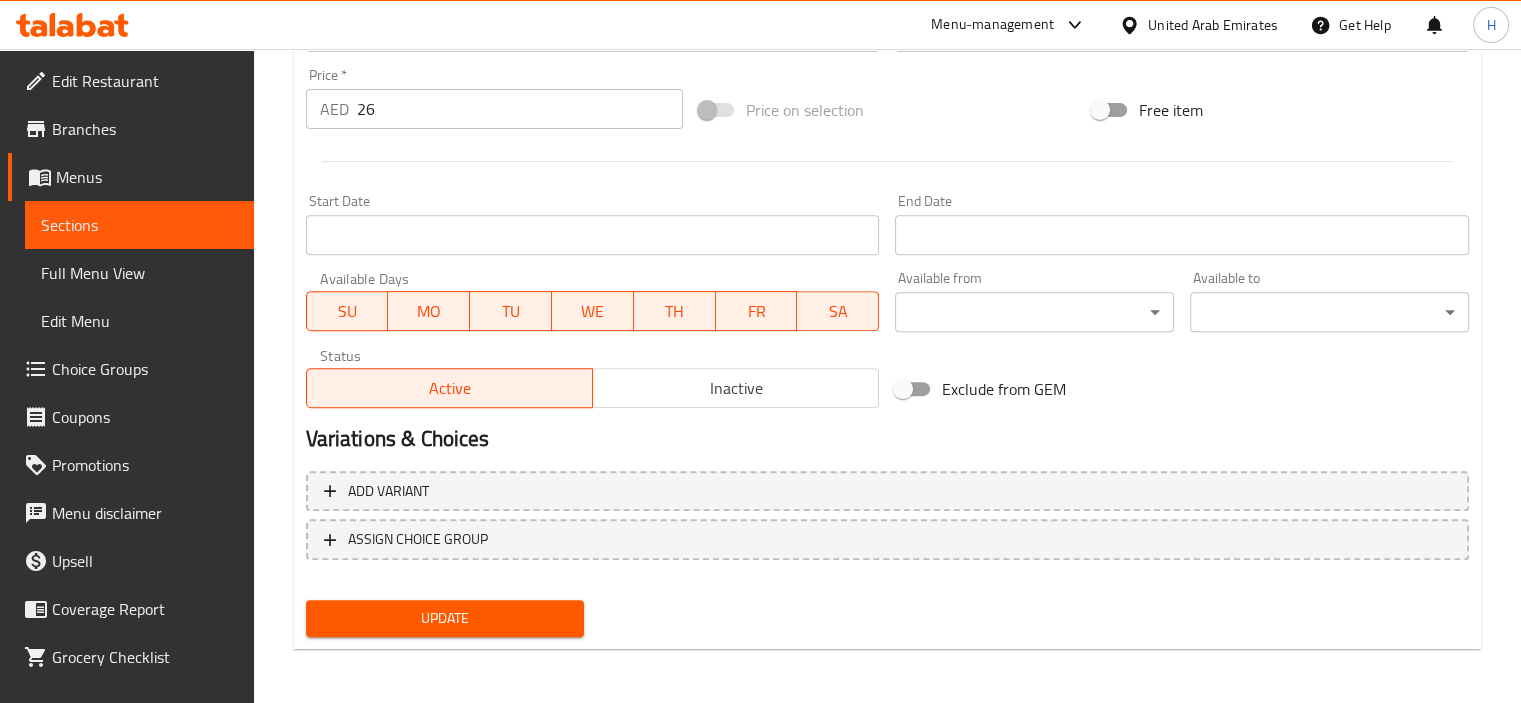 type on "[INGREDIENT] [INGREDIENT] Bean, [INGREDIENT], [INGREDIENT] [INGREDIENT]" 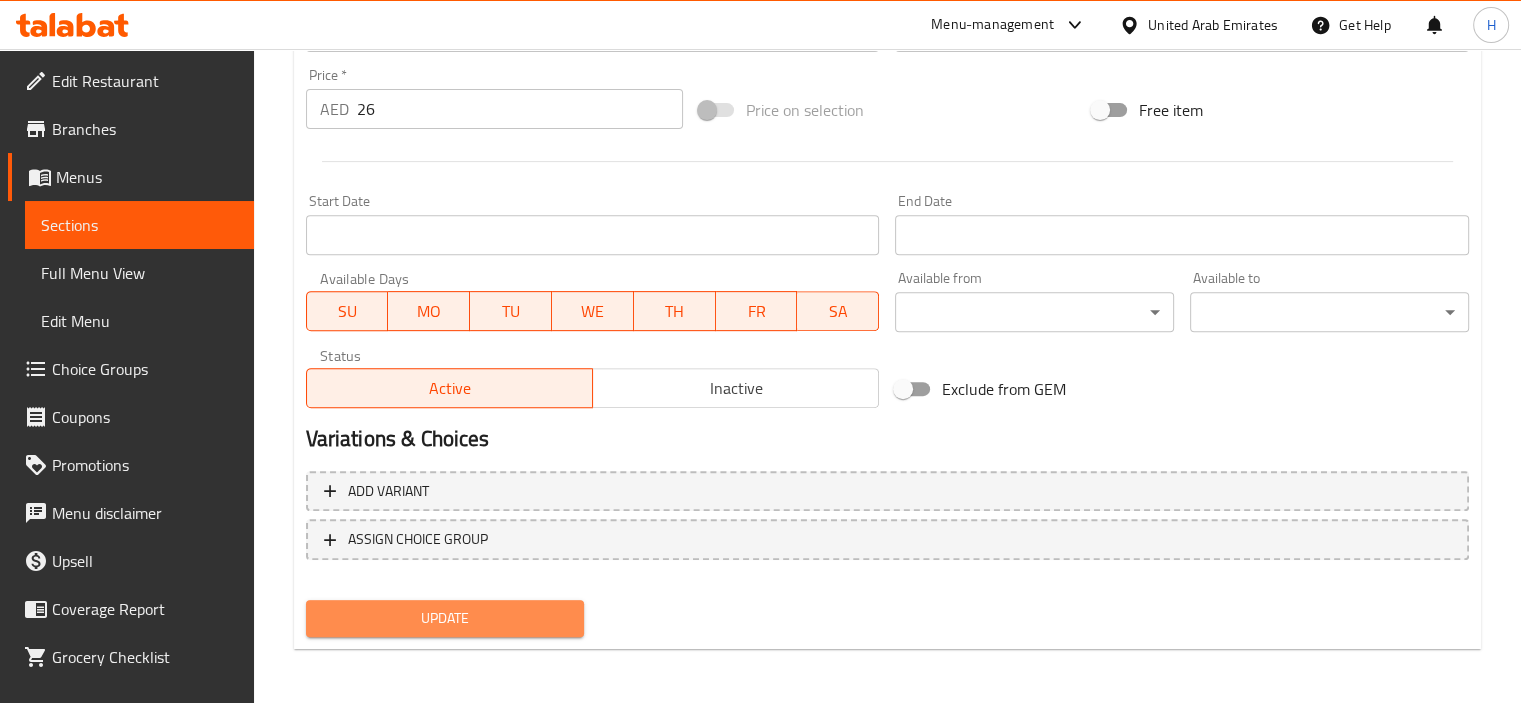 click on "Update" at bounding box center [445, 618] 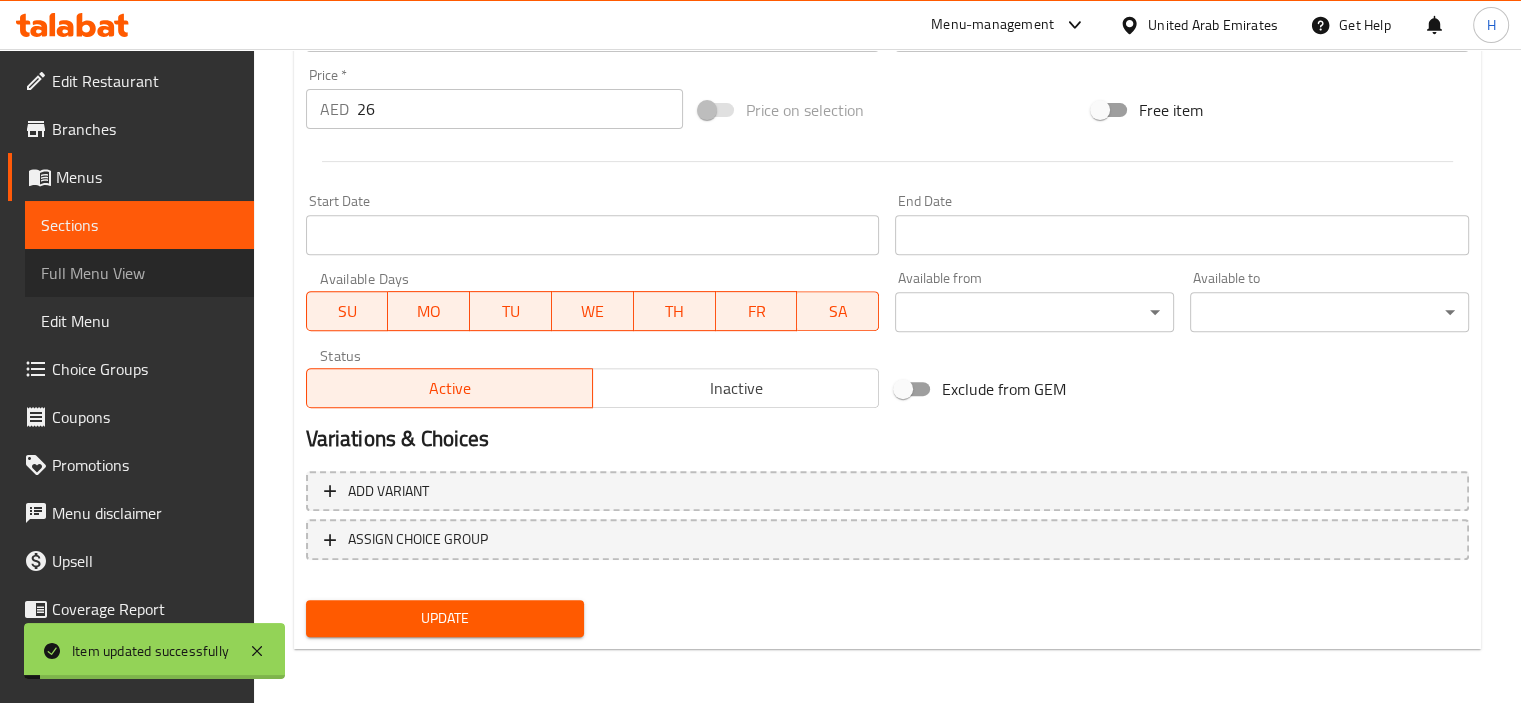 click on "Full Menu View" at bounding box center [139, 273] 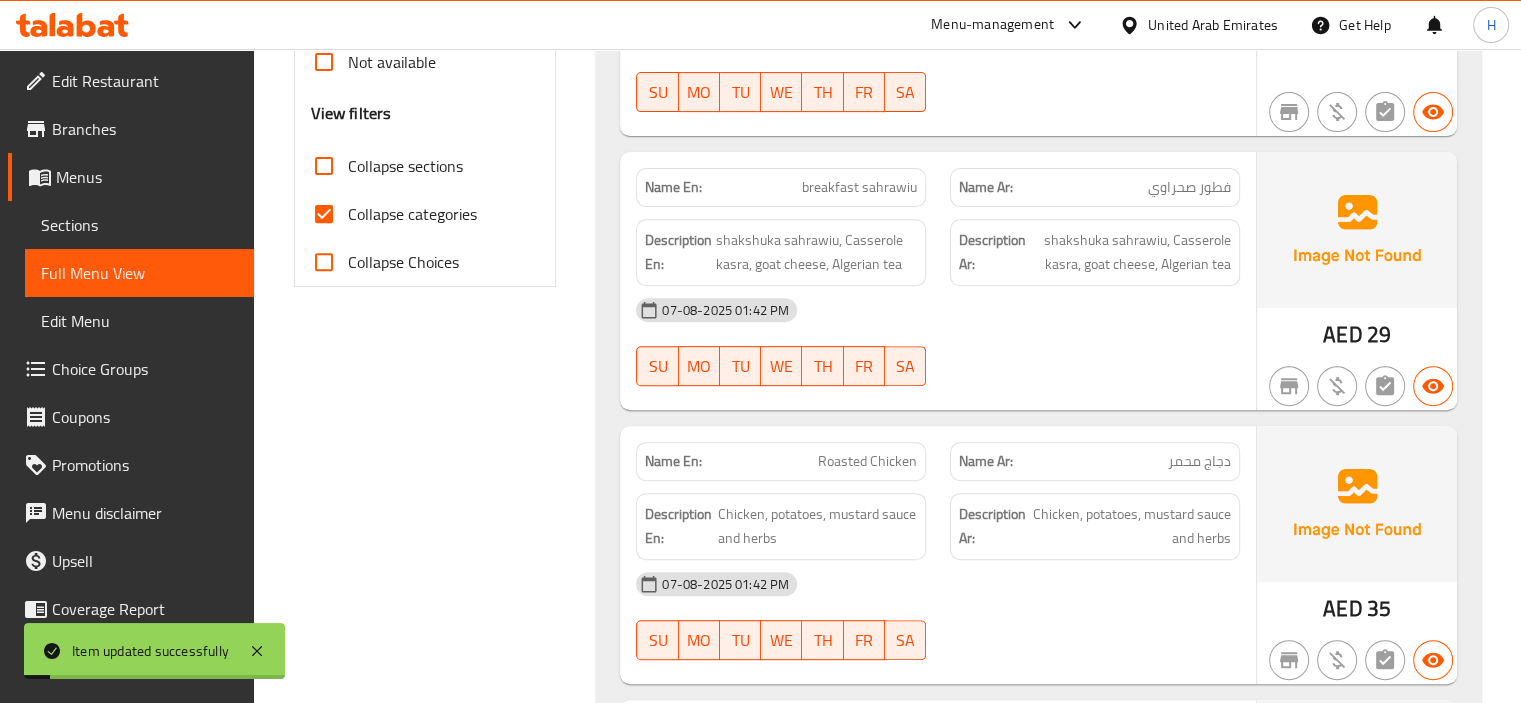 scroll, scrollTop: 796, scrollLeft: 0, axis: vertical 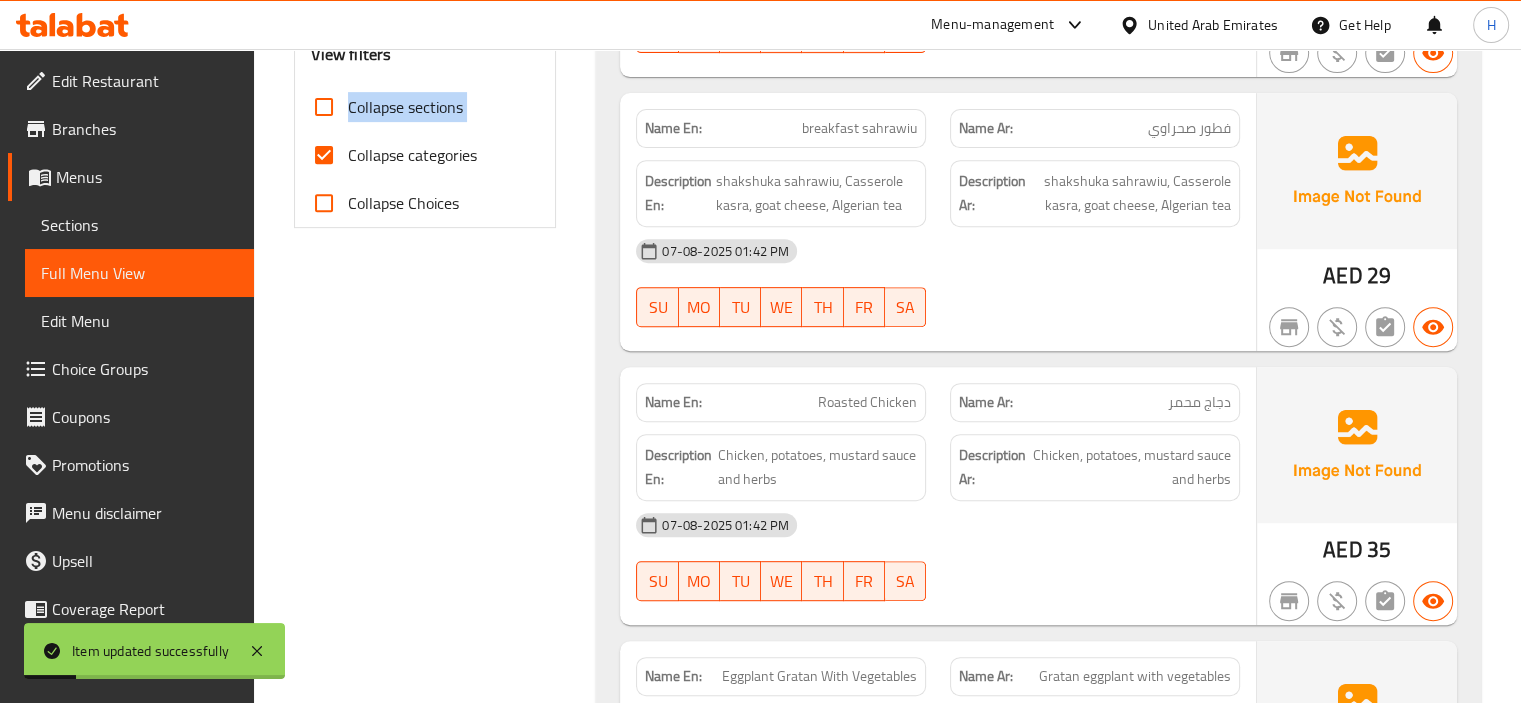 drag, startPoint x: 349, startPoint y: 153, endPoint x: 322, endPoint y: 111, distance: 49.92995 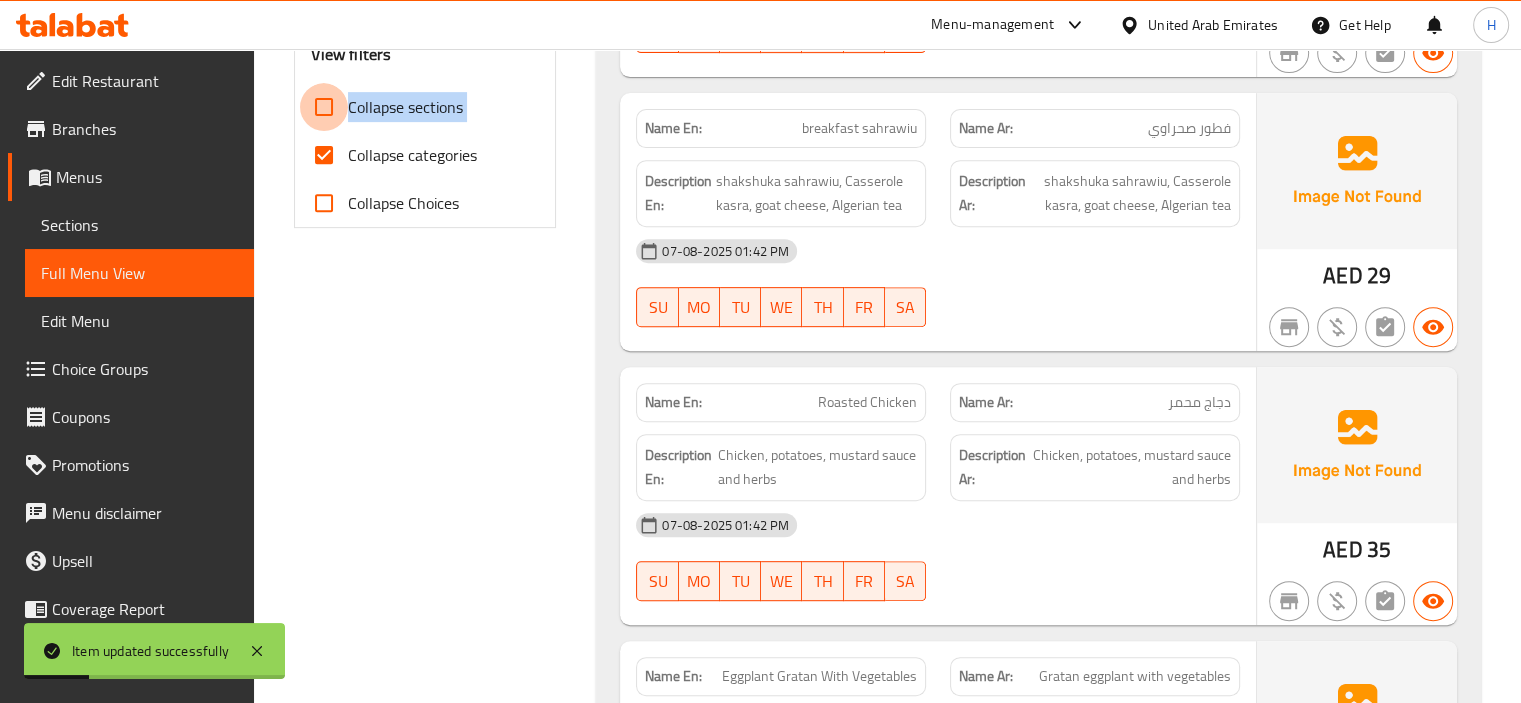 click on "Collapse sections" at bounding box center (324, 107) 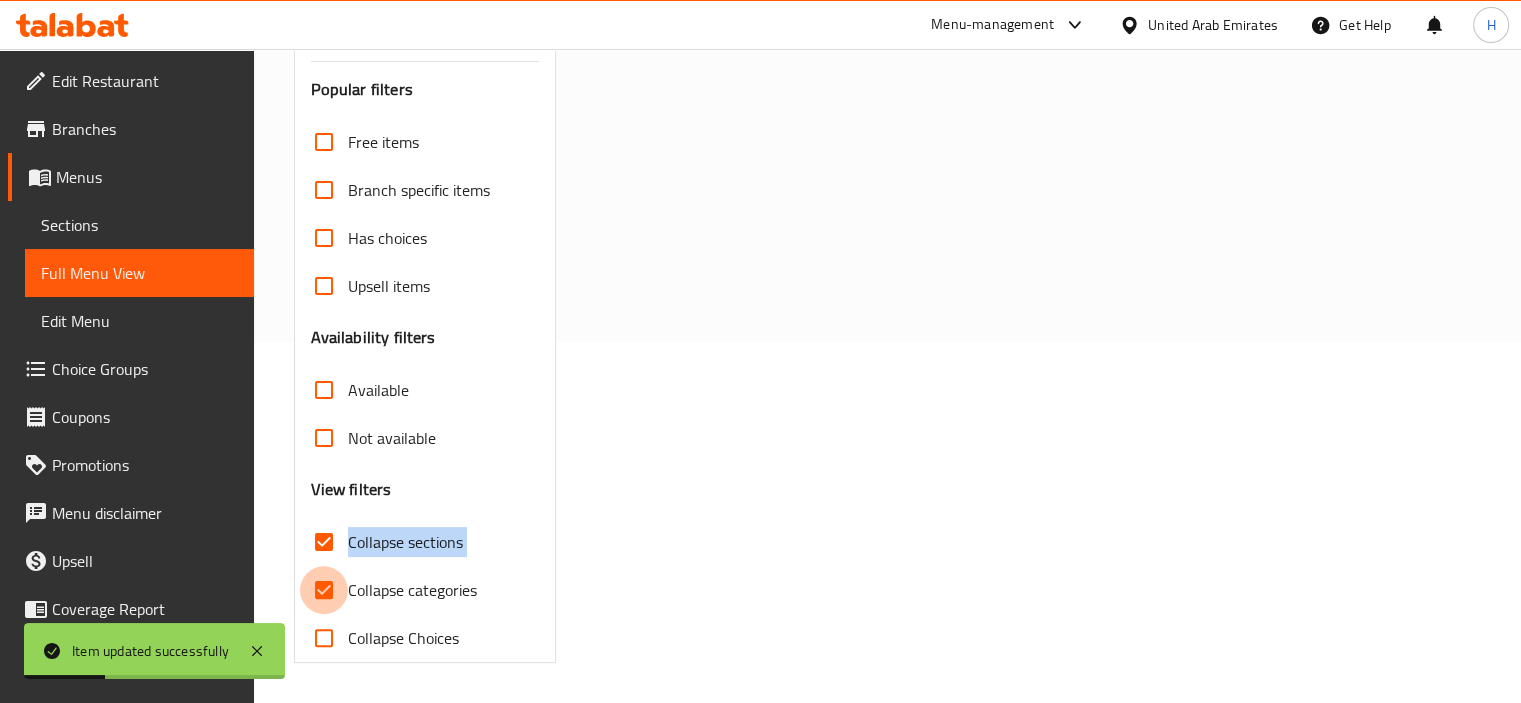 click on "Collapse categories" at bounding box center [324, 590] 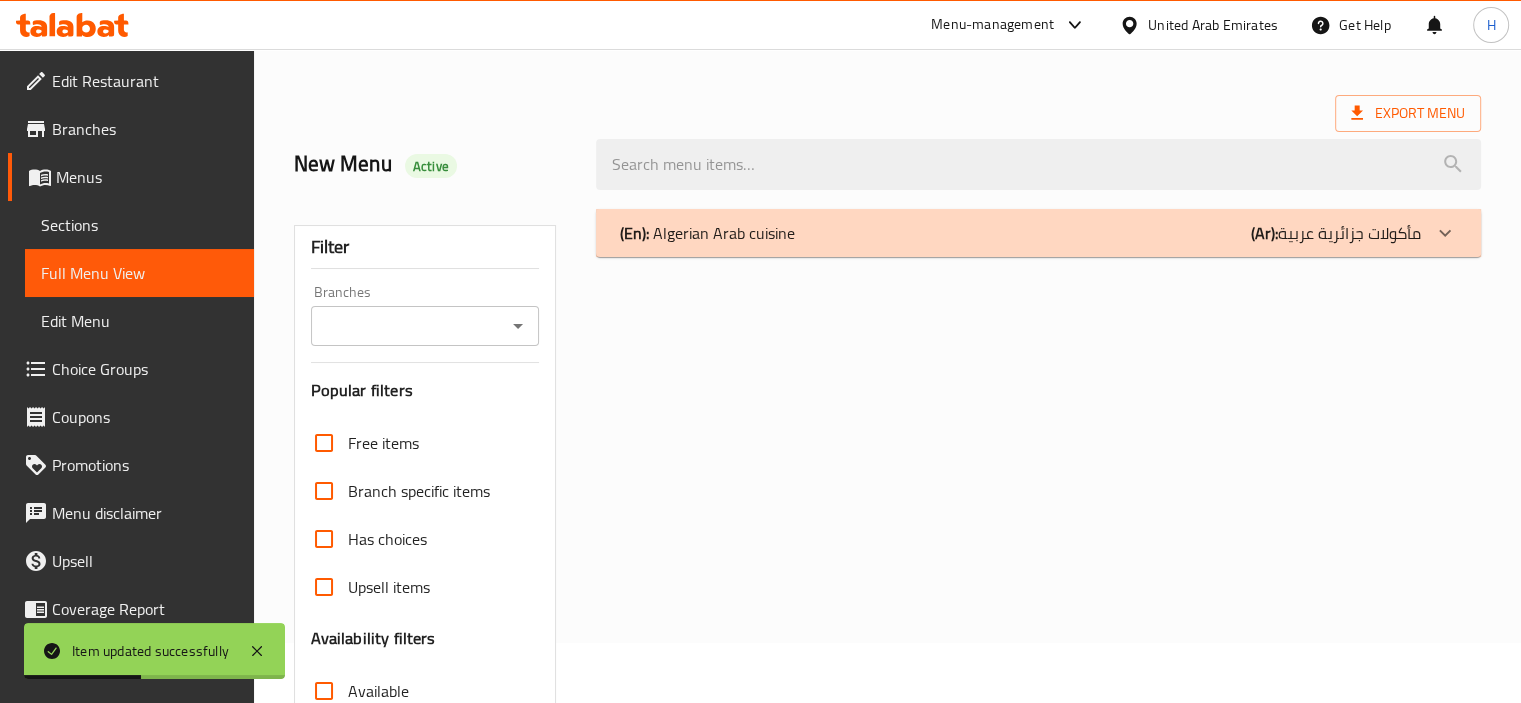 scroll, scrollTop: 58, scrollLeft: 0, axis: vertical 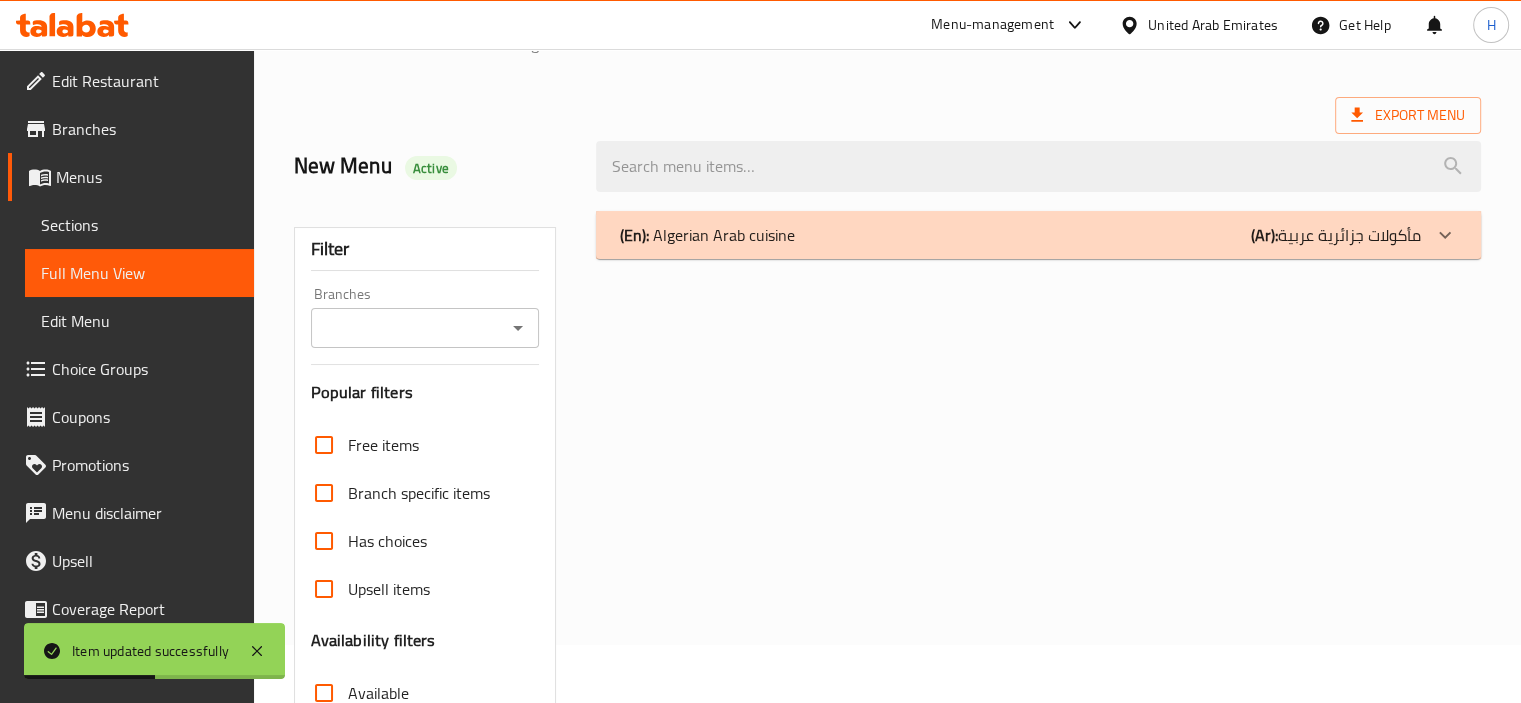 click on "(En):   Algerian Arab cuisine  (Ar): مأكولات جزائرية عربية" at bounding box center (1038, 235) 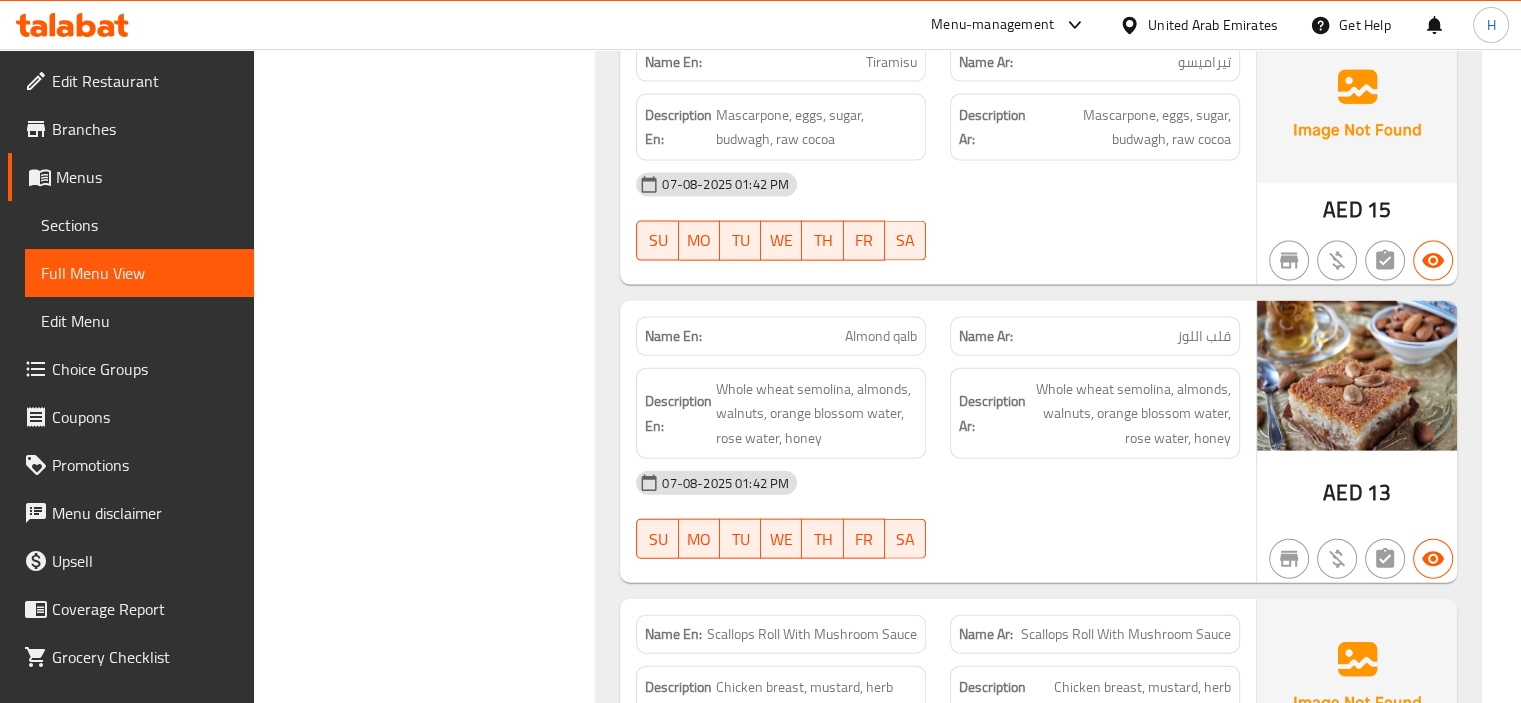 scroll, scrollTop: 4404, scrollLeft: 0, axis: vertical 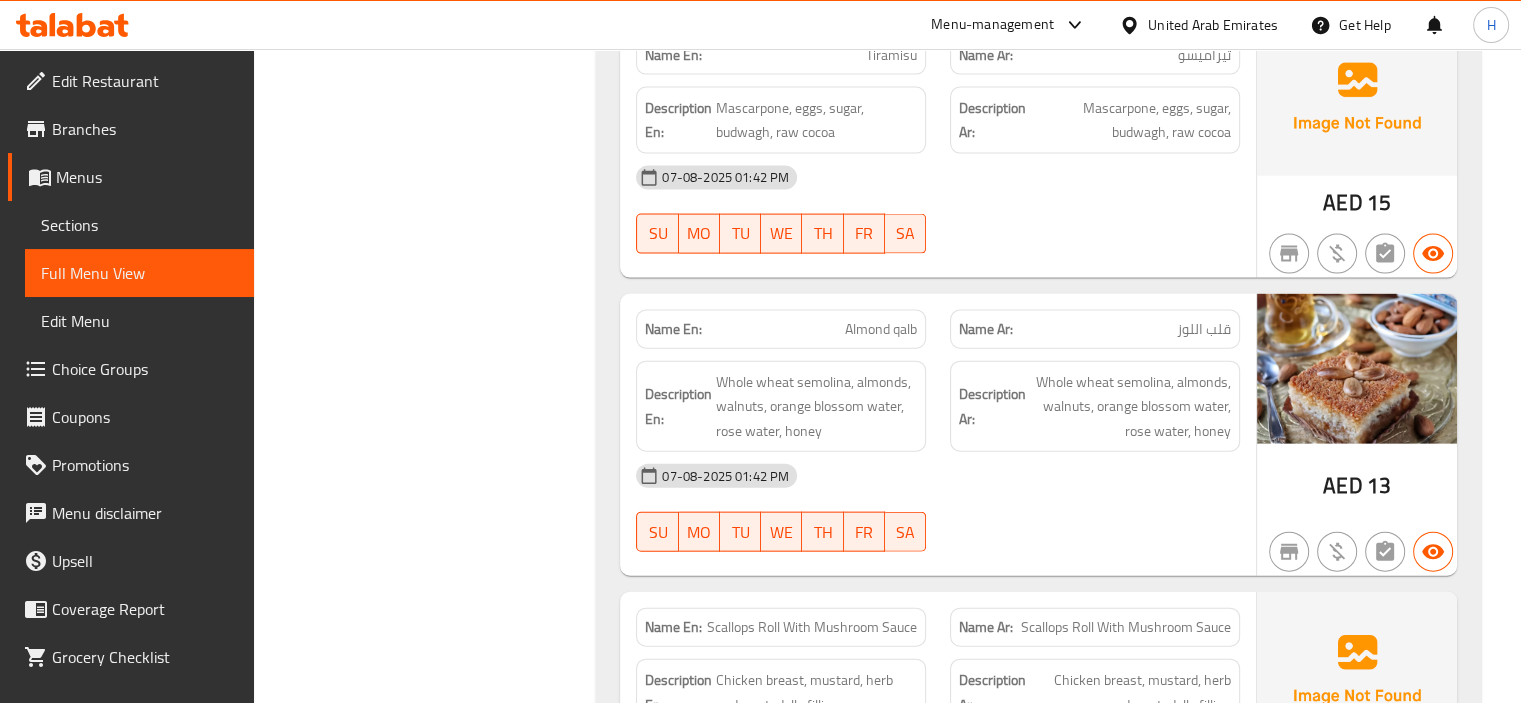 click on "07-08-2025 01:42 PM" at bounding box center [938, 476] 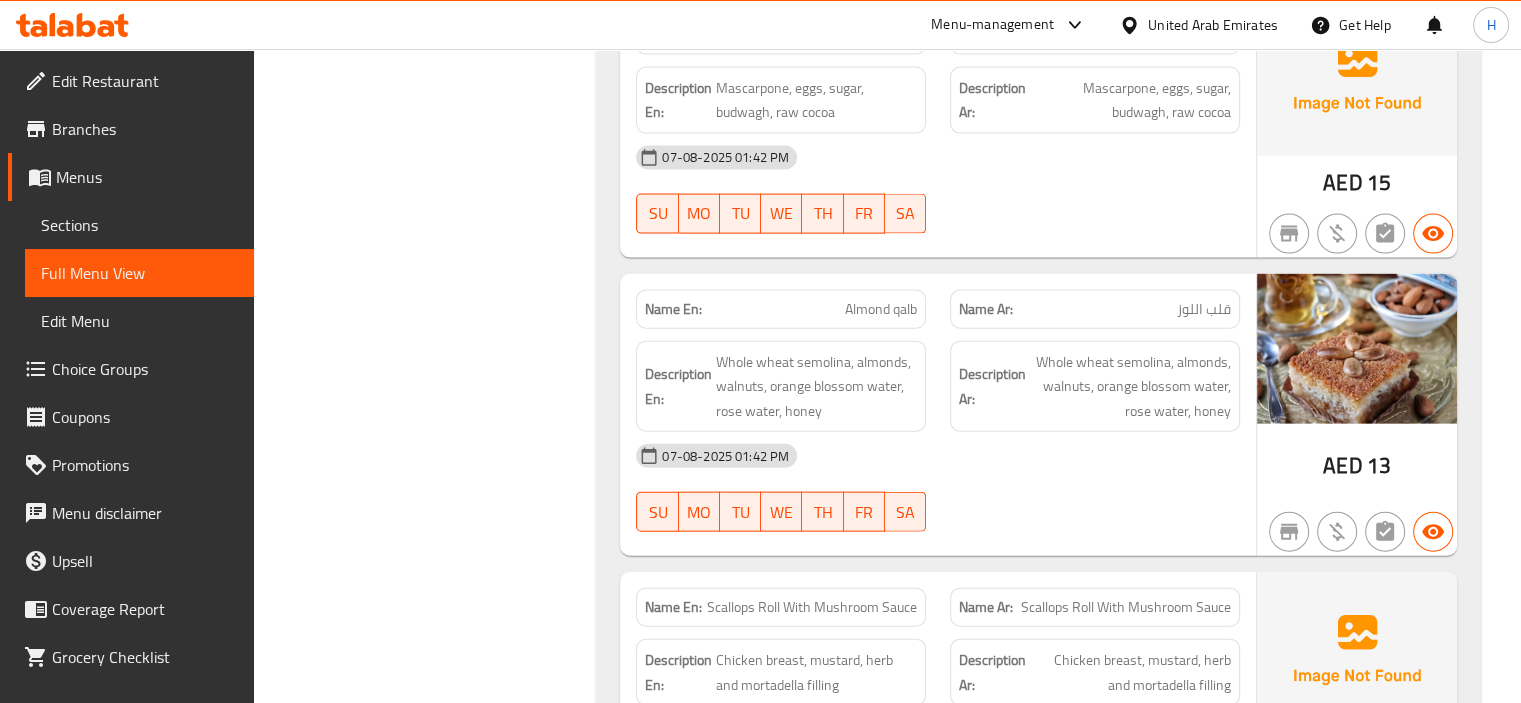 scroll, scrollTop: 4424, scrollLeft: 0, axis: vertical 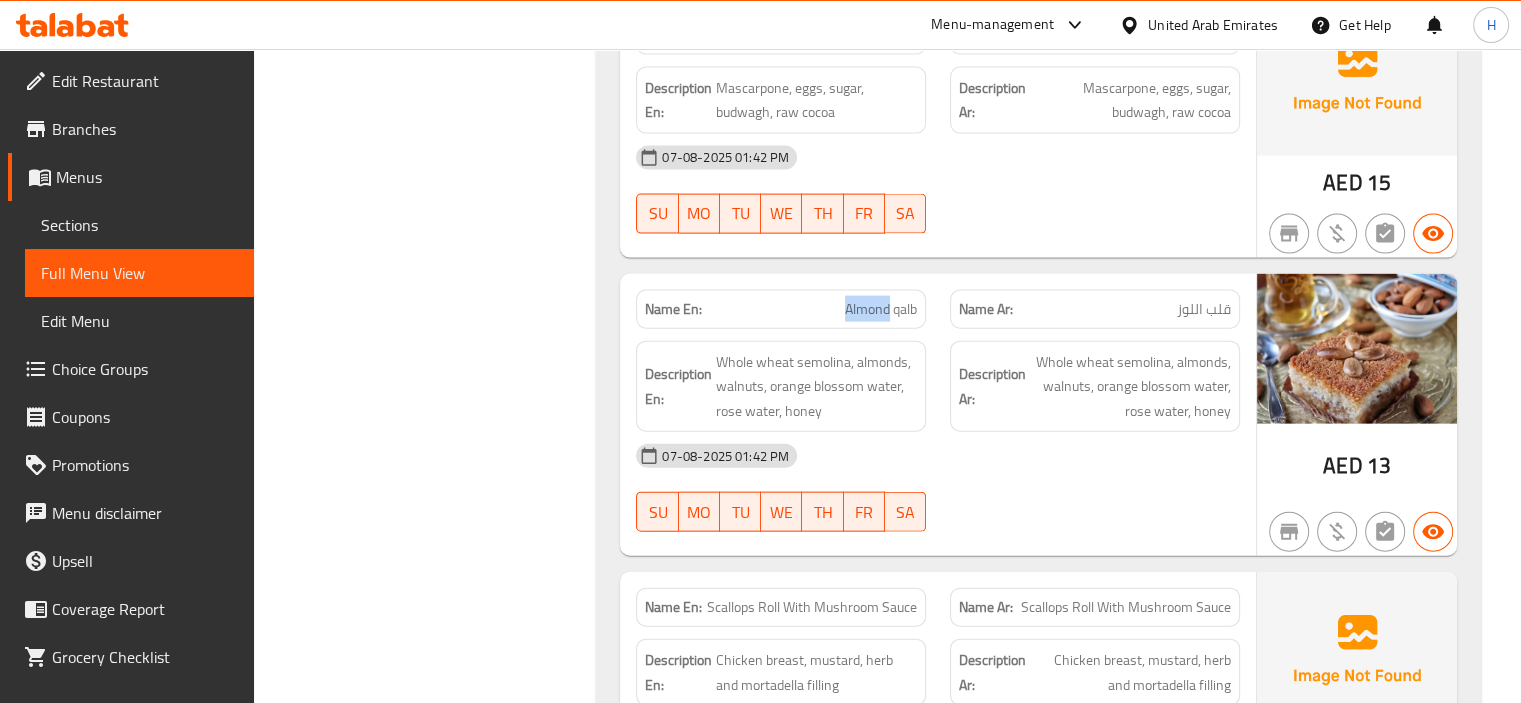 click on "[INGREDIENT] [INGREDIENT]" at bounding box center [881, 309] 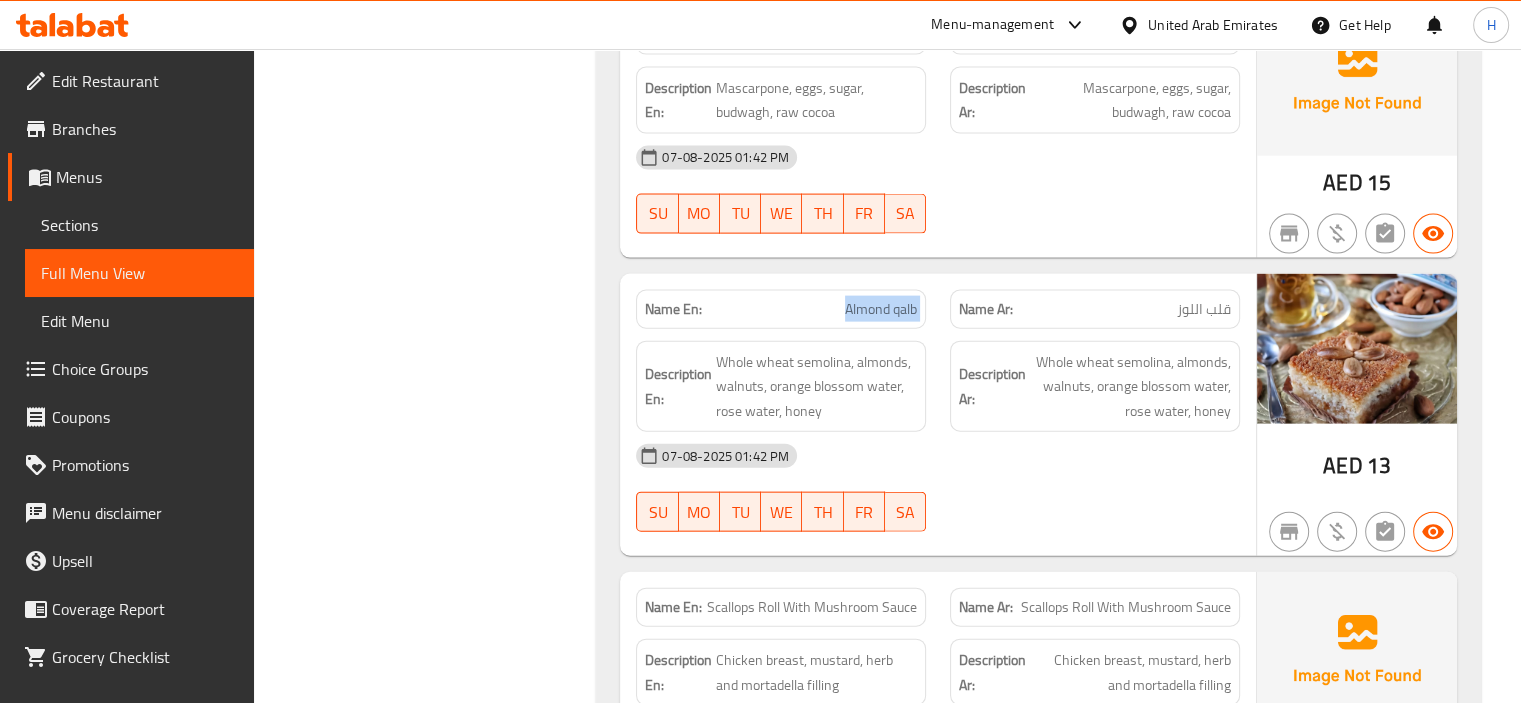 copy on "[INGREDIENT] [INGREDIENT]" 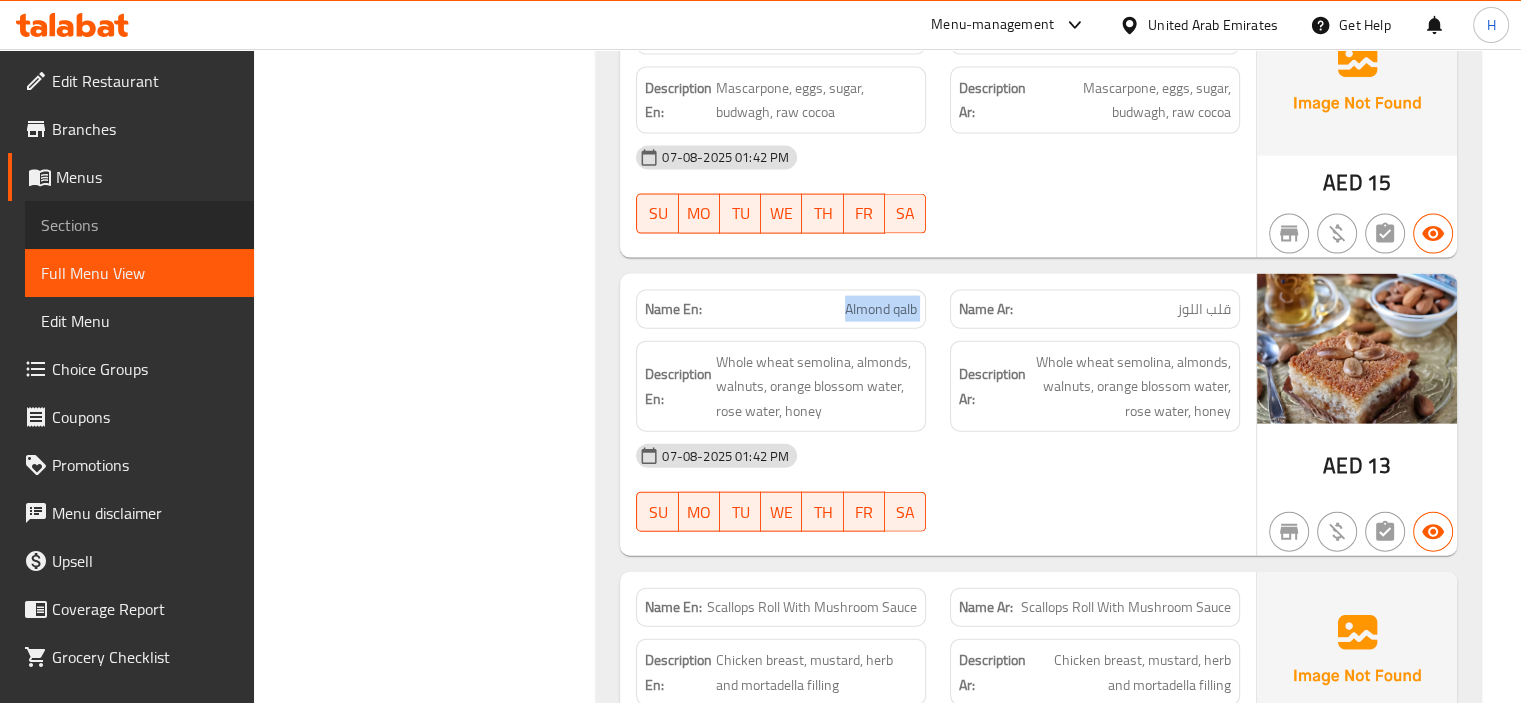click on "Sections" at bounding box center [139, 225] 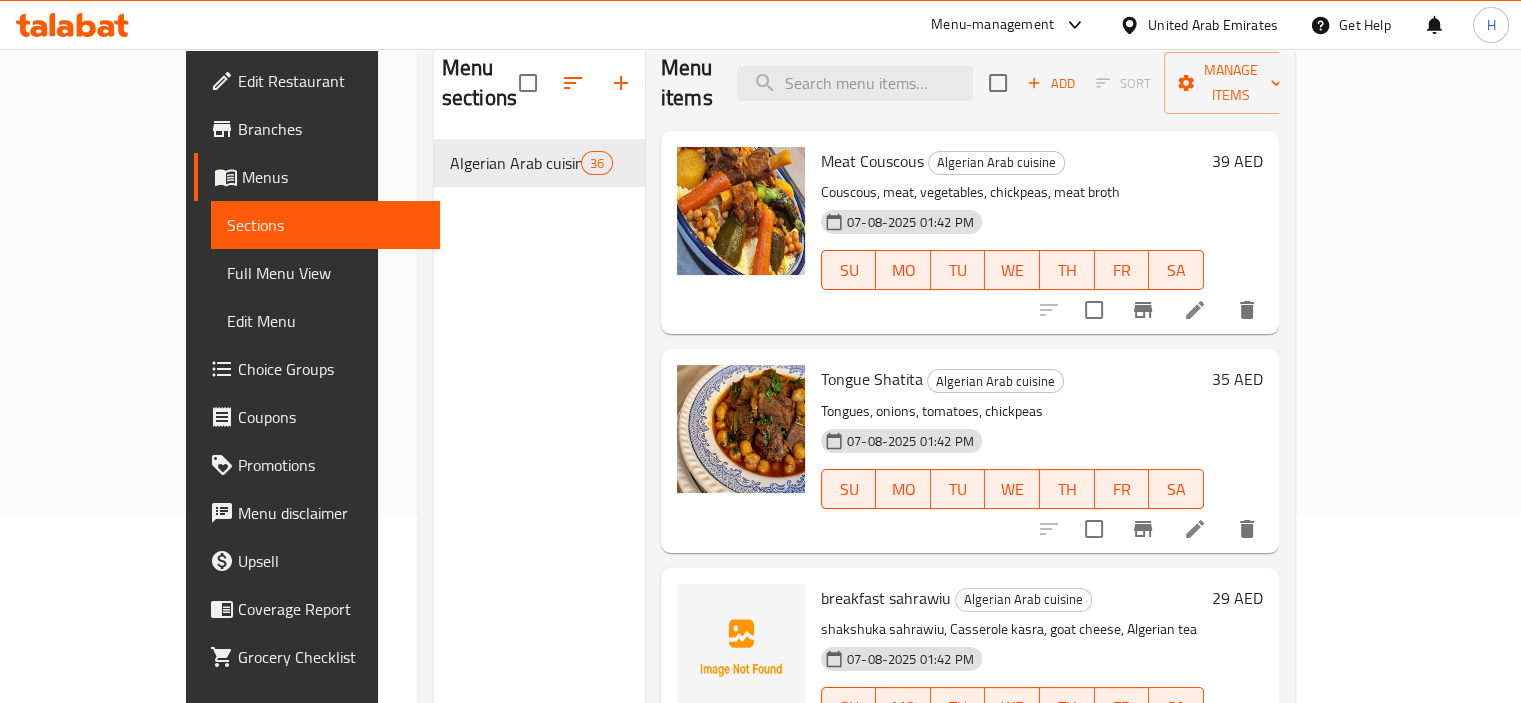 scroll, scrollTop: 48, scrollLeft: 0, axis: vertical 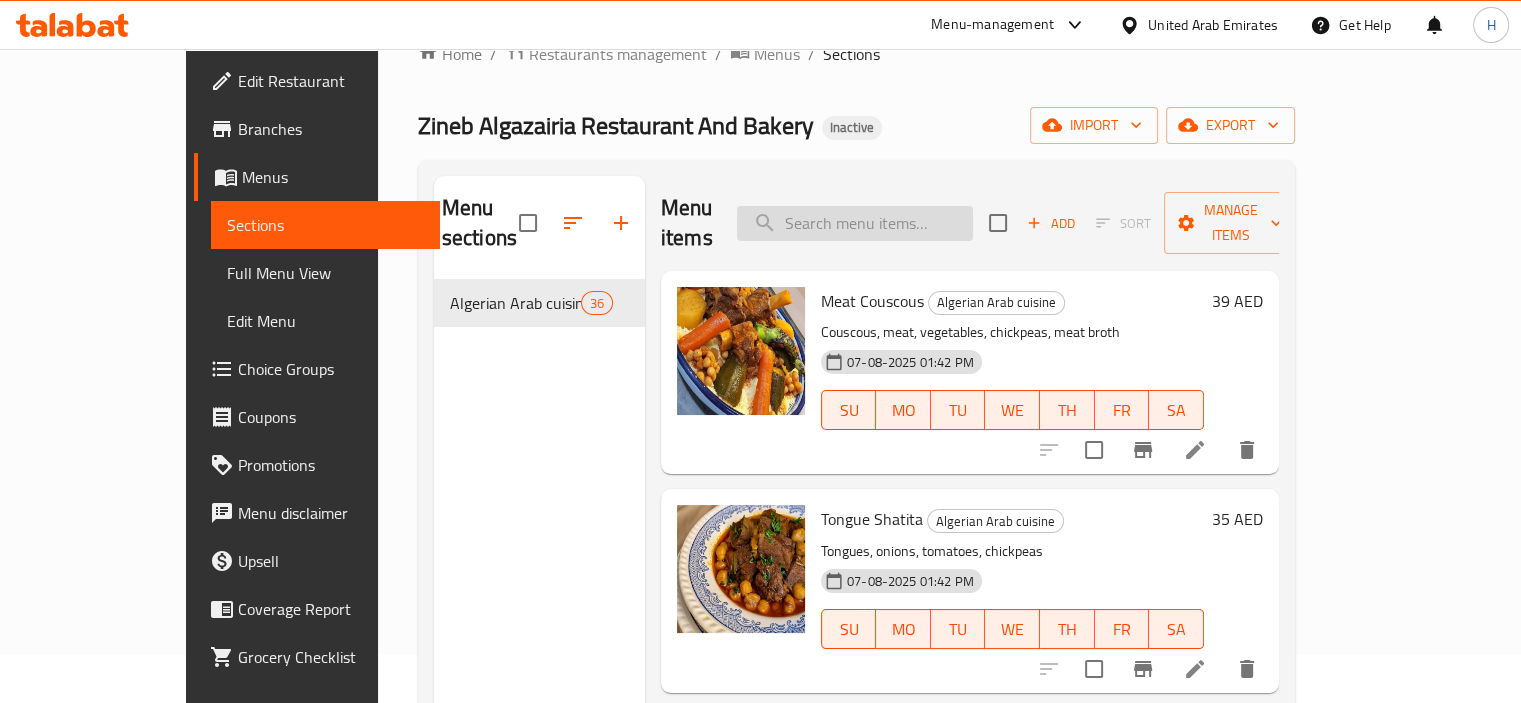 paste on "[INGREDIENT] [INGREDIENT]" 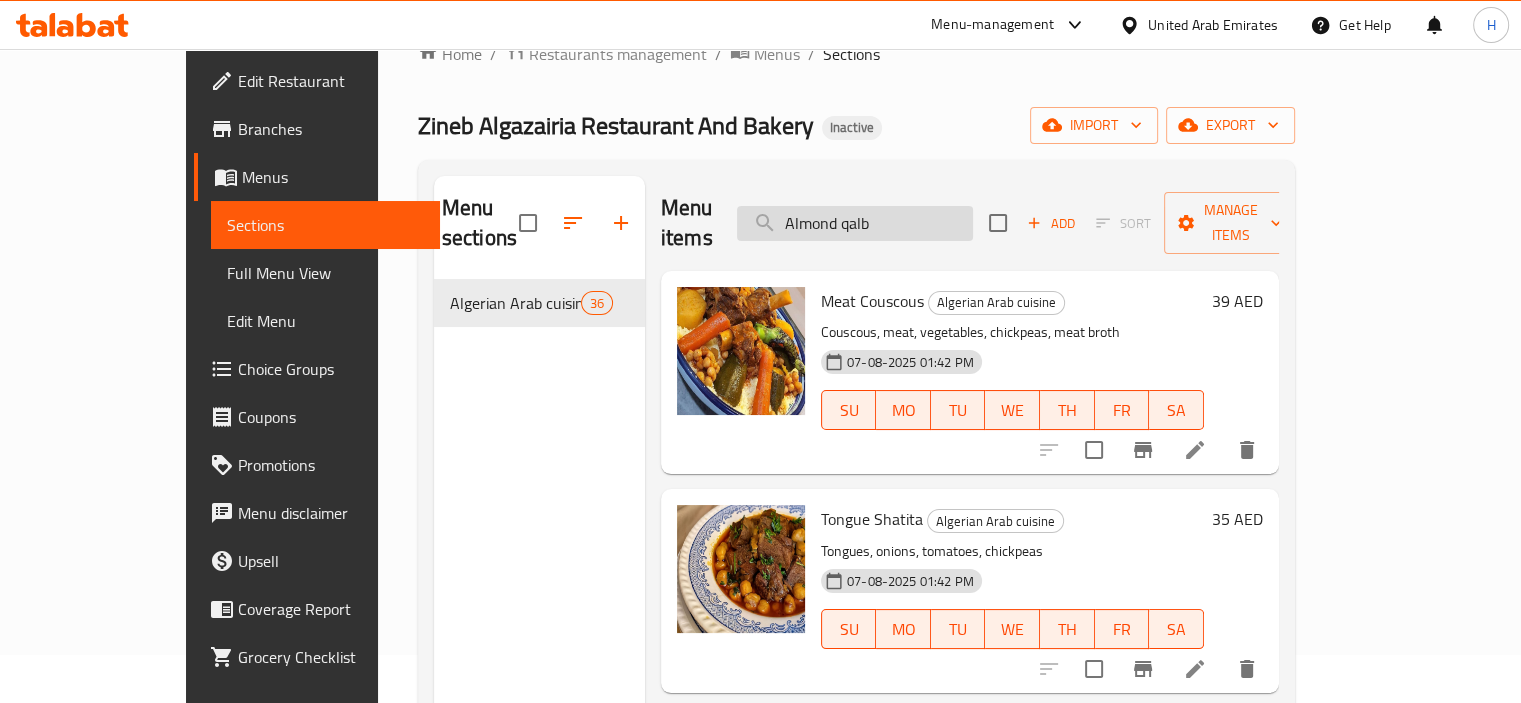 click on "[INGREDIENT] [INGREDIENT]" at bounding box center (855, 223) 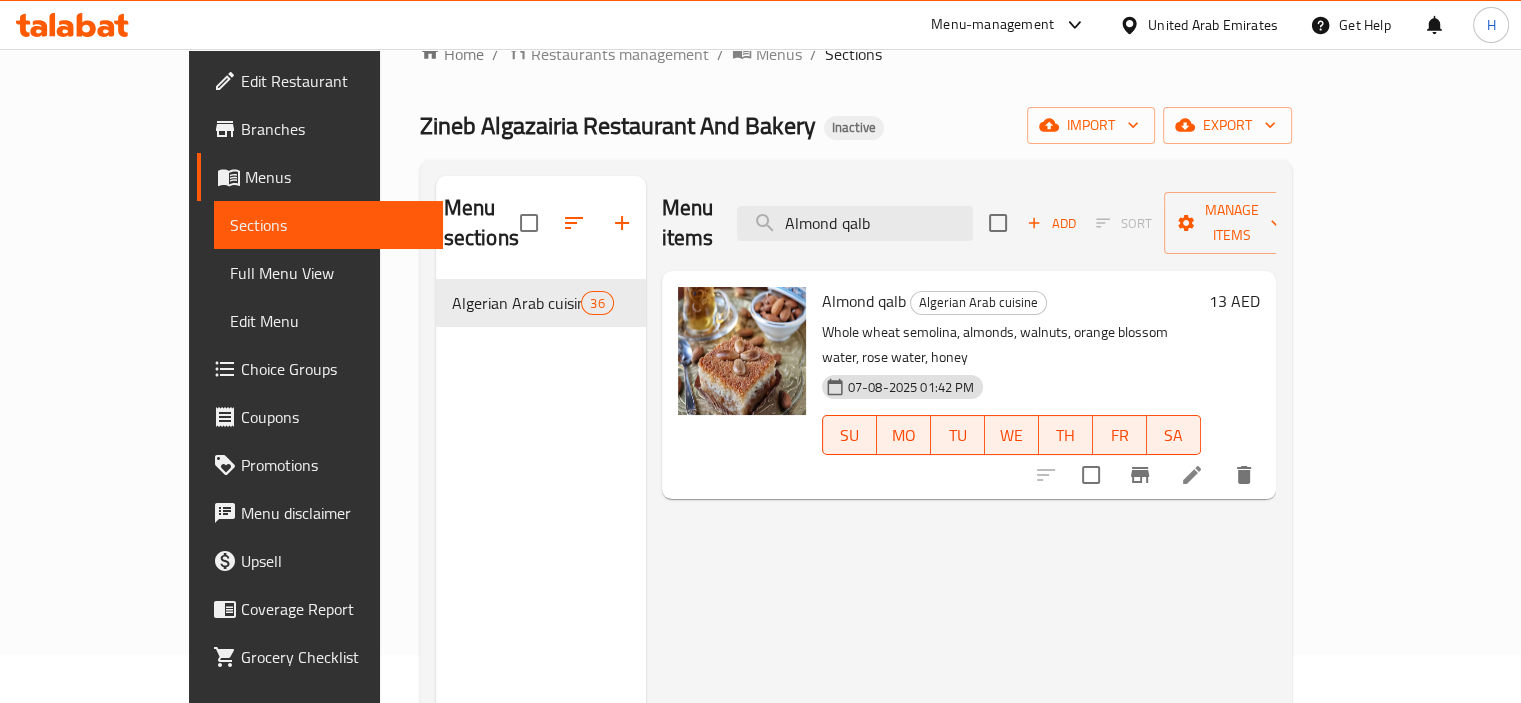 type on "[INGREDIENT] [INGREDIENT]" 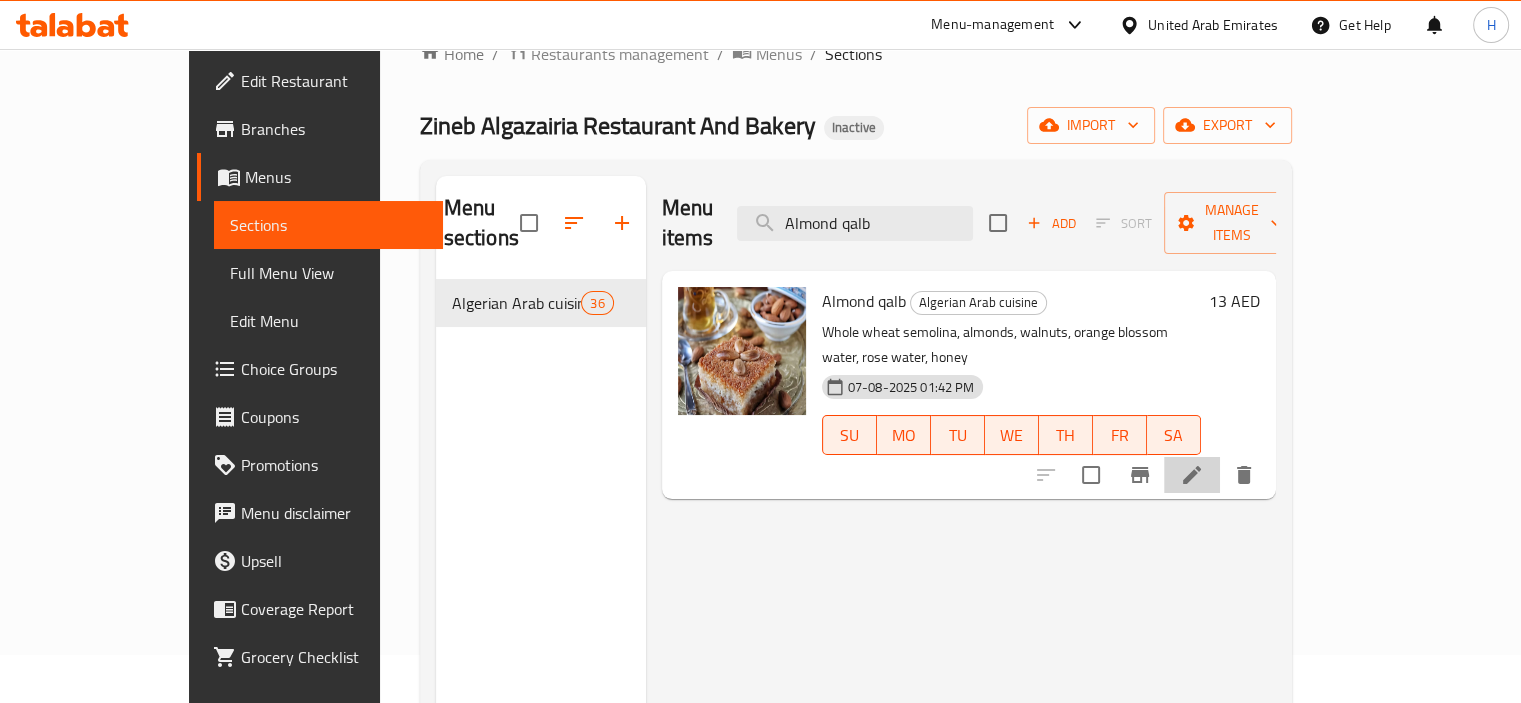 click at bounding box center [1192, 475] 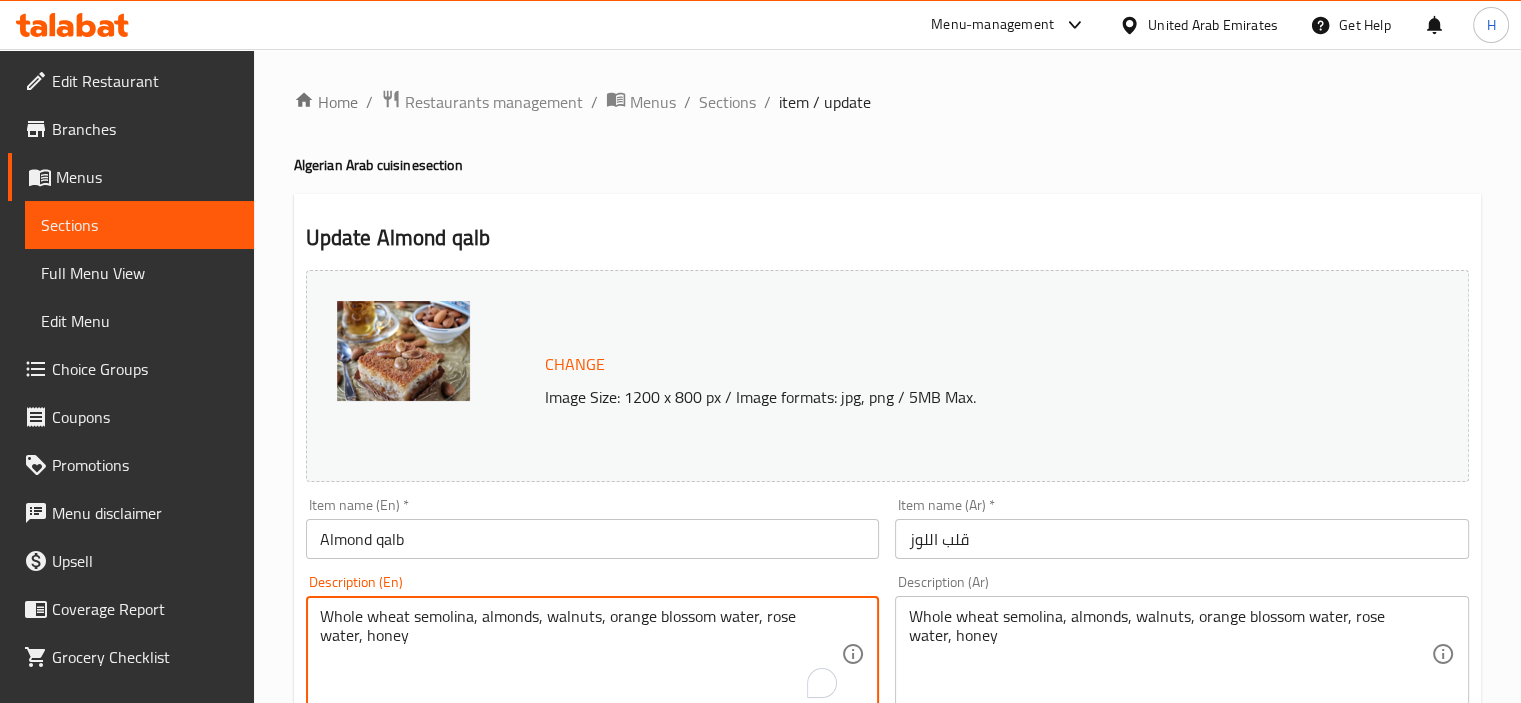 click on "Whole wheat semolina, almonds, walnuts, orange blossom water, rose water, honey" at bounding box center [581, 654] 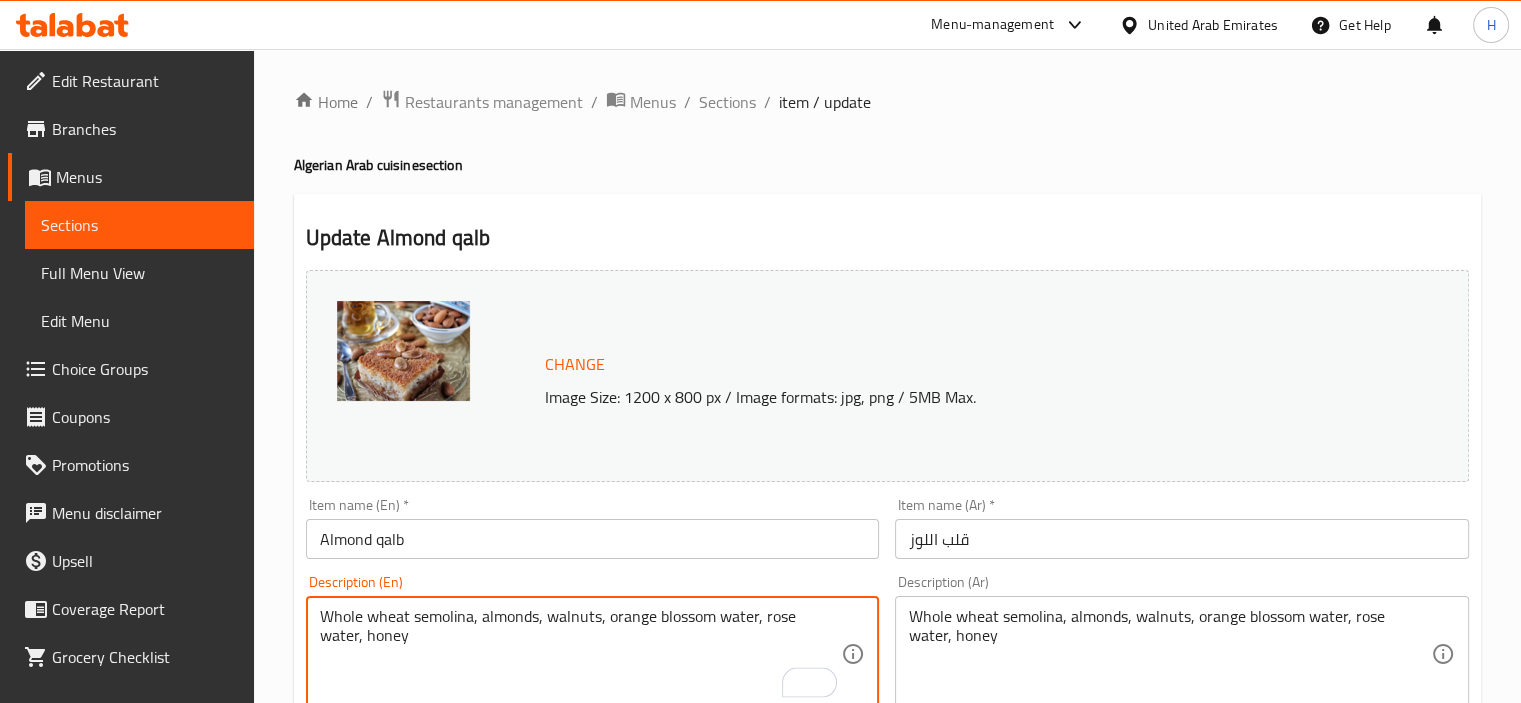 click on "Whole wheat semolina, almonds, walnuts, orange blossom water, rose water, honey" at bounding box center [581, 654] 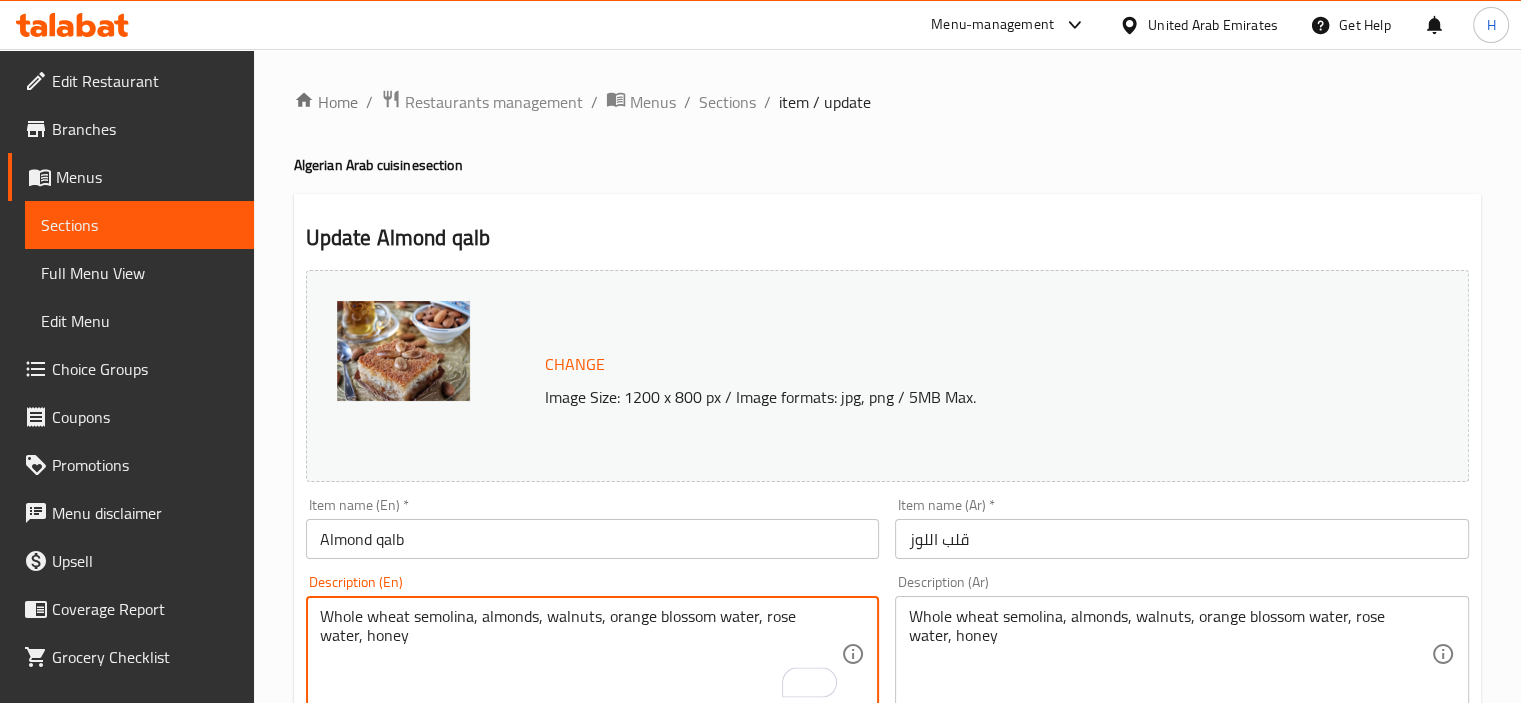 click on "Whole wheat semolina, almonds, walnuts, orange blossom water, rose water, honey" at bounding box center (581, 654) 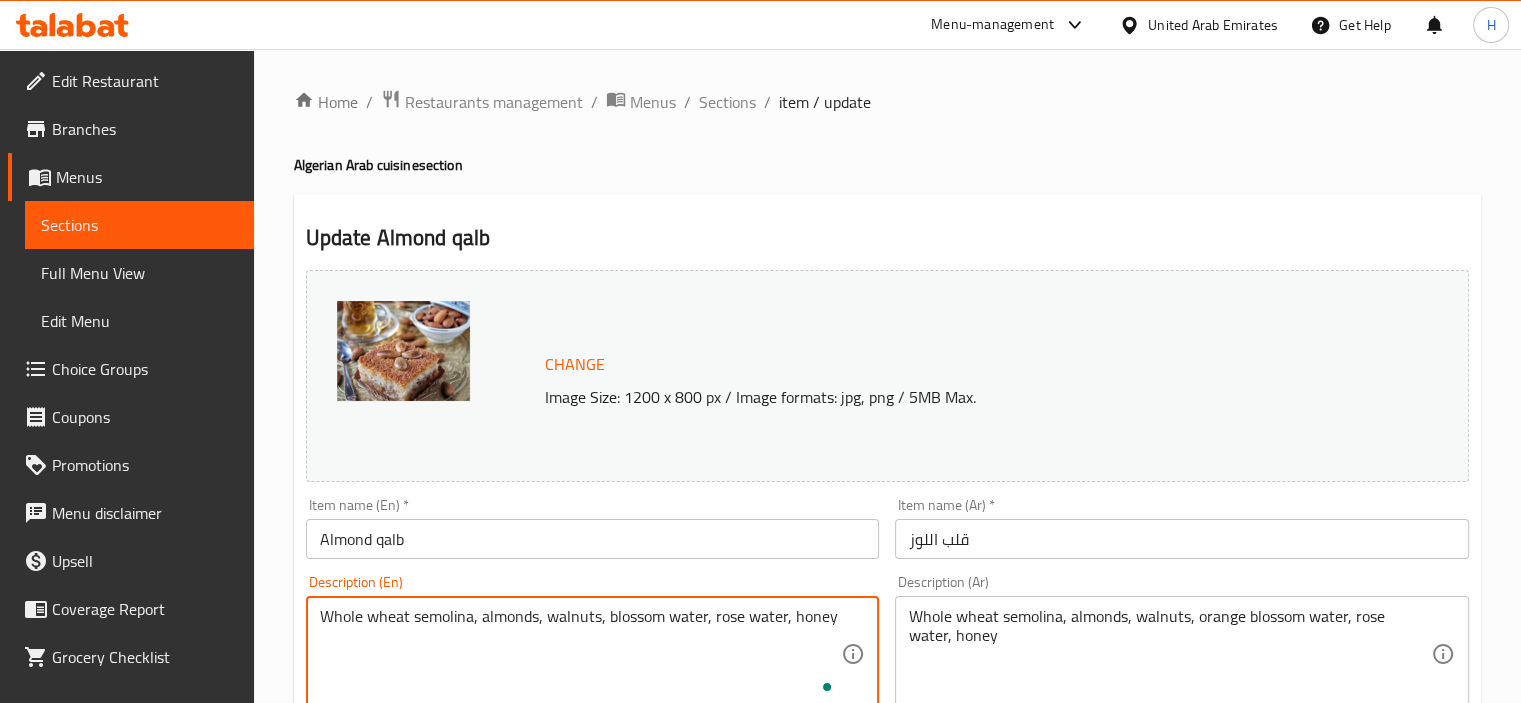 scroll, scrollTop: 737, scrollLeft: 0, axis: vertical 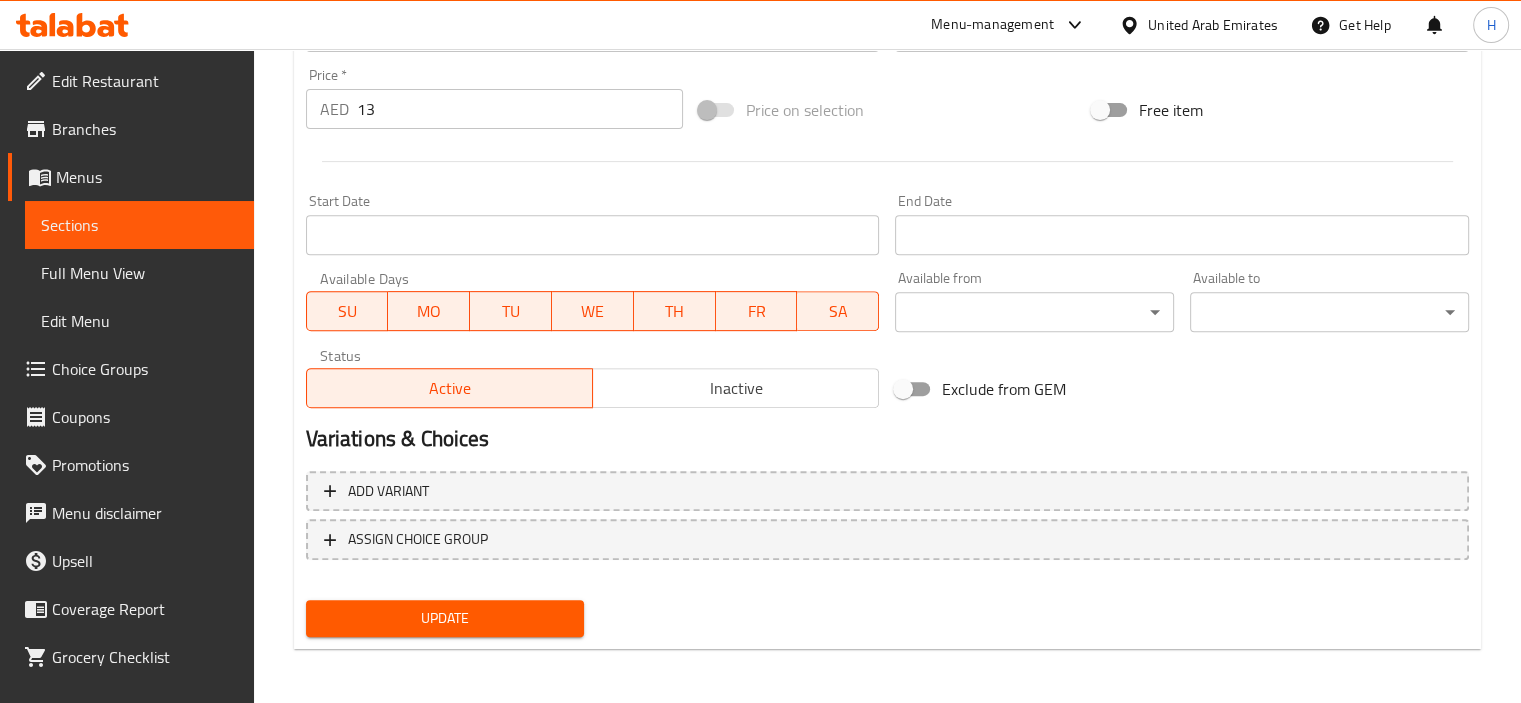 type on "[INGREDIENT] [INGREDIENT], [INGREDIENT], [INGREDIENT], [INGREDIENT] [INGREDIENT], [INGREDIENT] [INGREDIENT], [INGREDIENT]" 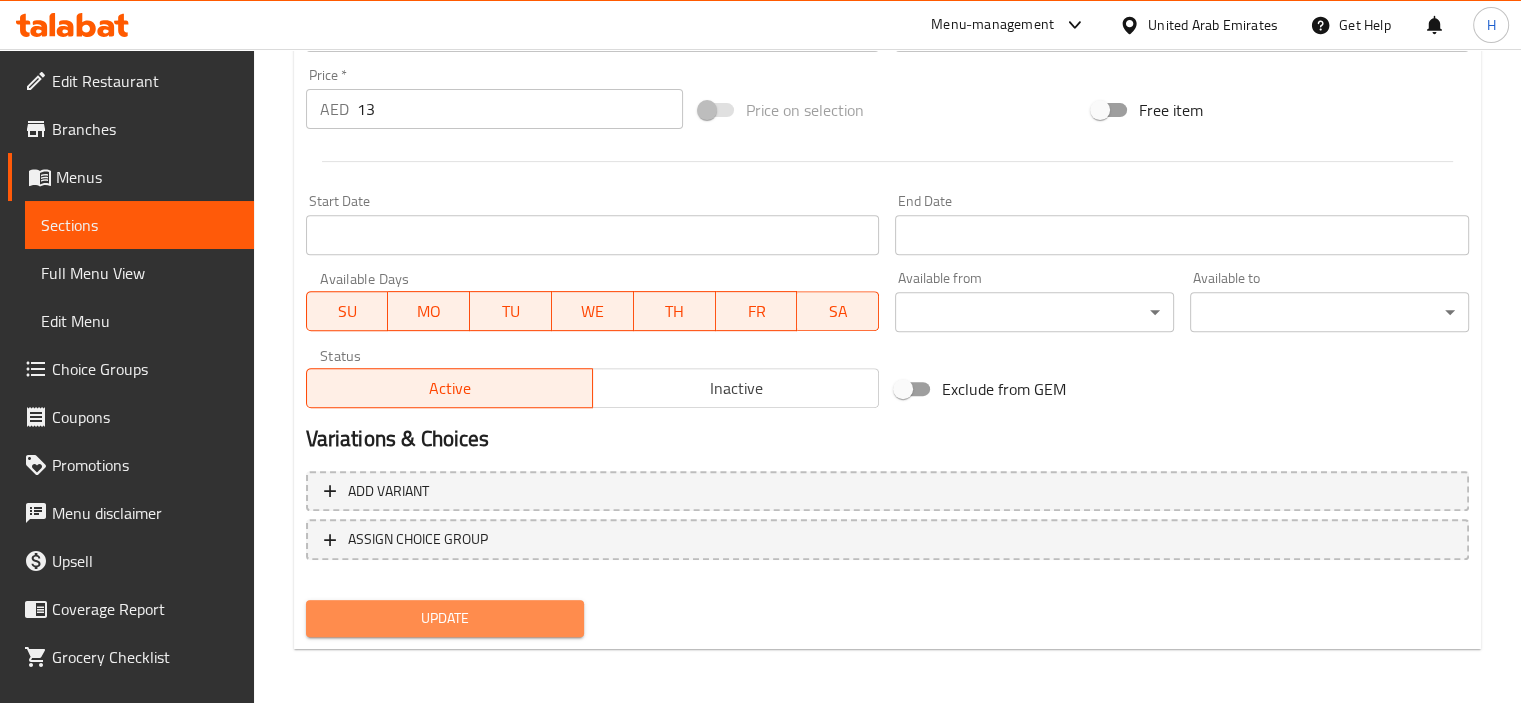 click on "Update" at bounding box center (445, 618) 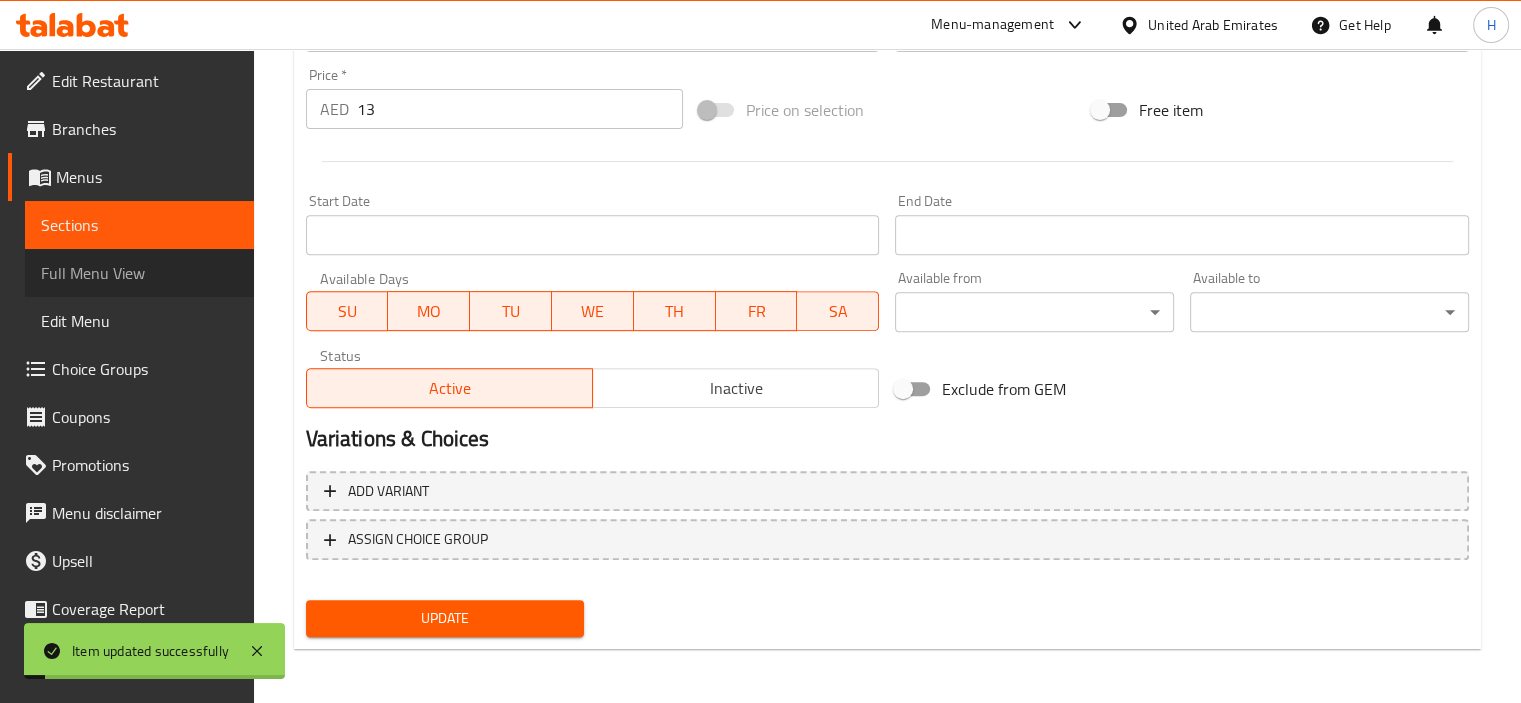 click on "Full Menu View" at bounding box center (139, 273) 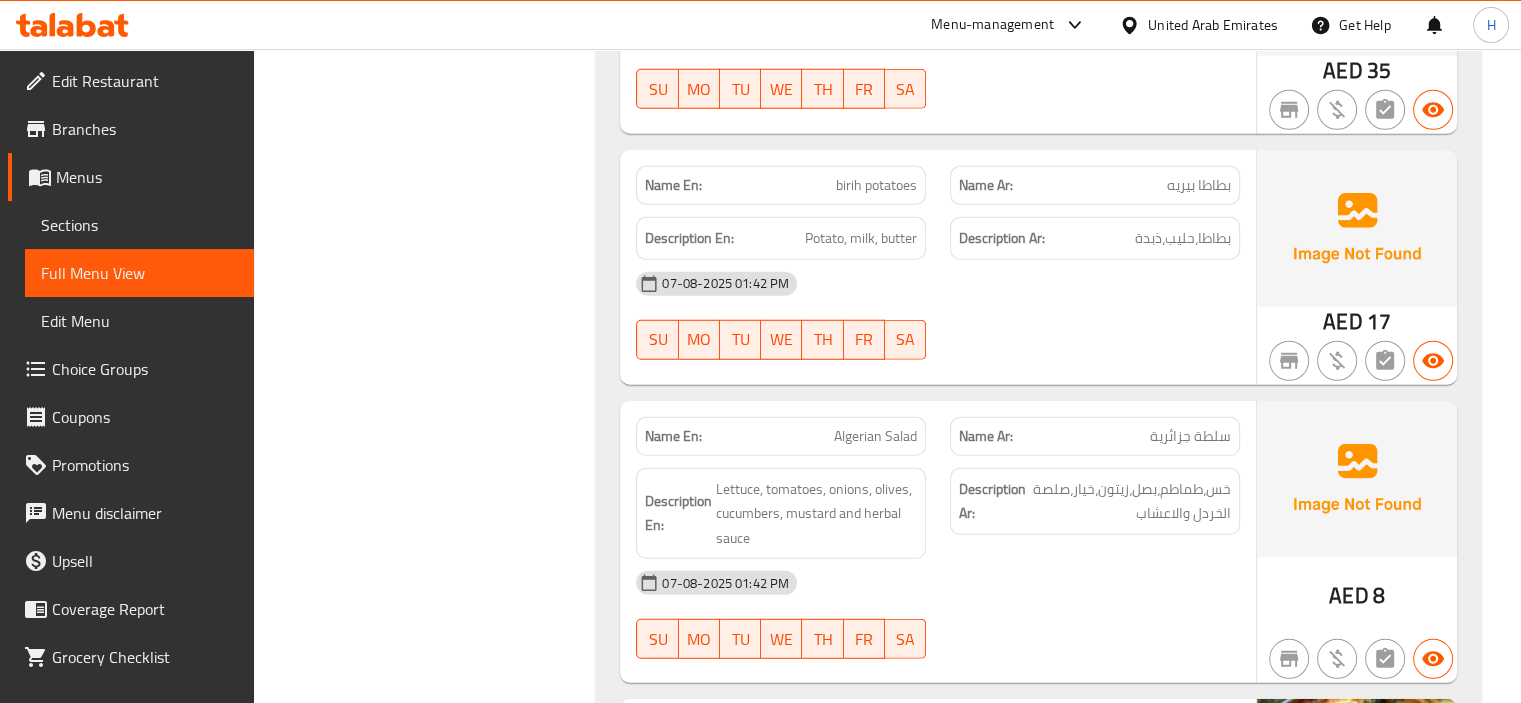 scroll, scrollTop: 5482, scrollLeft: 0, axis: vertical 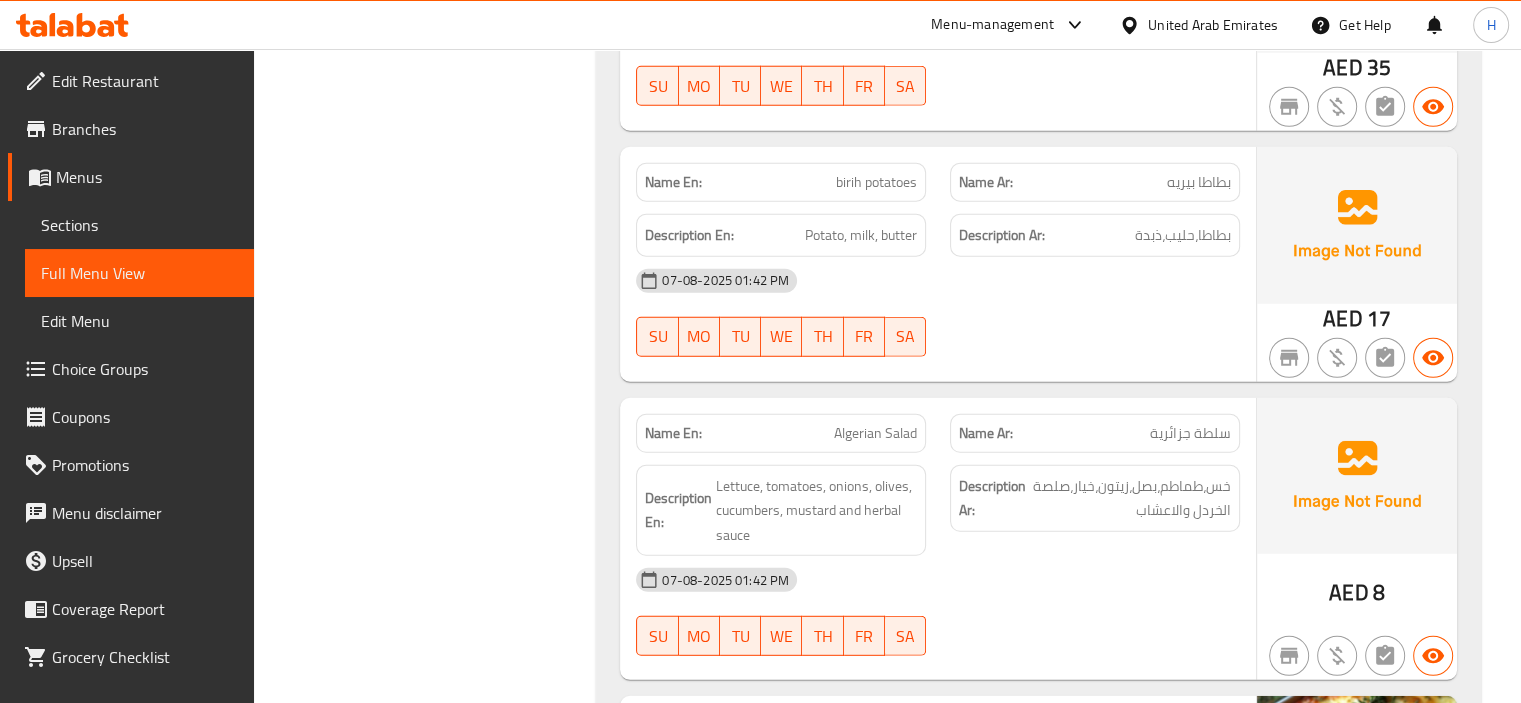 click on "birih potatoes" at bounding box center [876, 182] 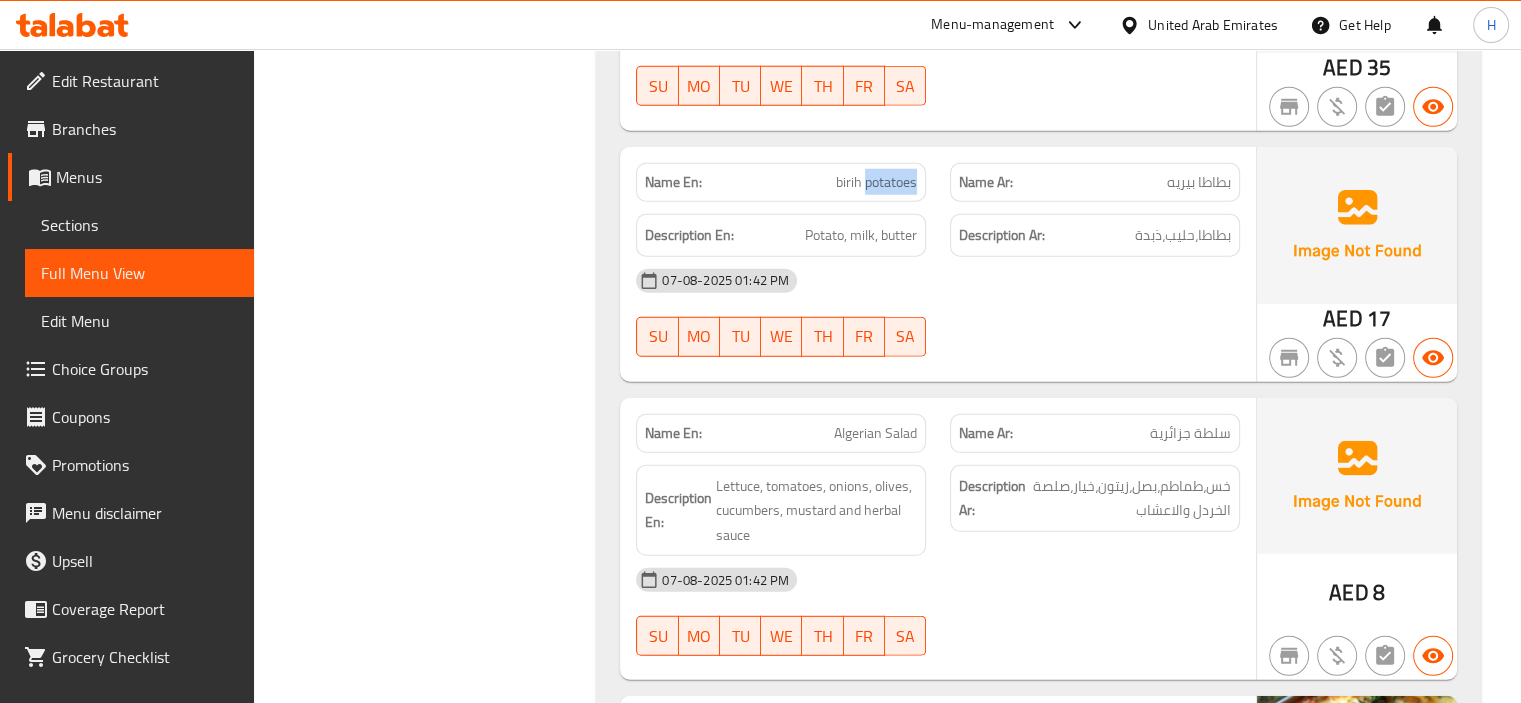 click on "birih potatoes" at bounding box center [876, 182] 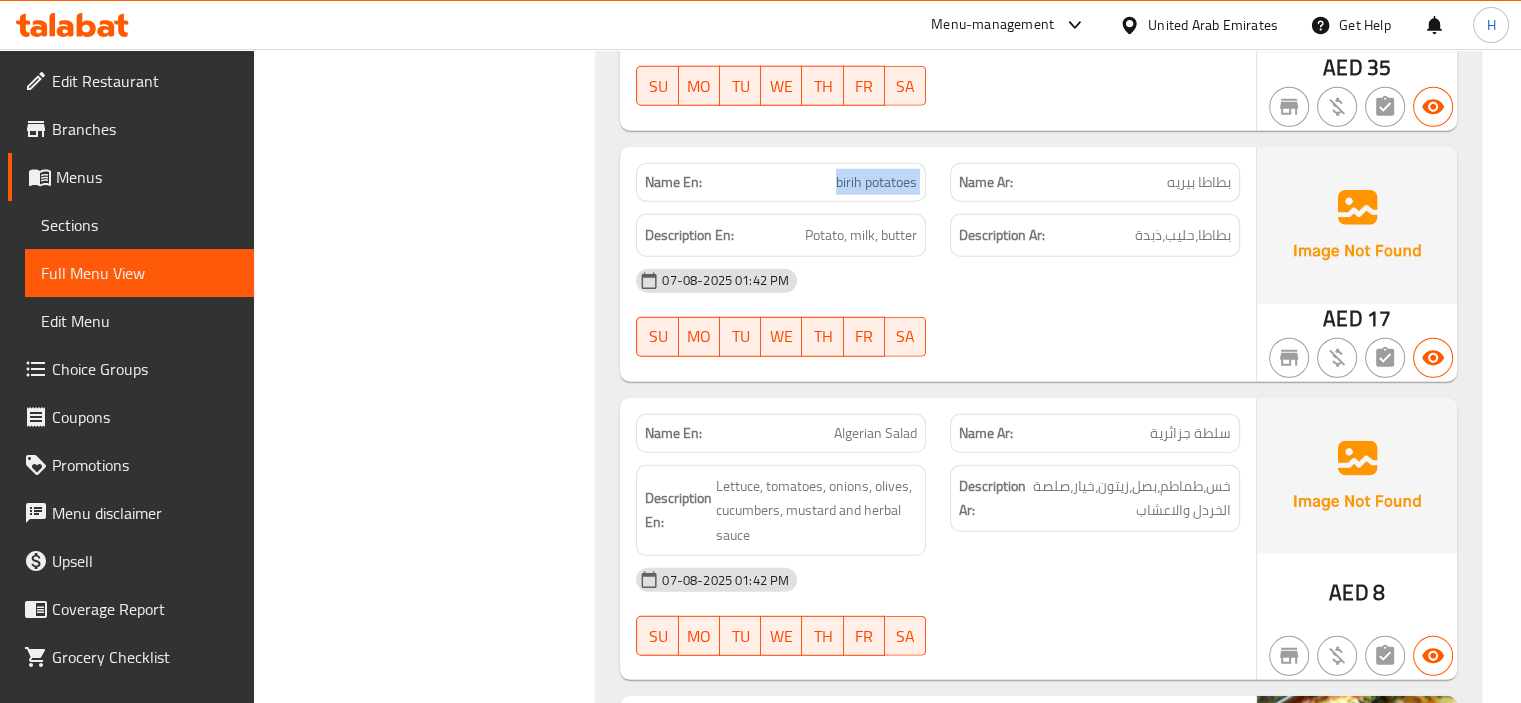 click on "birih potatoes" at bounding box center [876, 182] 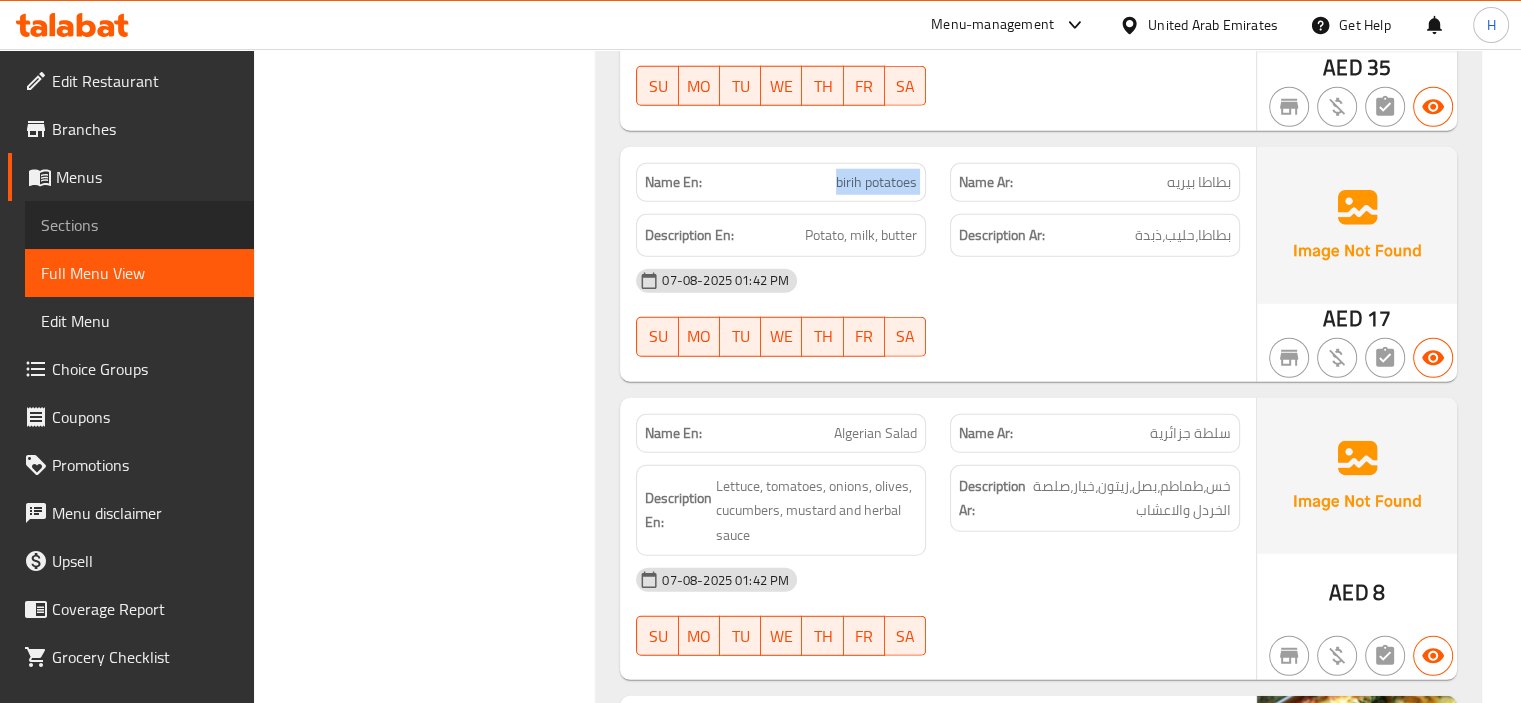 click on "Sections" at bounding box center (139, 225) 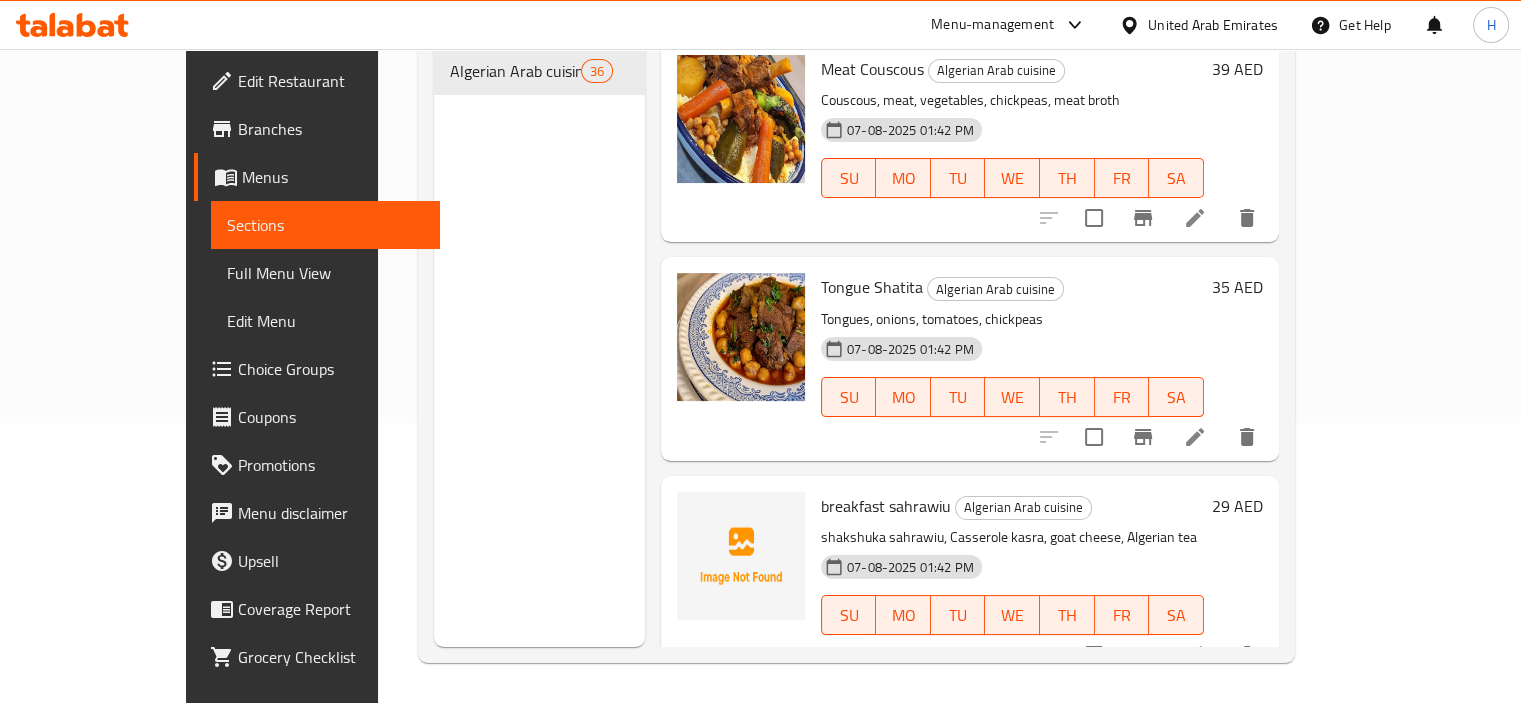 scroll, scrollTop: 0, scrollLeft: 0, axis: both 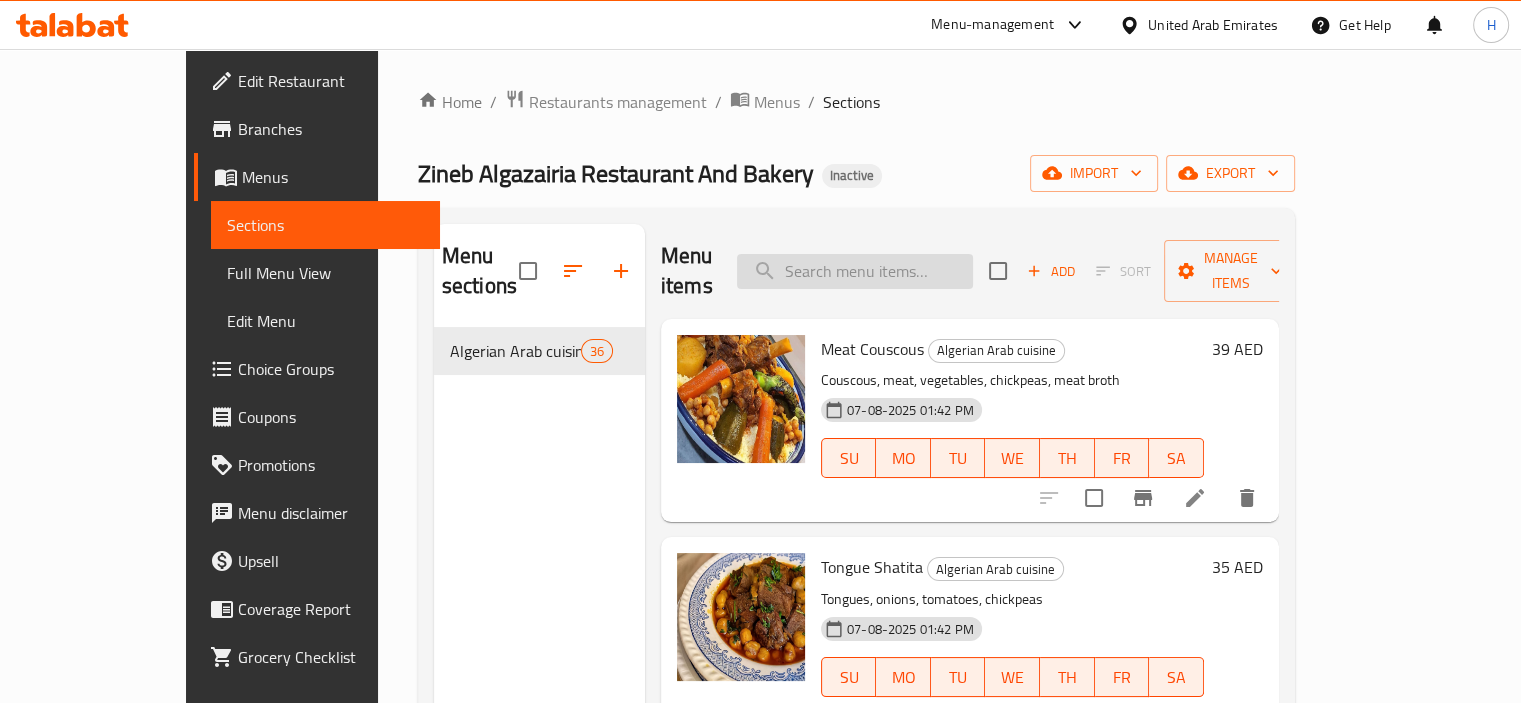 paste on "birih potatoes" 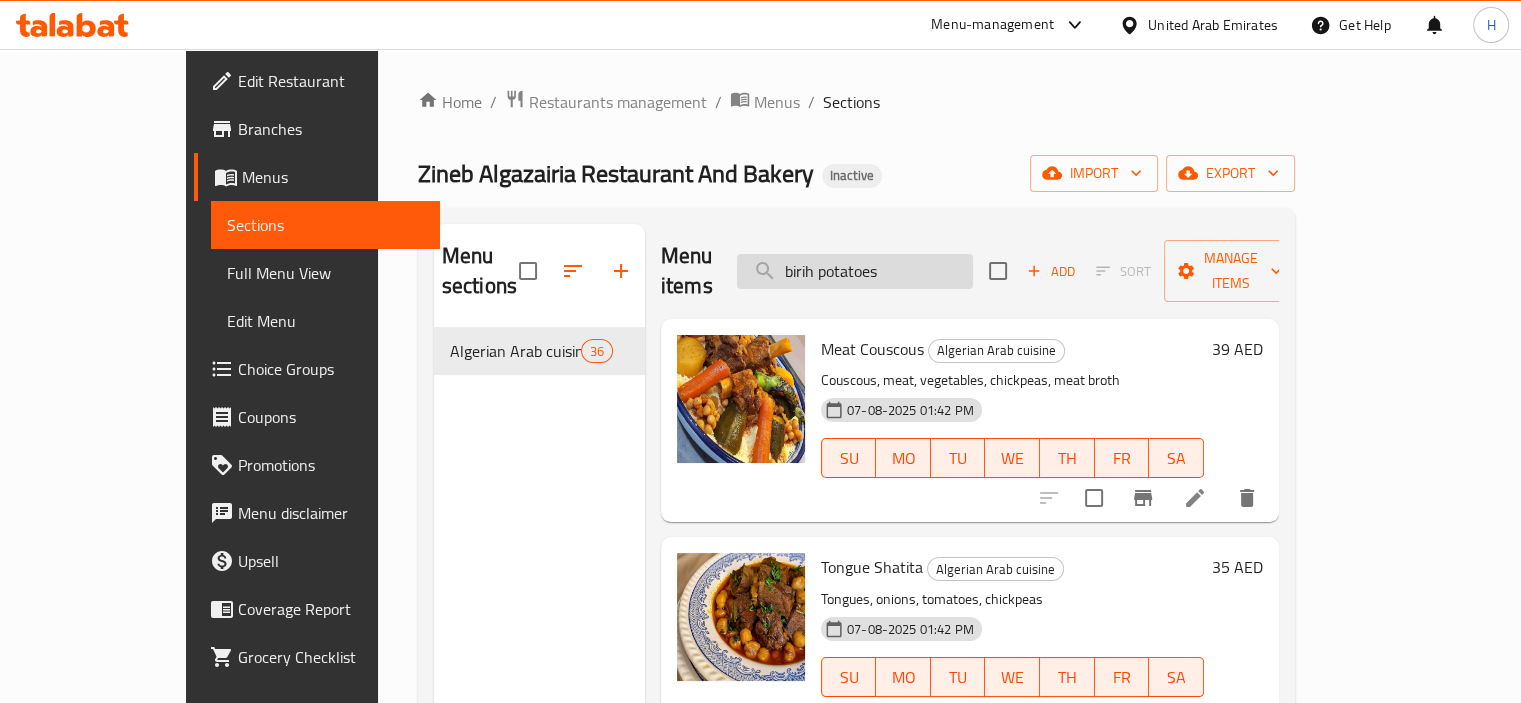 click on "birih potatoes" at bounding box center (855, 271) 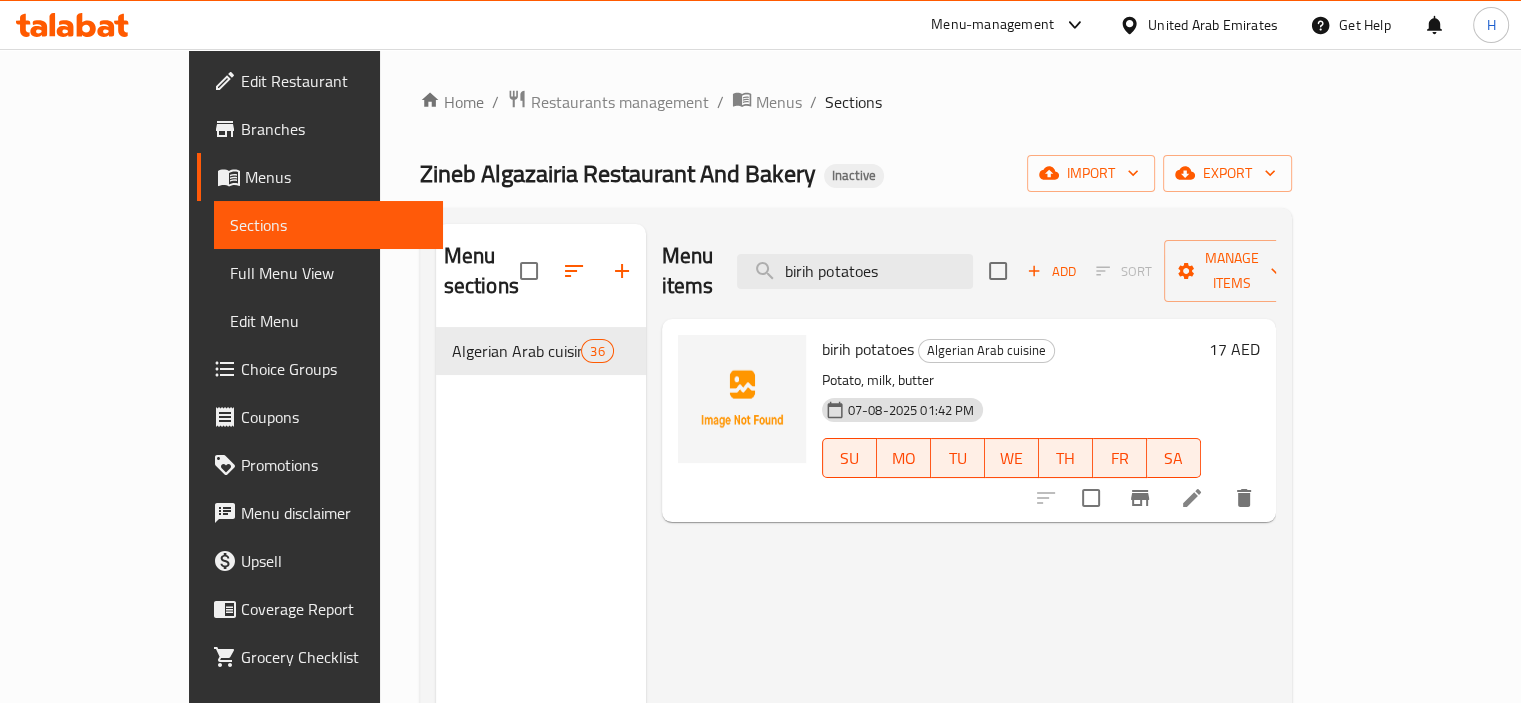 type on "birih potatoes" 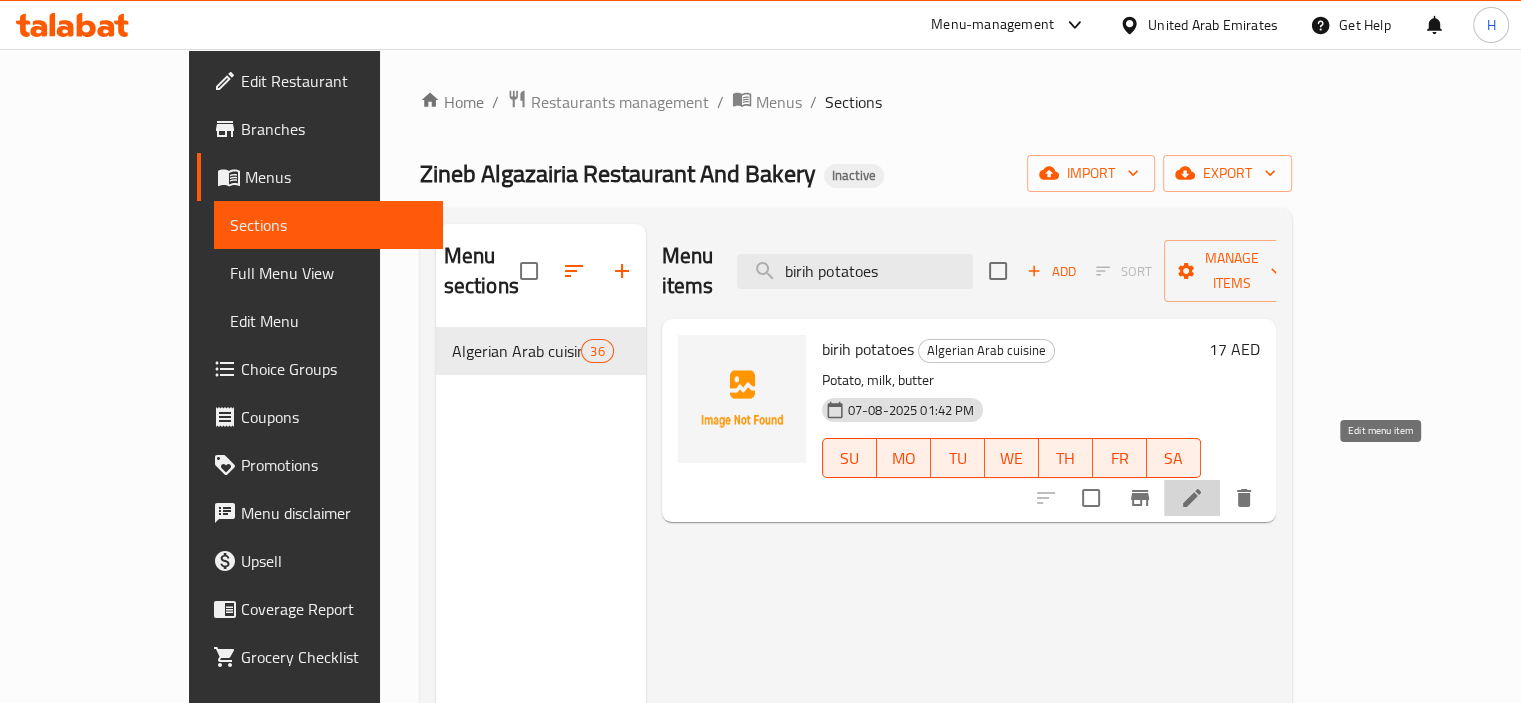 click 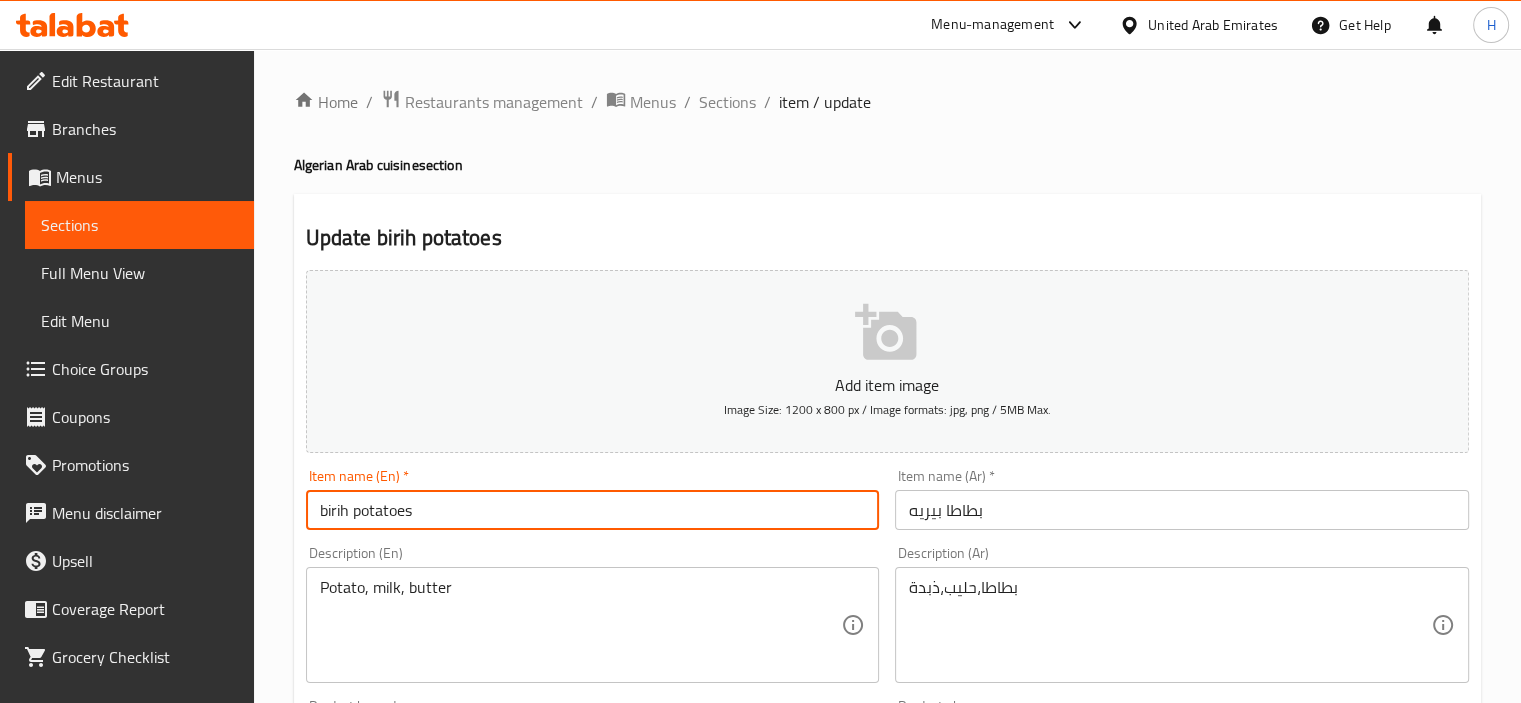click on "birih potatoes" at bounding box center (593, 510) 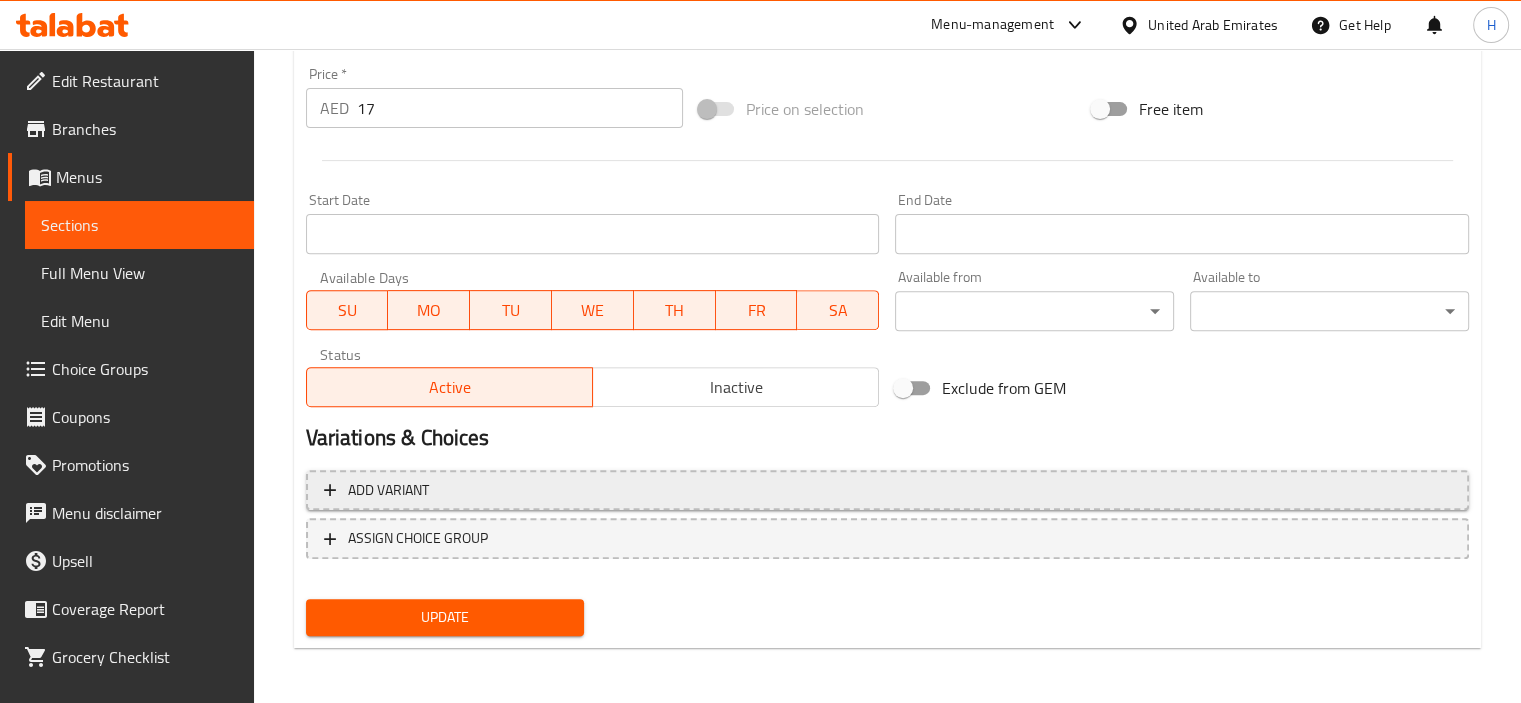 scroll, scrollTop: 425, scrollLeft: 0, axis: vertical 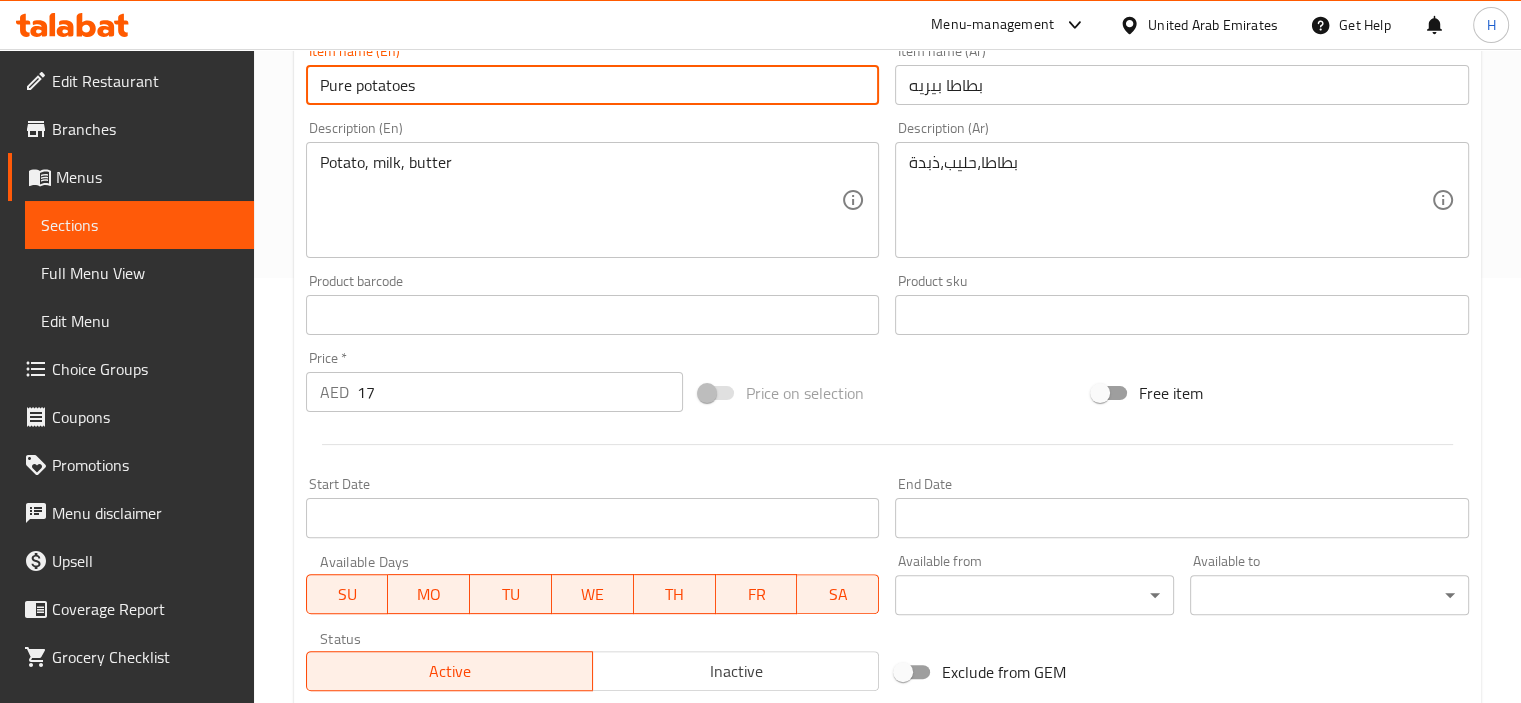 type on "[INGREDIENT] [INGREDIENT]" 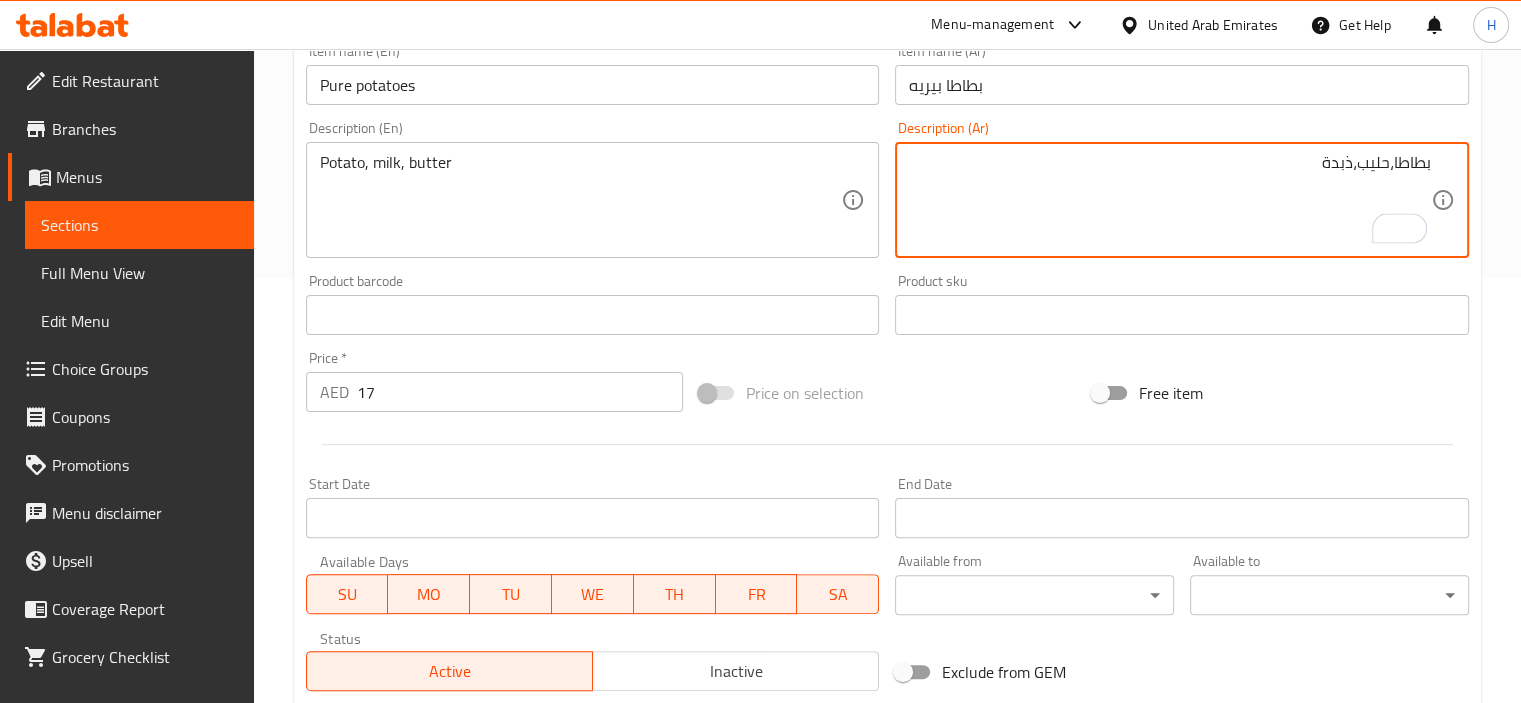 click on "بطاطا،حليب،ذبدة" at bounding box center [1170, 200] 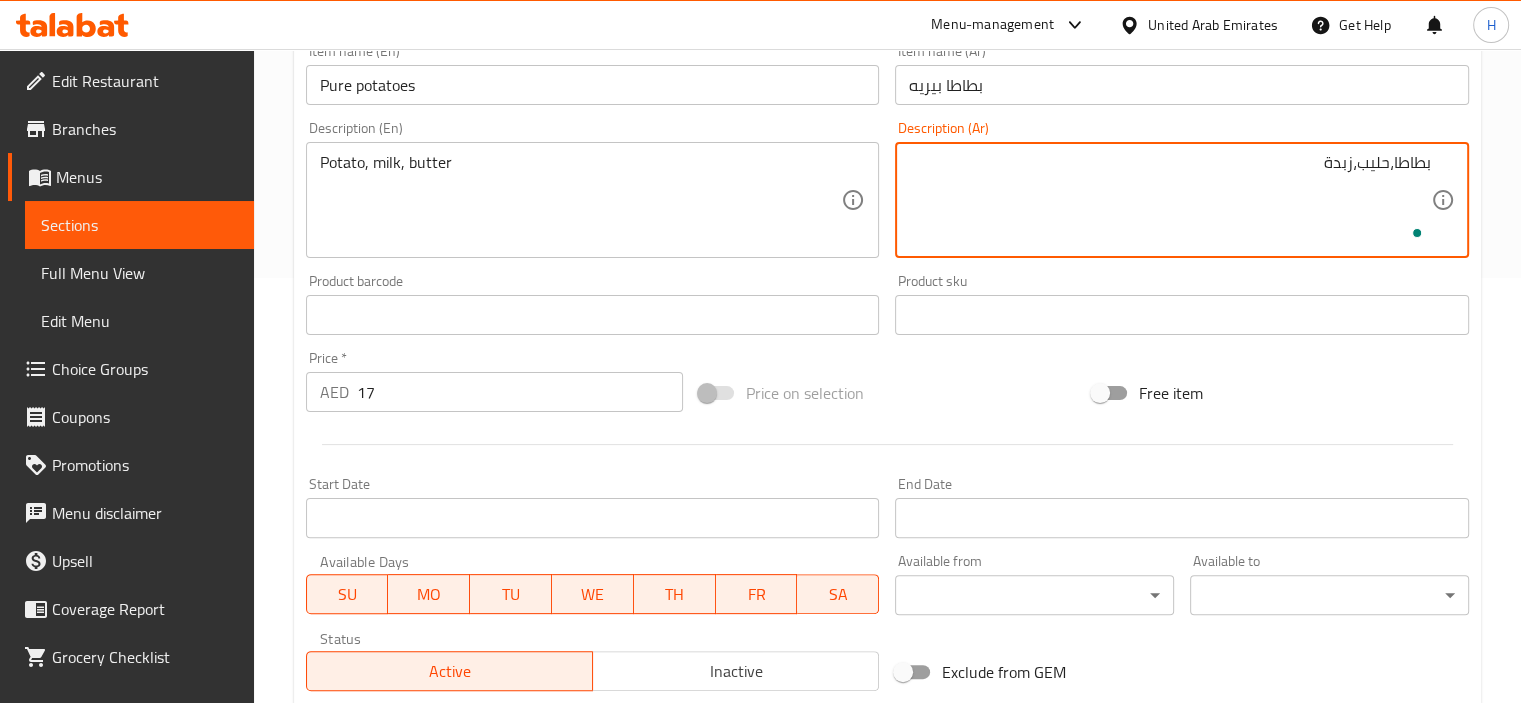 scroll, scrollTop: 709, scrollLeft: 0, axis: vertical 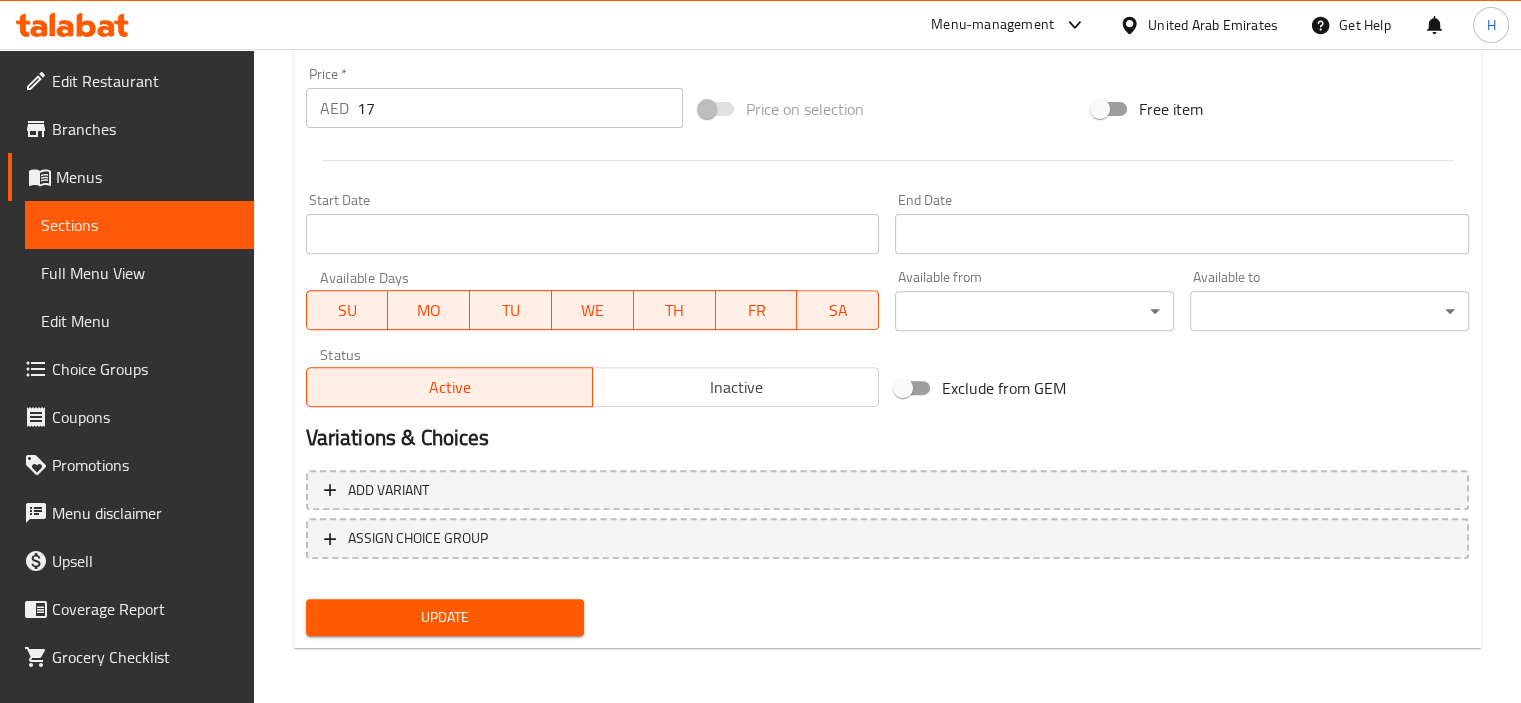 type on "[INGREDIENT], [INGREDIENT], [INGREDIENT]" 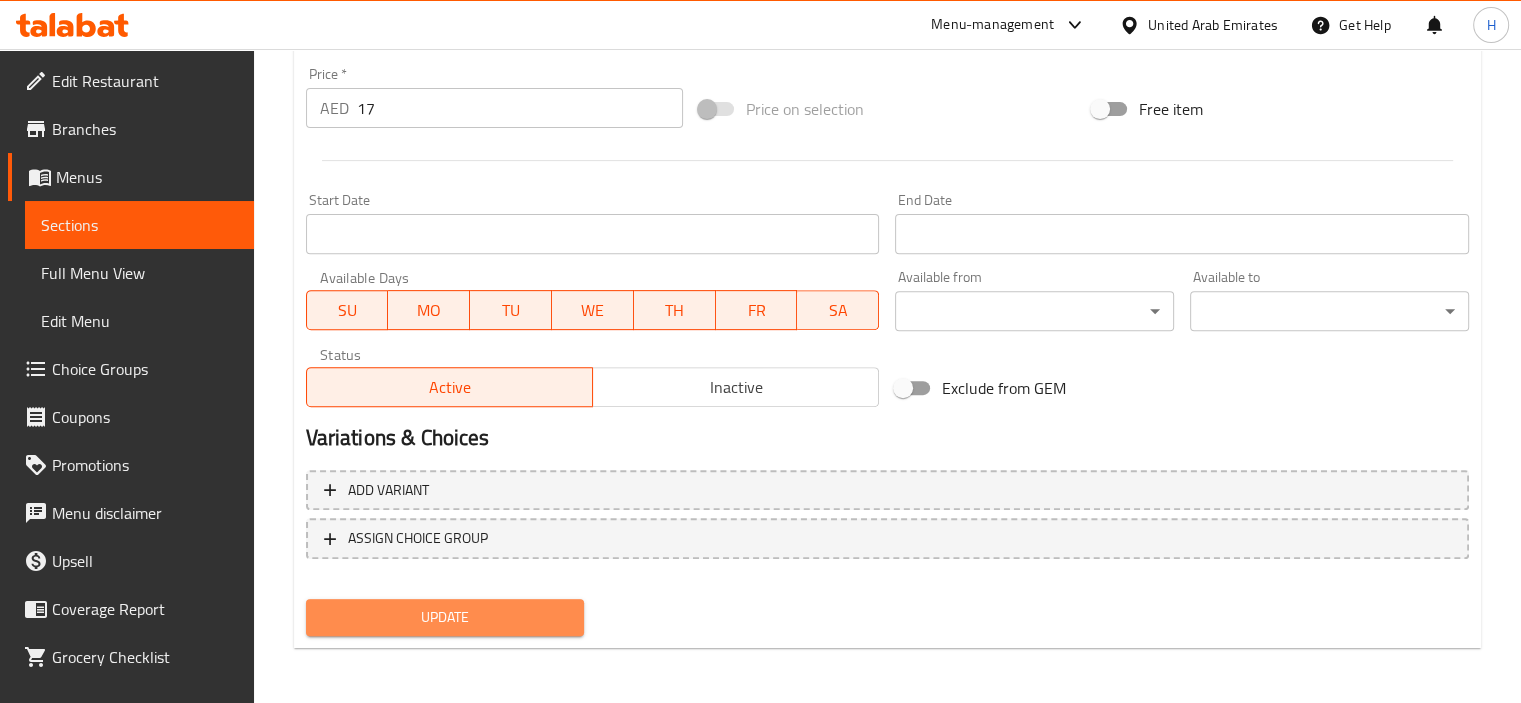 click on "Update" at bounding box center [445, 617] 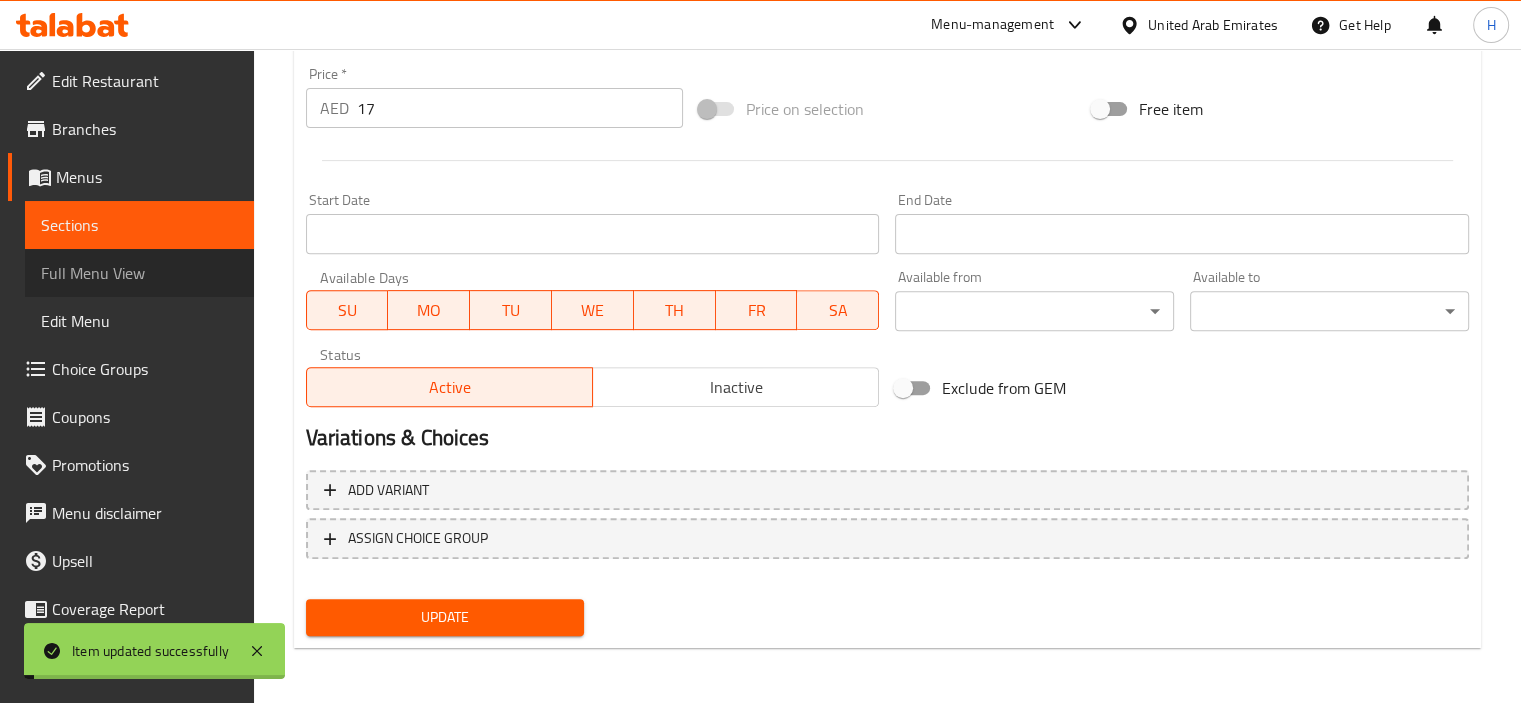 click on "Full Menu View" at bounding box center [139, 273] 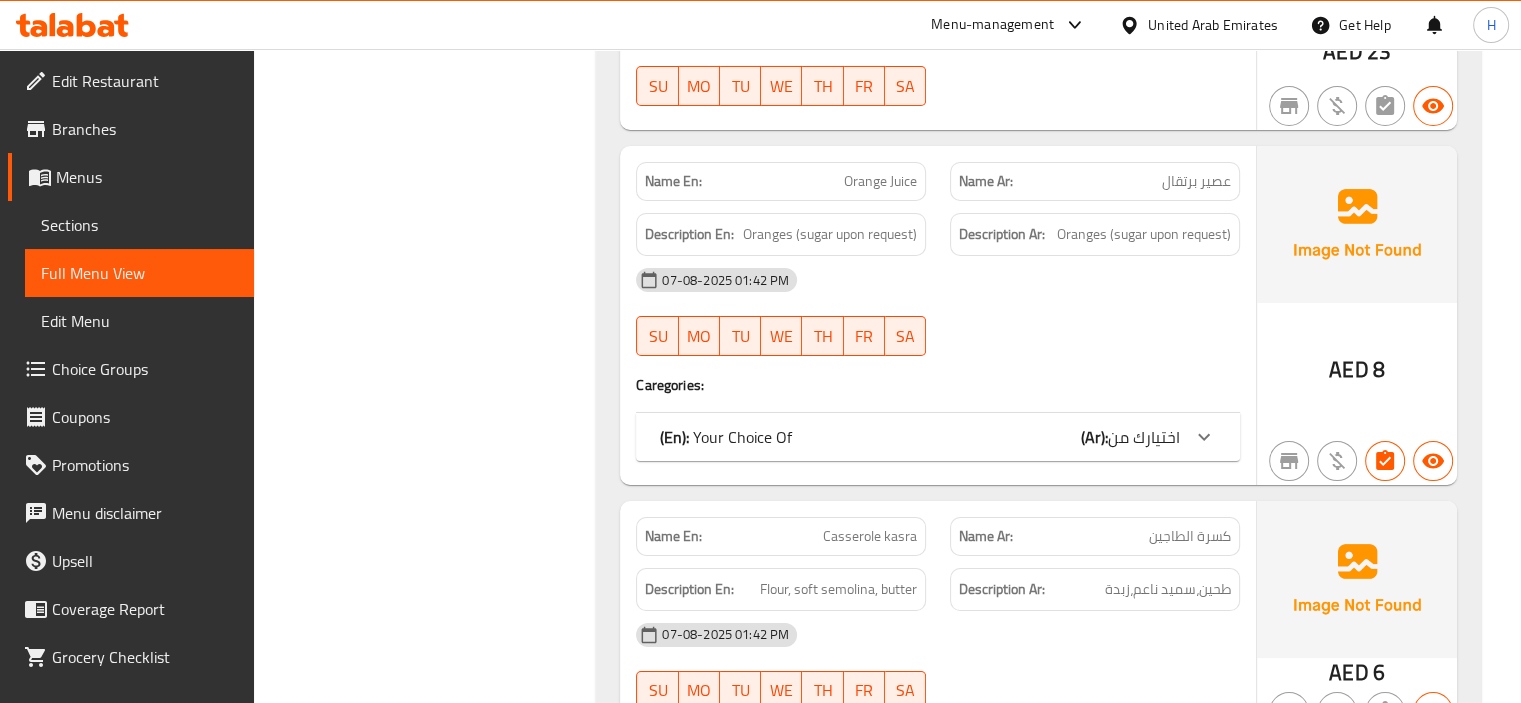 scroll, scrollTop: 7128, scrollLeft: 0, axis: vertical 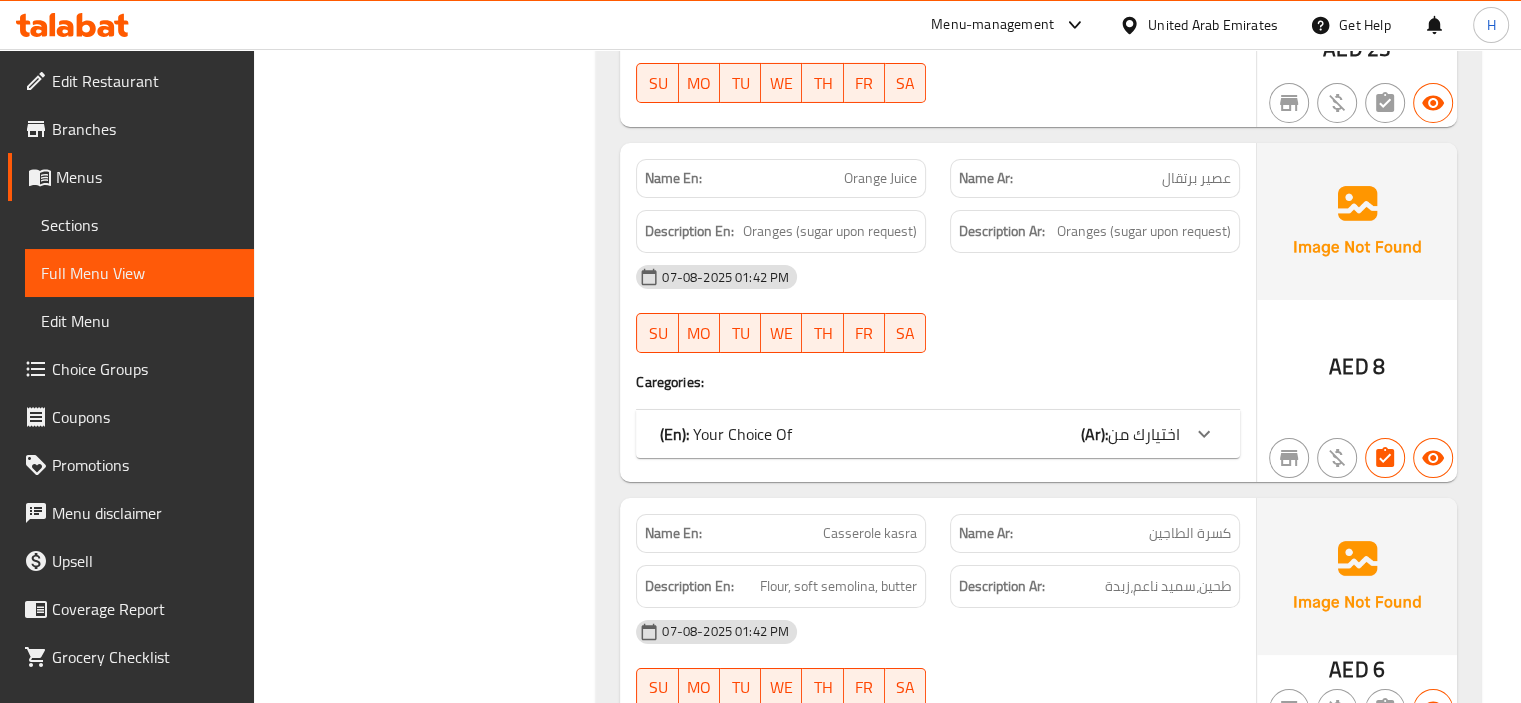 click on "(En):   Your Choice Of  (Ar): اختيارك من" at bounding box center [920, -3731] 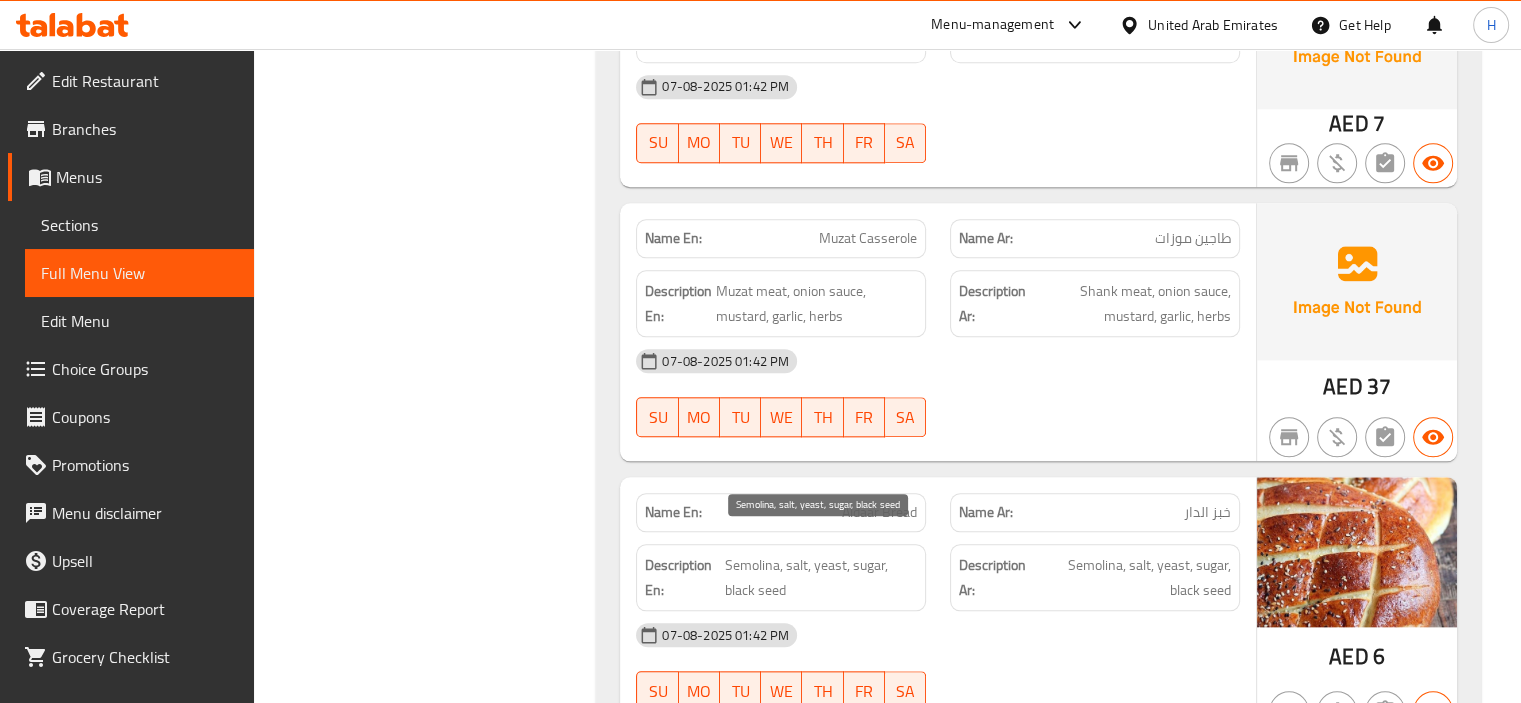 scroll, scrollTop: 9792, scrollLeft: 0, axis: vertical 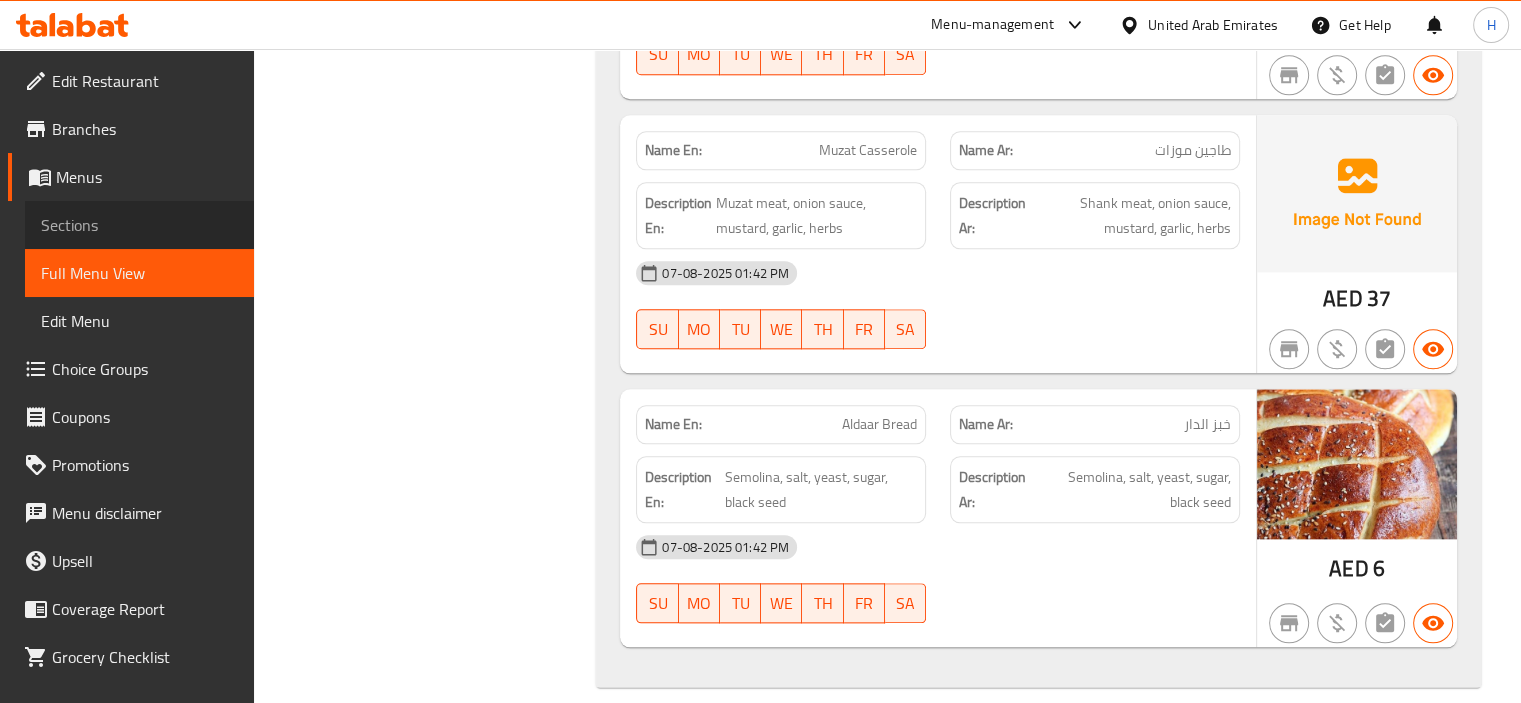 click on "Sections" at bounding box center (139, 225) 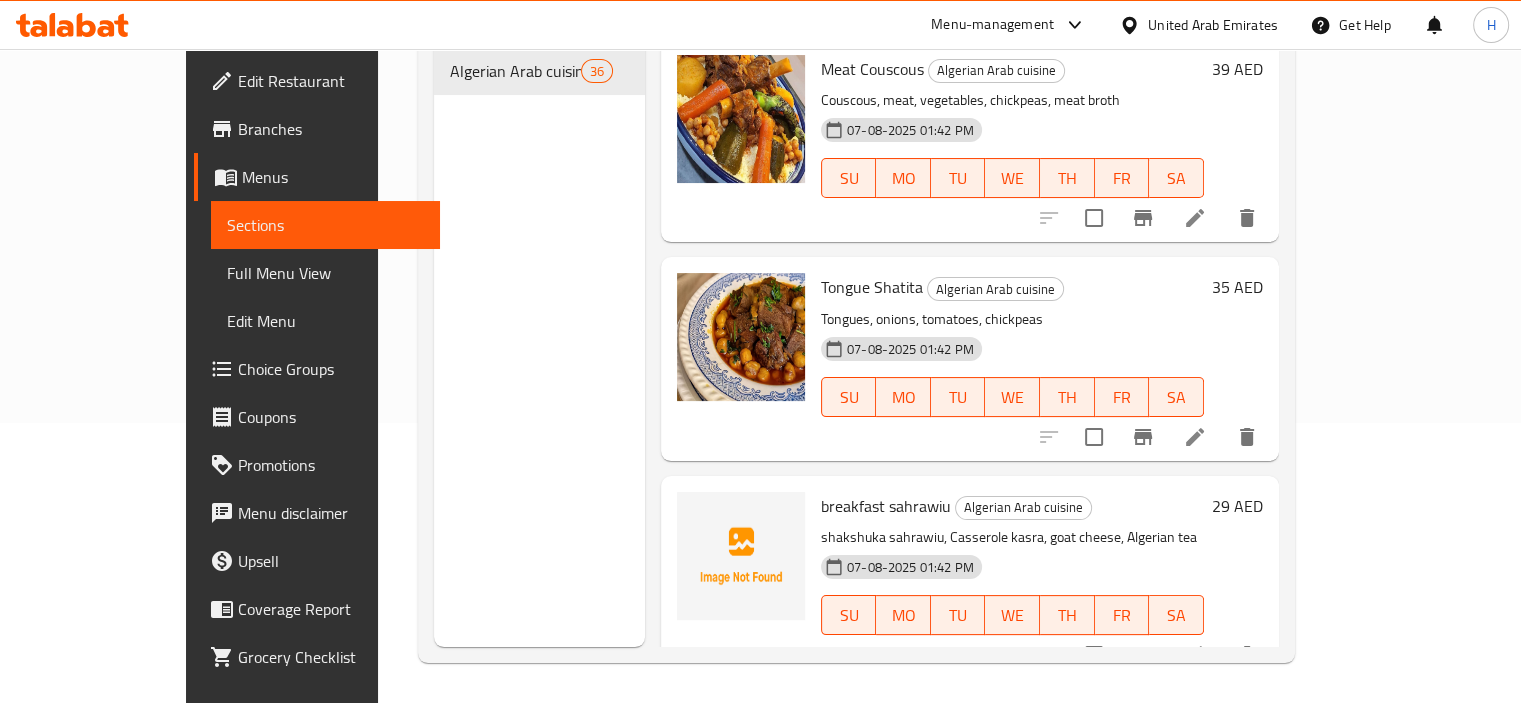 scroll, scrollTop: 280, scrollLeft: 0, axis: vertical 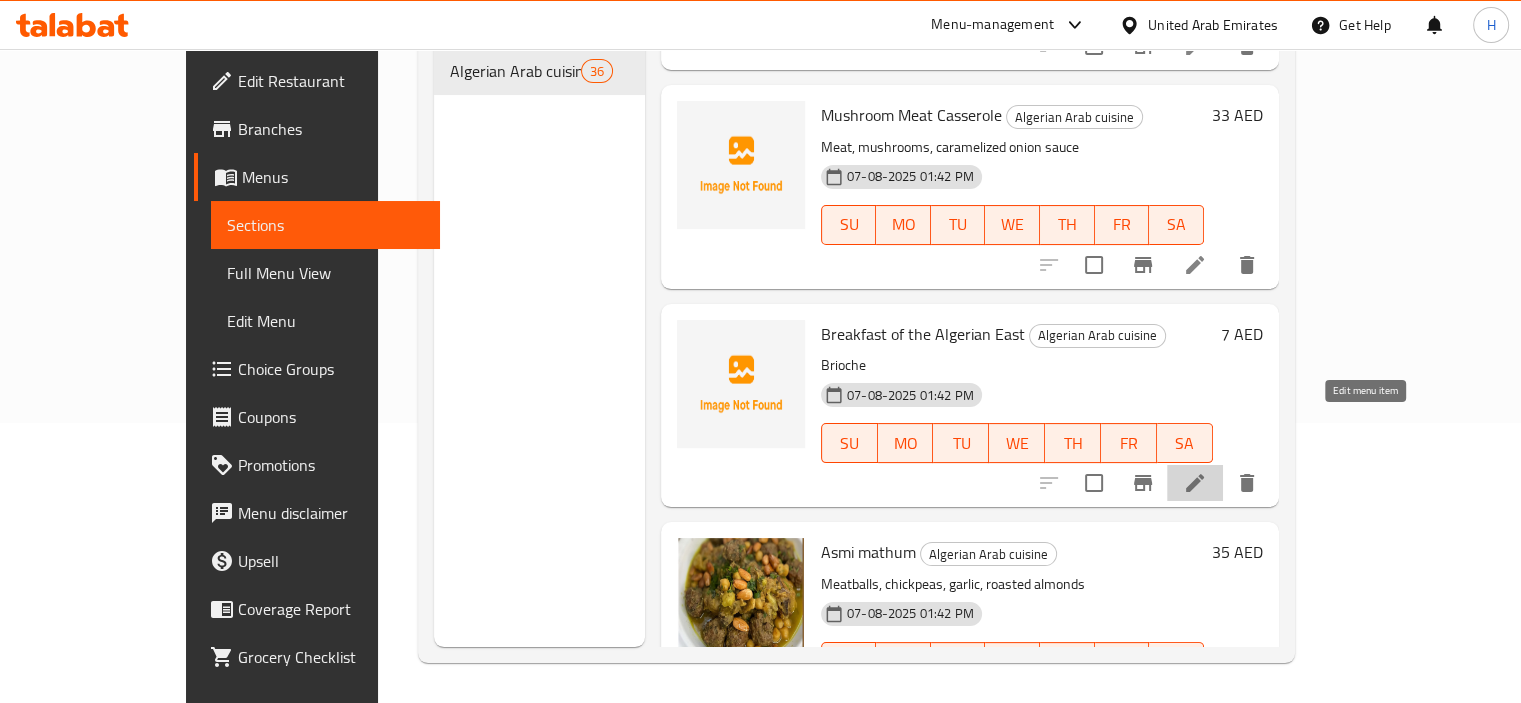click 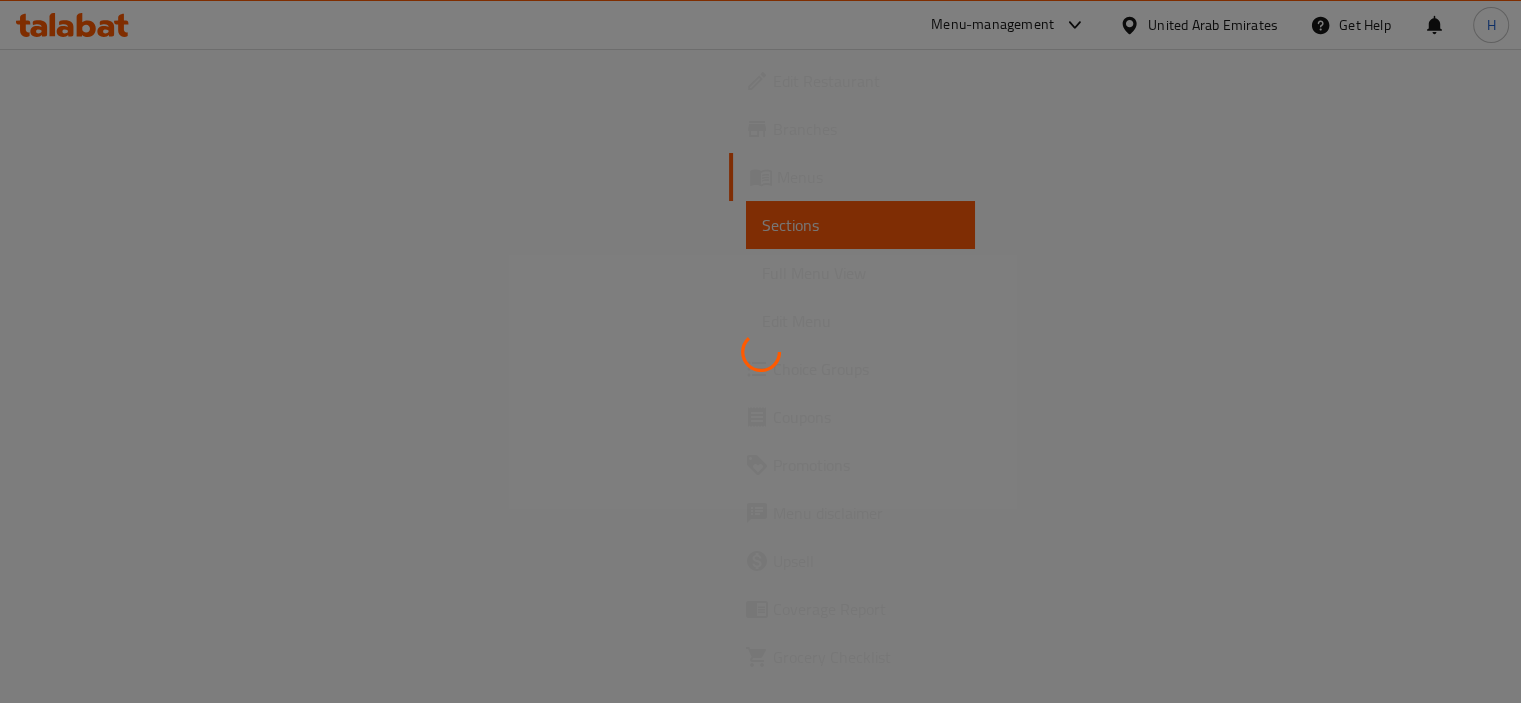 scroll, scrollTop: 0, scrollLeft: 0, axis: both 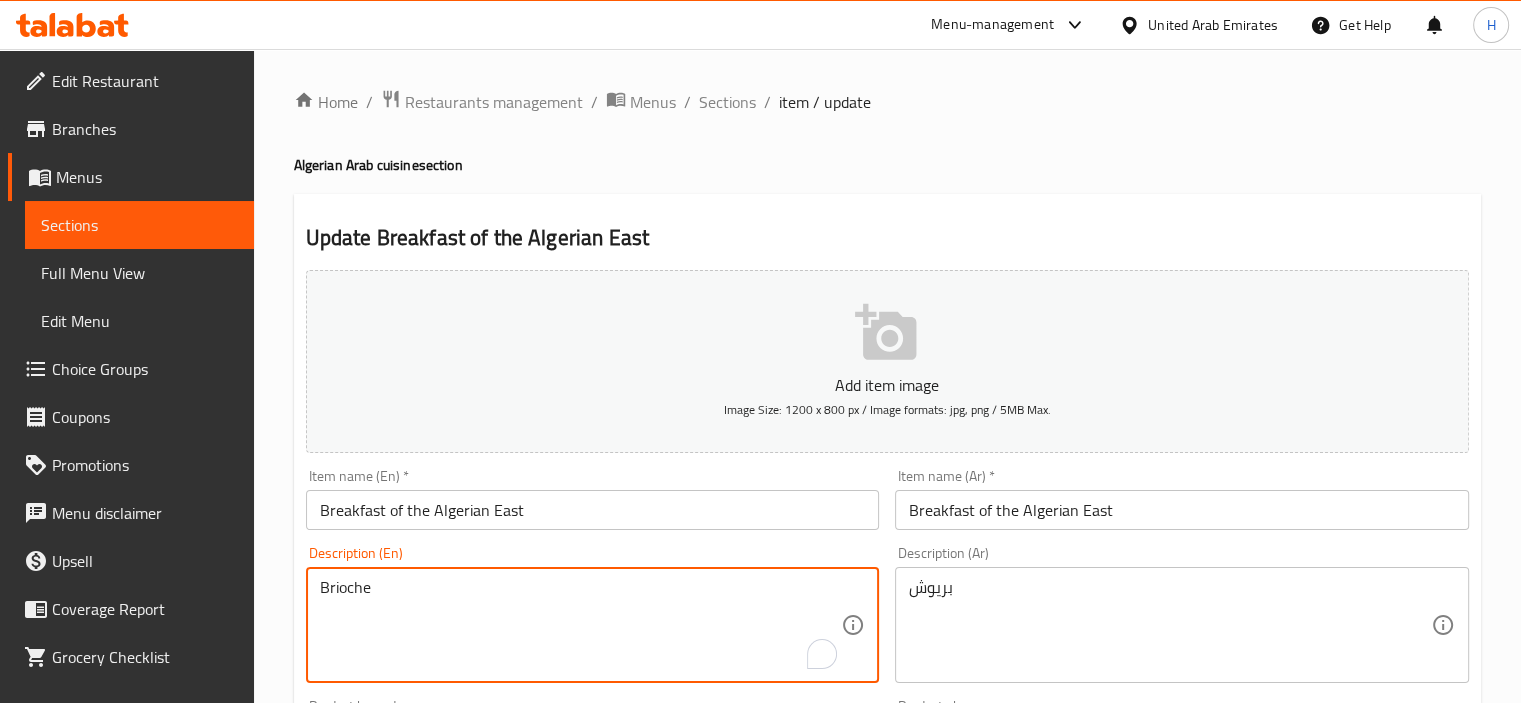 click on "Brioche" at bounding box center (581, 625) 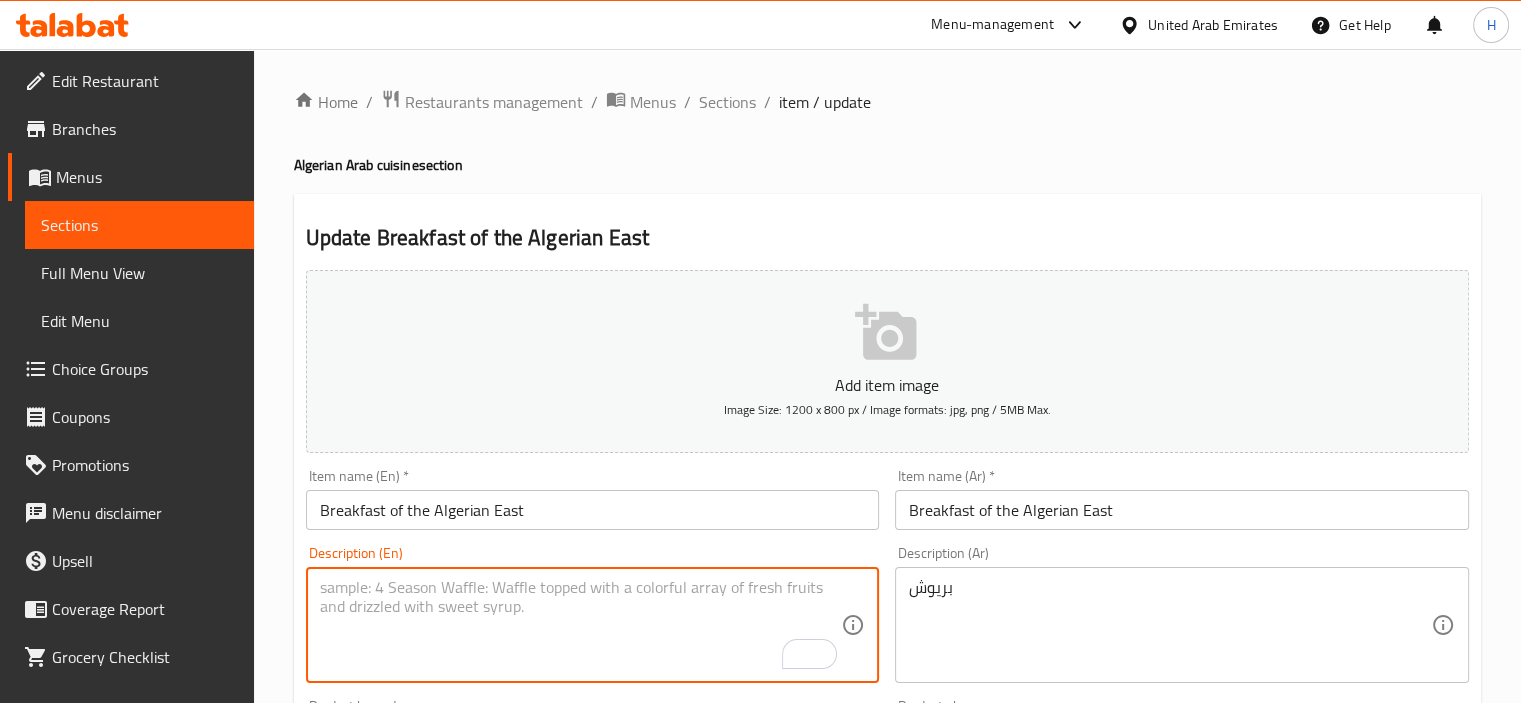 type 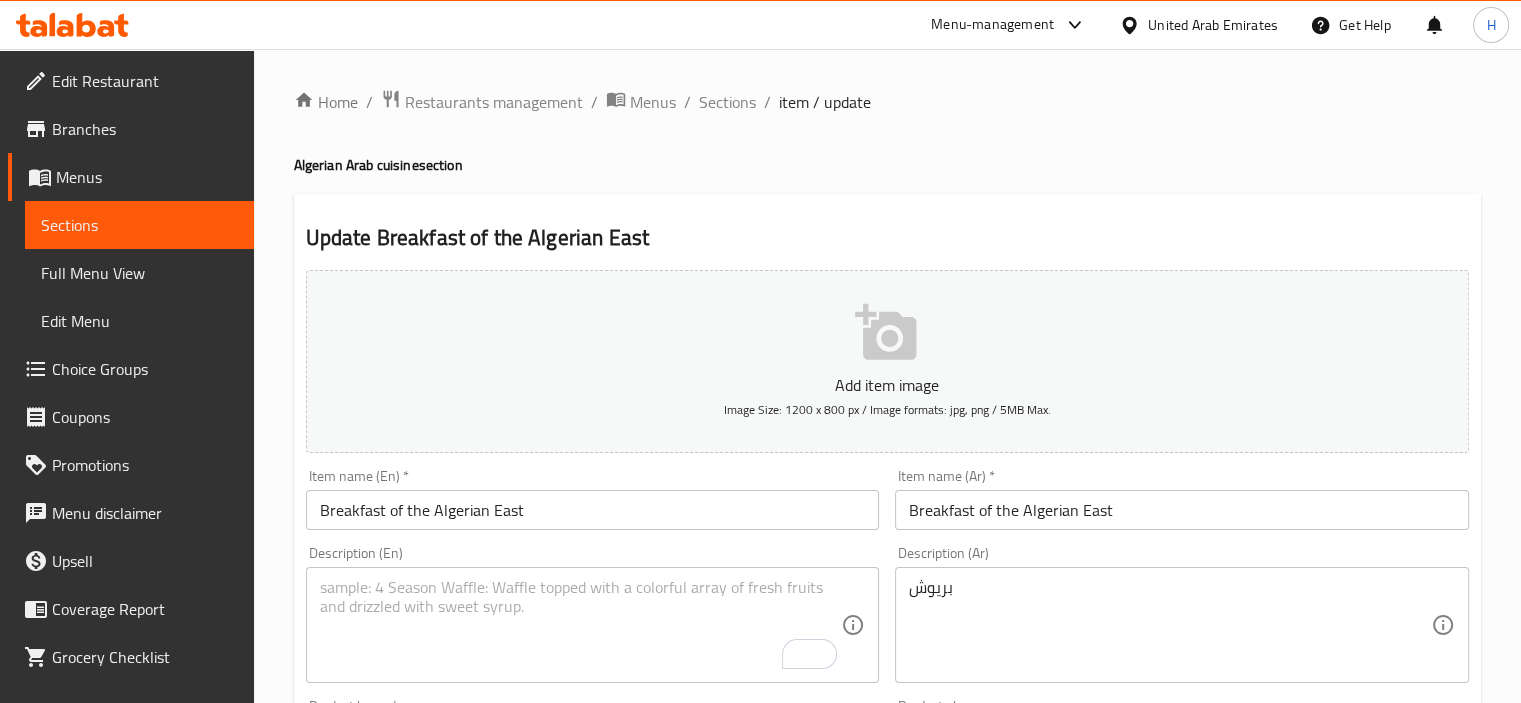 drag, startPoint x: 670, startPoint y: 485, endPoint x: 672, endPoint y: 506, distance: 21.095022 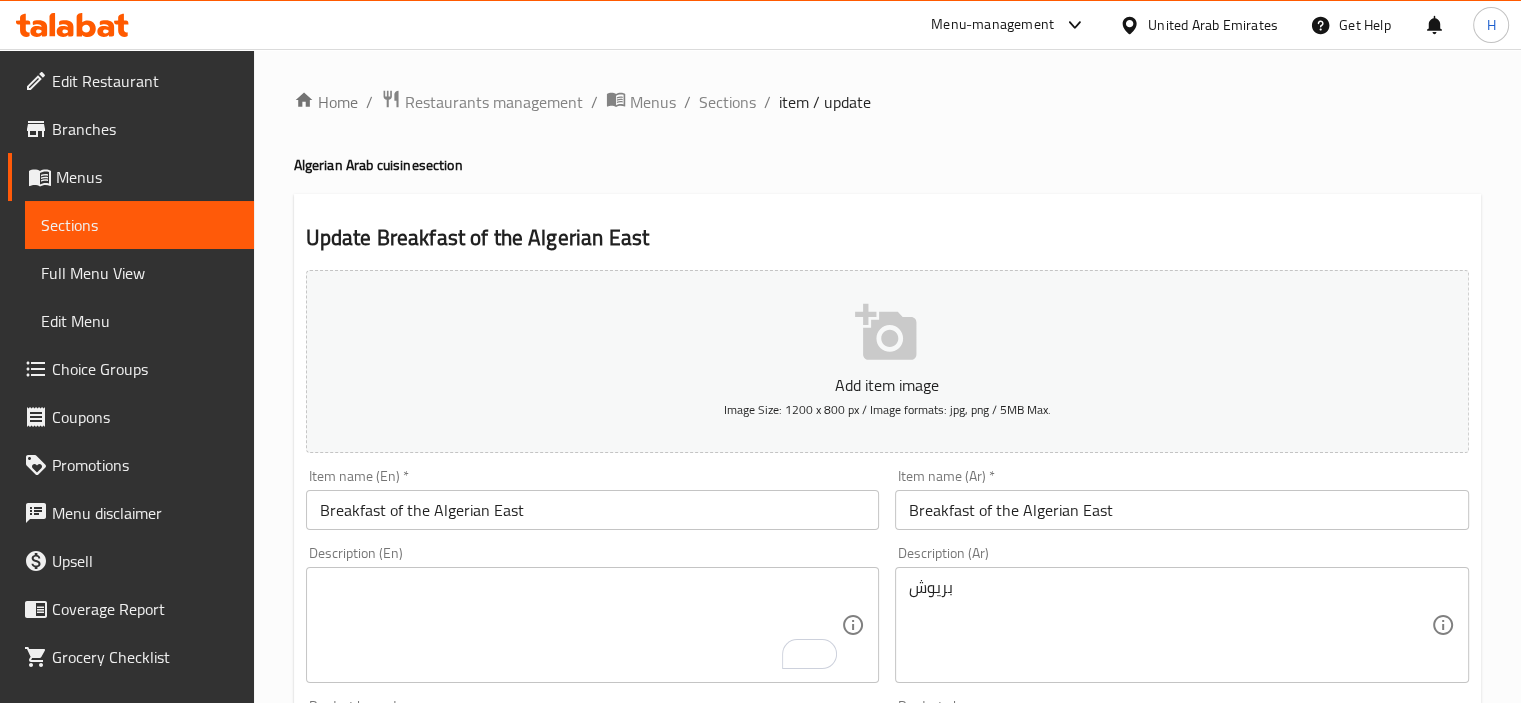 click on "Item name (En)   * Breakfast of the Algerian East Item name (En)  *" at bounding box center [593, 499] 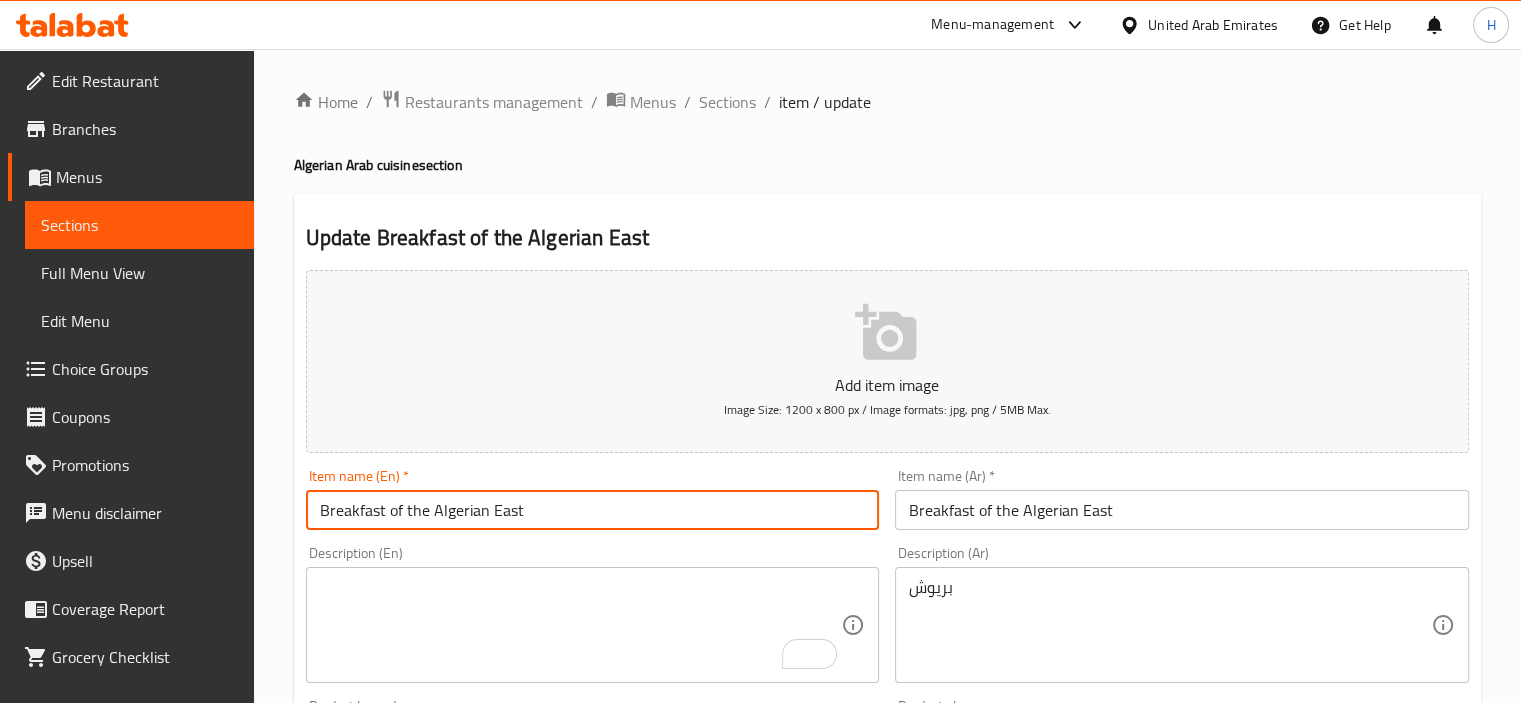 click on "[MEAL_TIME] of the [NATIONALITY] East" at bounding box center (593, 510) 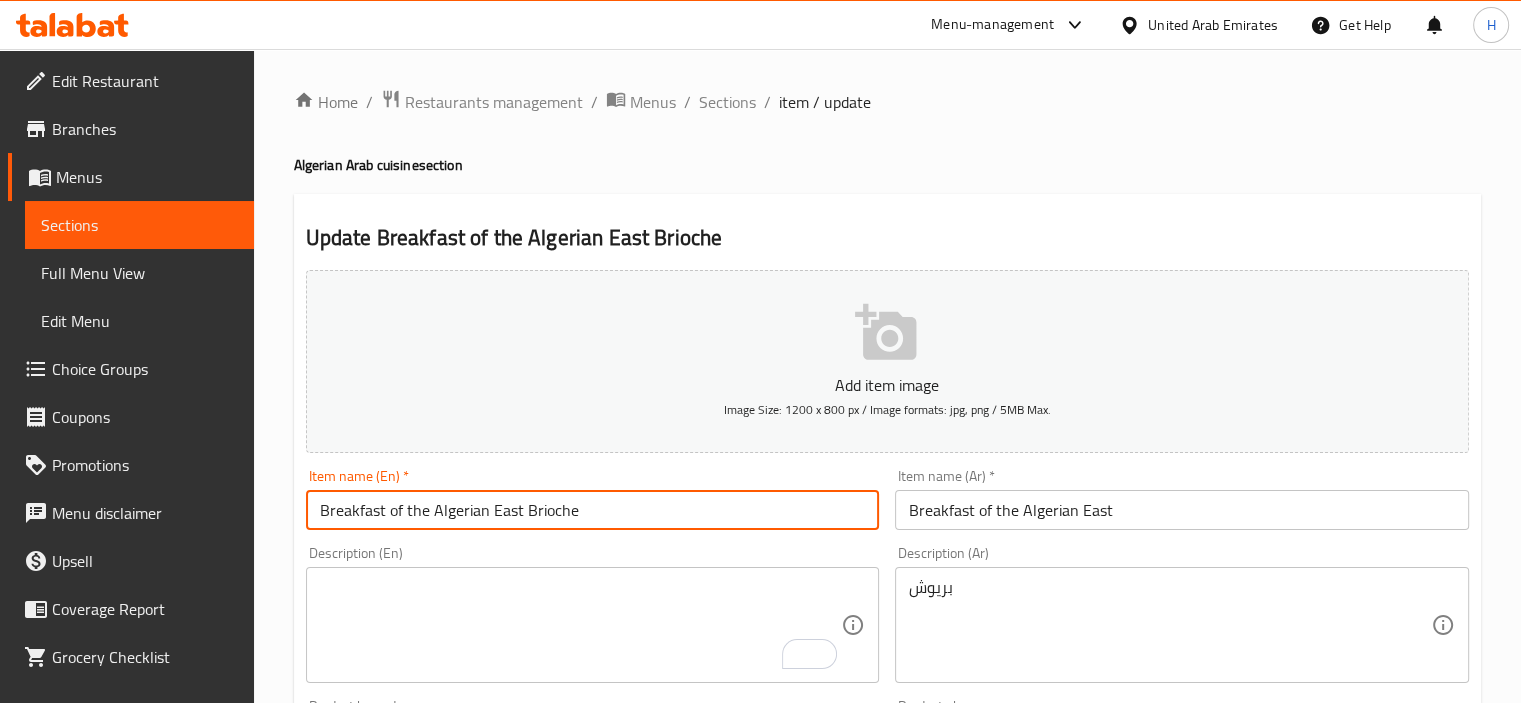 type on "[MEAL_TIME] of the [NATIONALITY] East [DISH_NAME]" 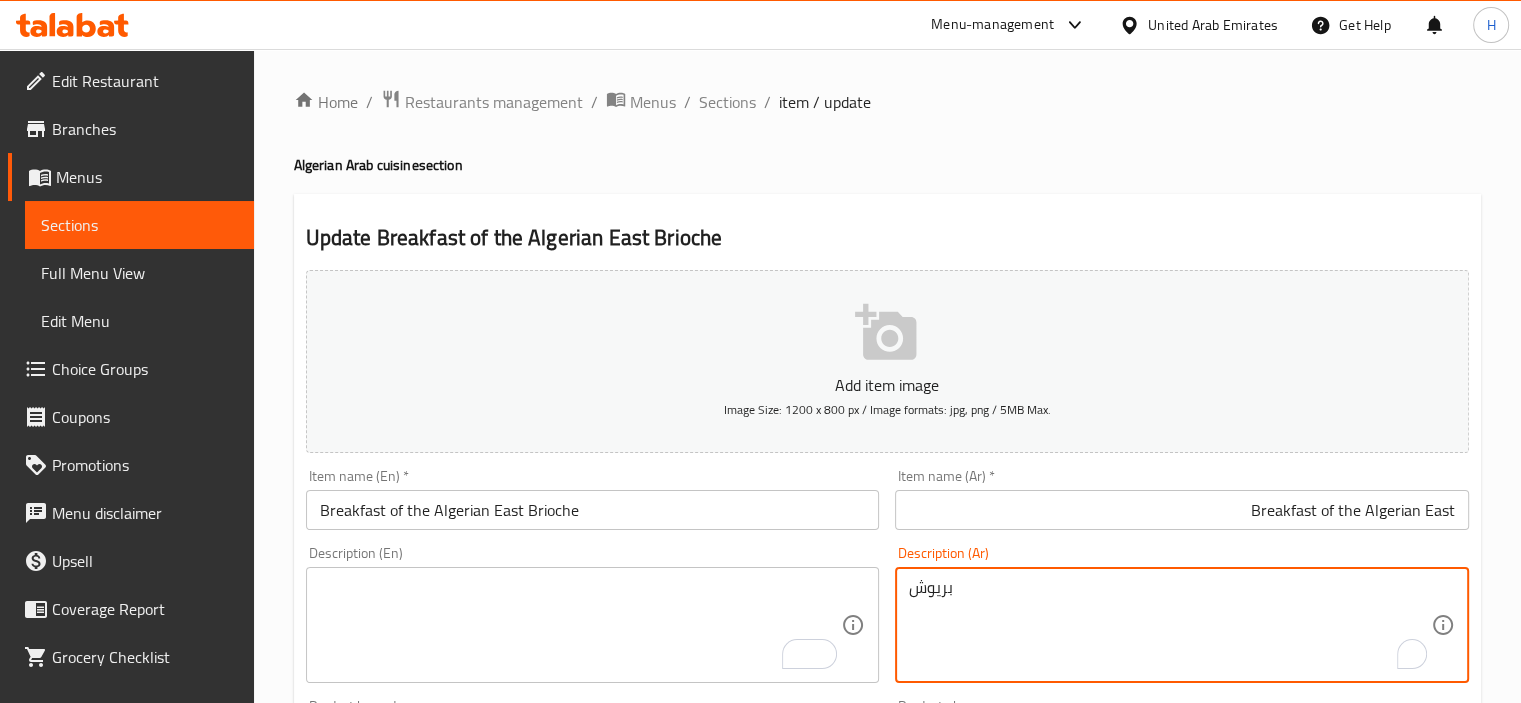 click on "بريوش" at bounding box center (1170, 625) 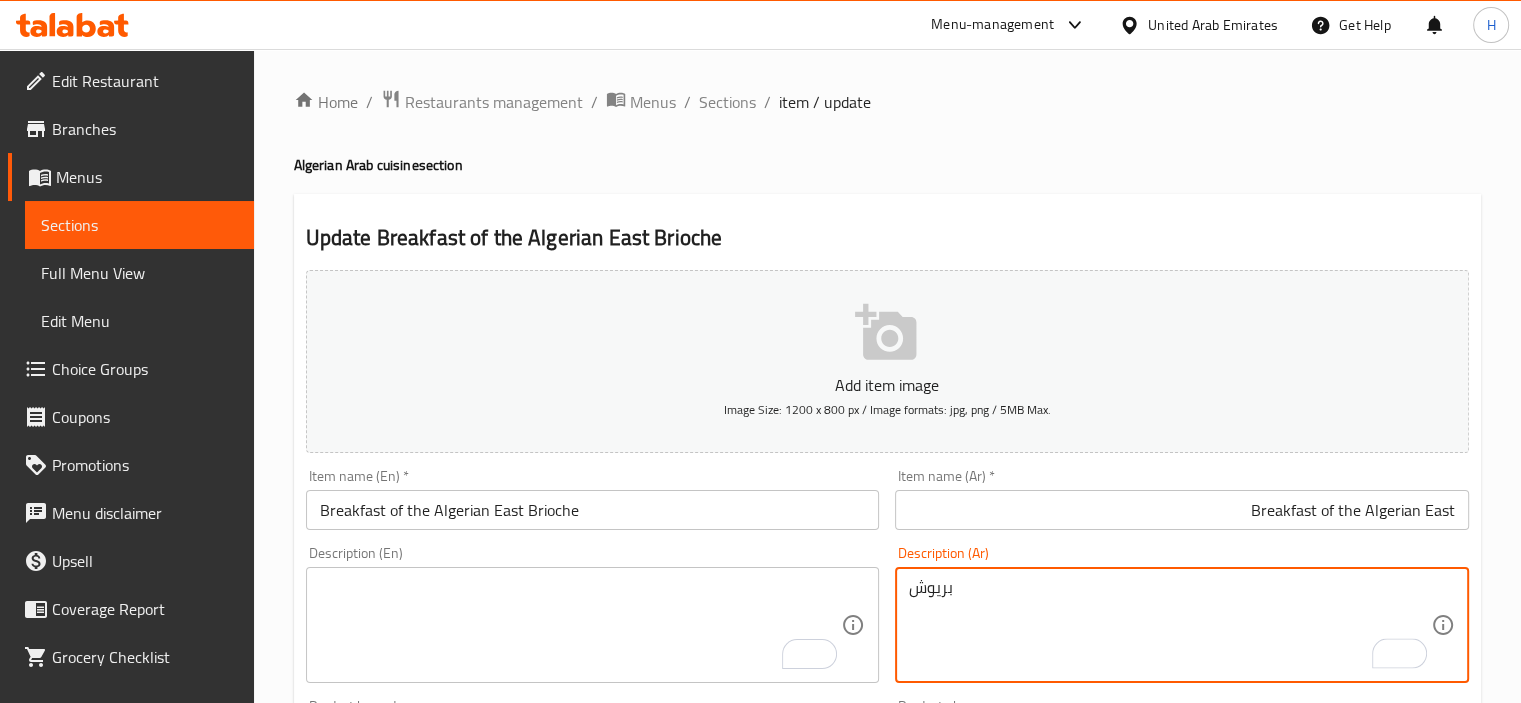 click on "[MEAL_TIME] of the [NATIONALITY] East" at bounding box center (1182, 510) 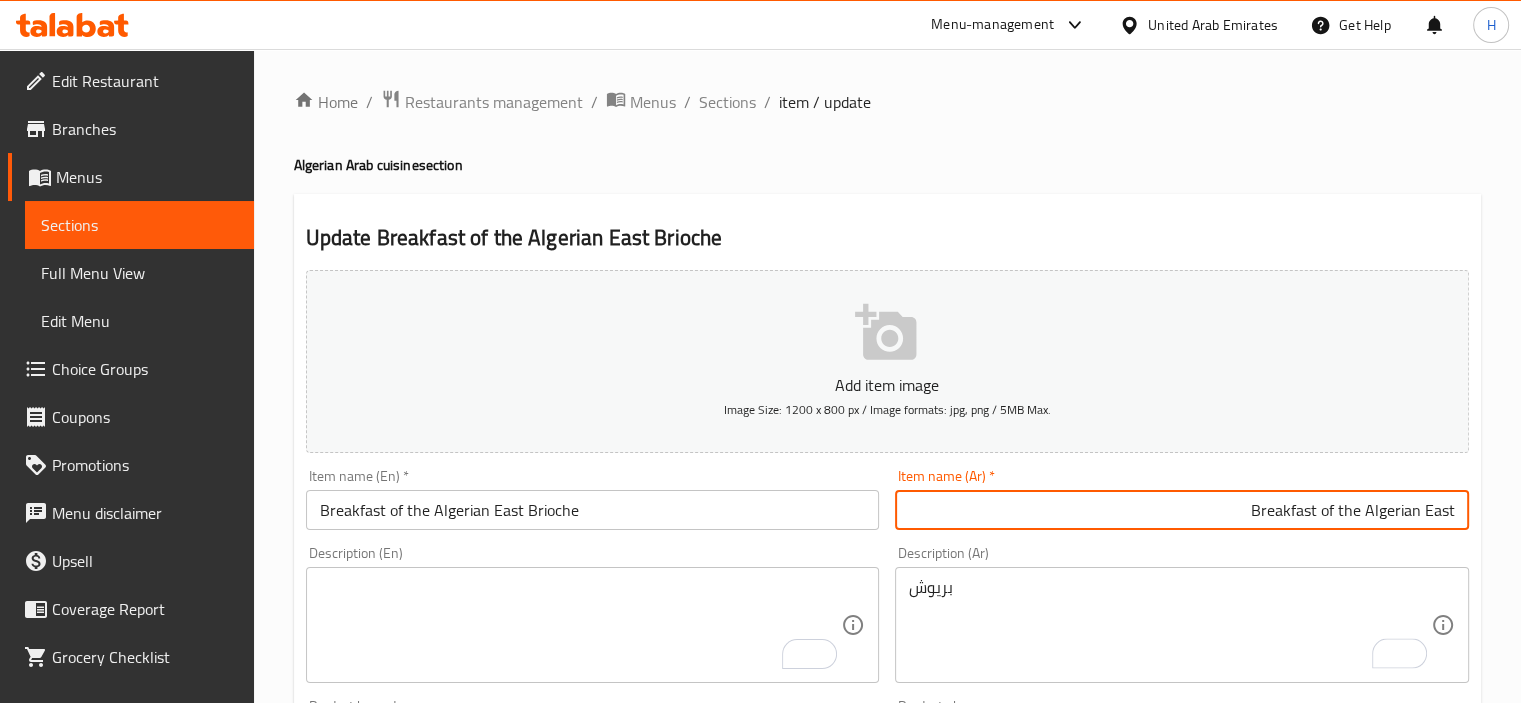 paste on "بريوش" 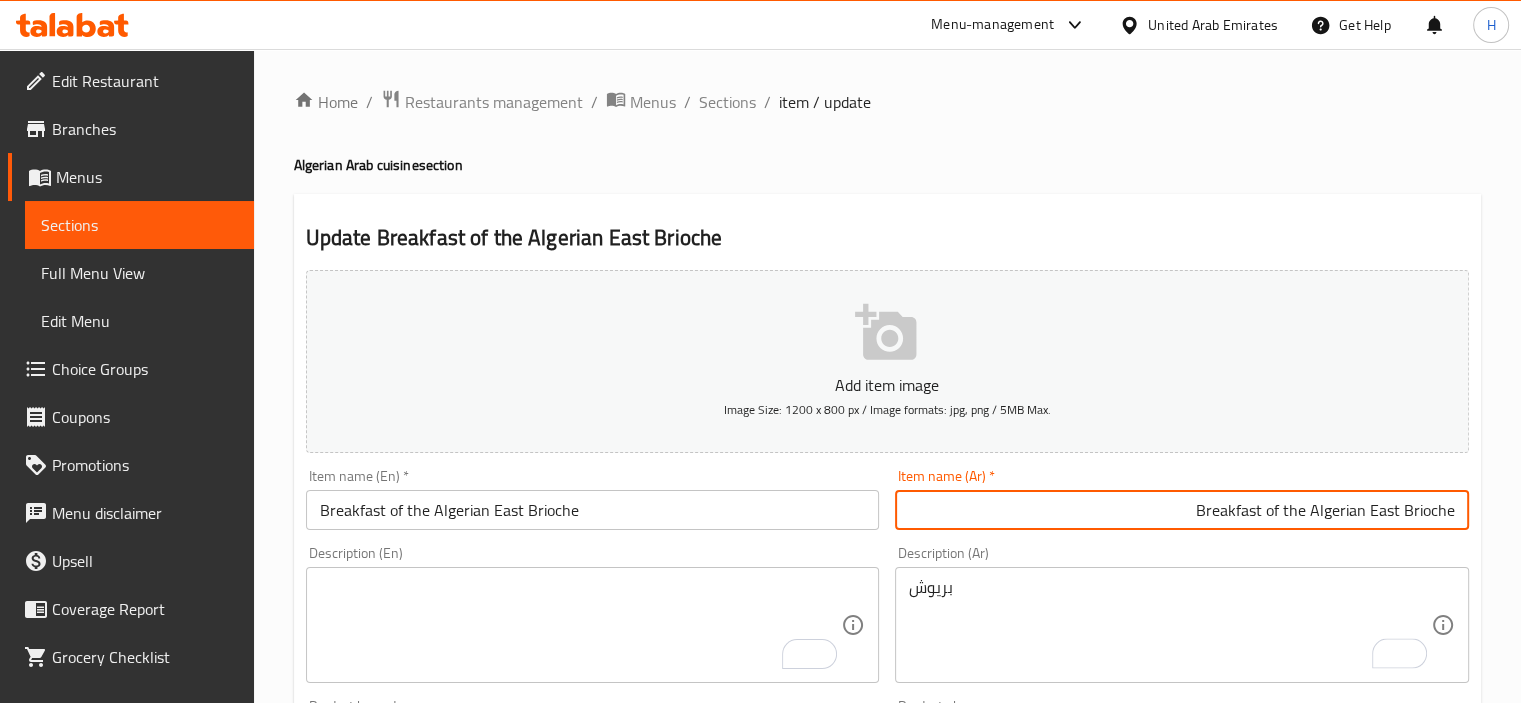 type on "[MEAL_TIME] of the [NATIONALITY] East [DISH_NAME]" 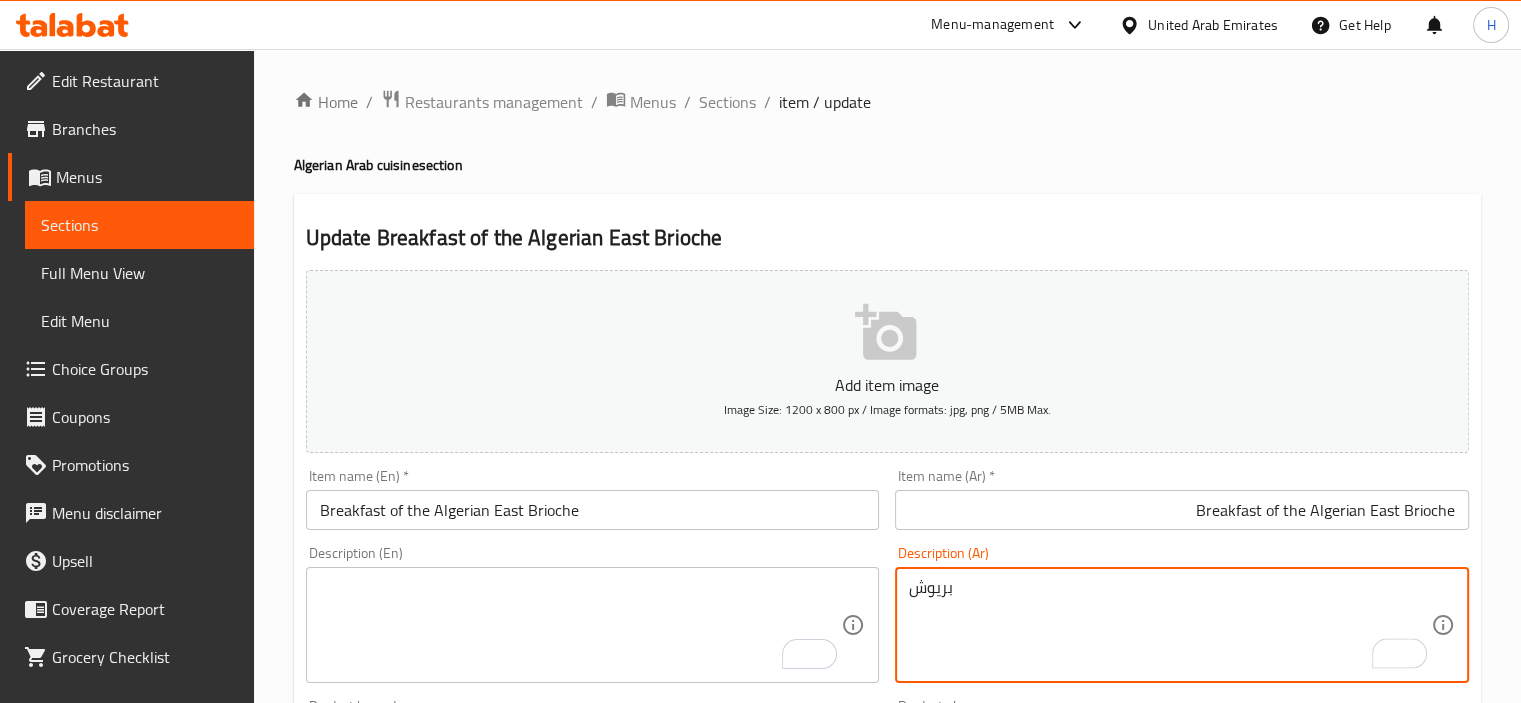 click on "بريوش" at bounding box center (1170, 625) 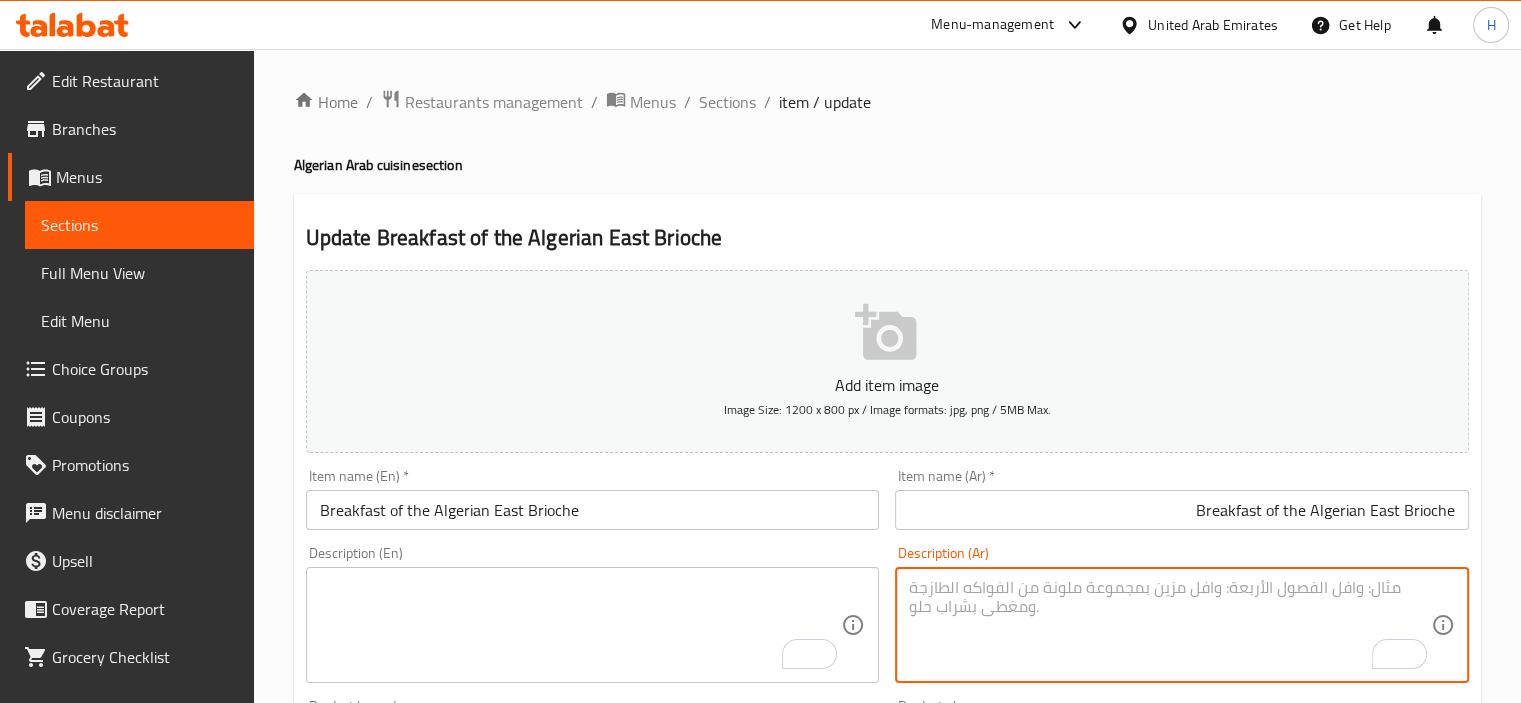 scroll, scrollTop: 709, scrollLeft: 0, axis: vertical 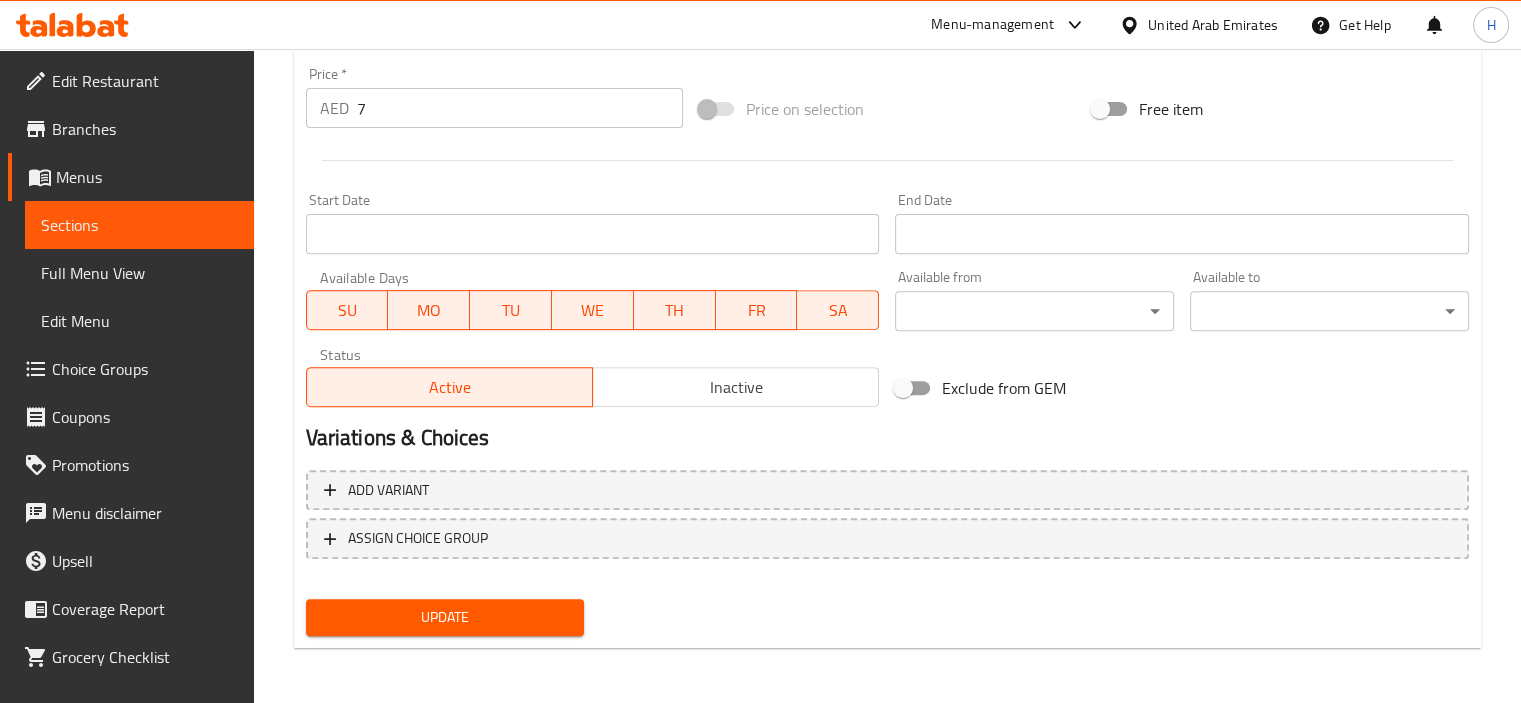 type 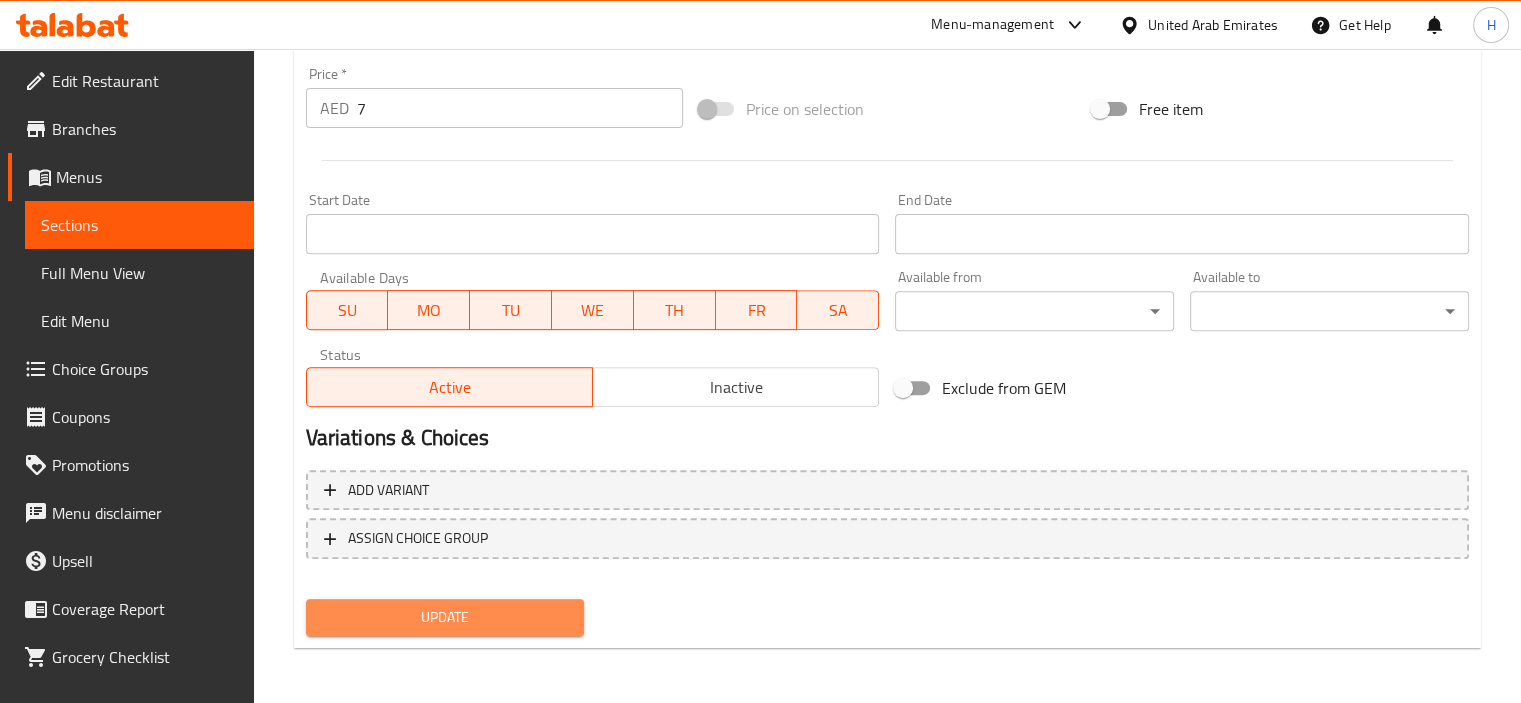 click on "Update" at bounding box center (445, 617) 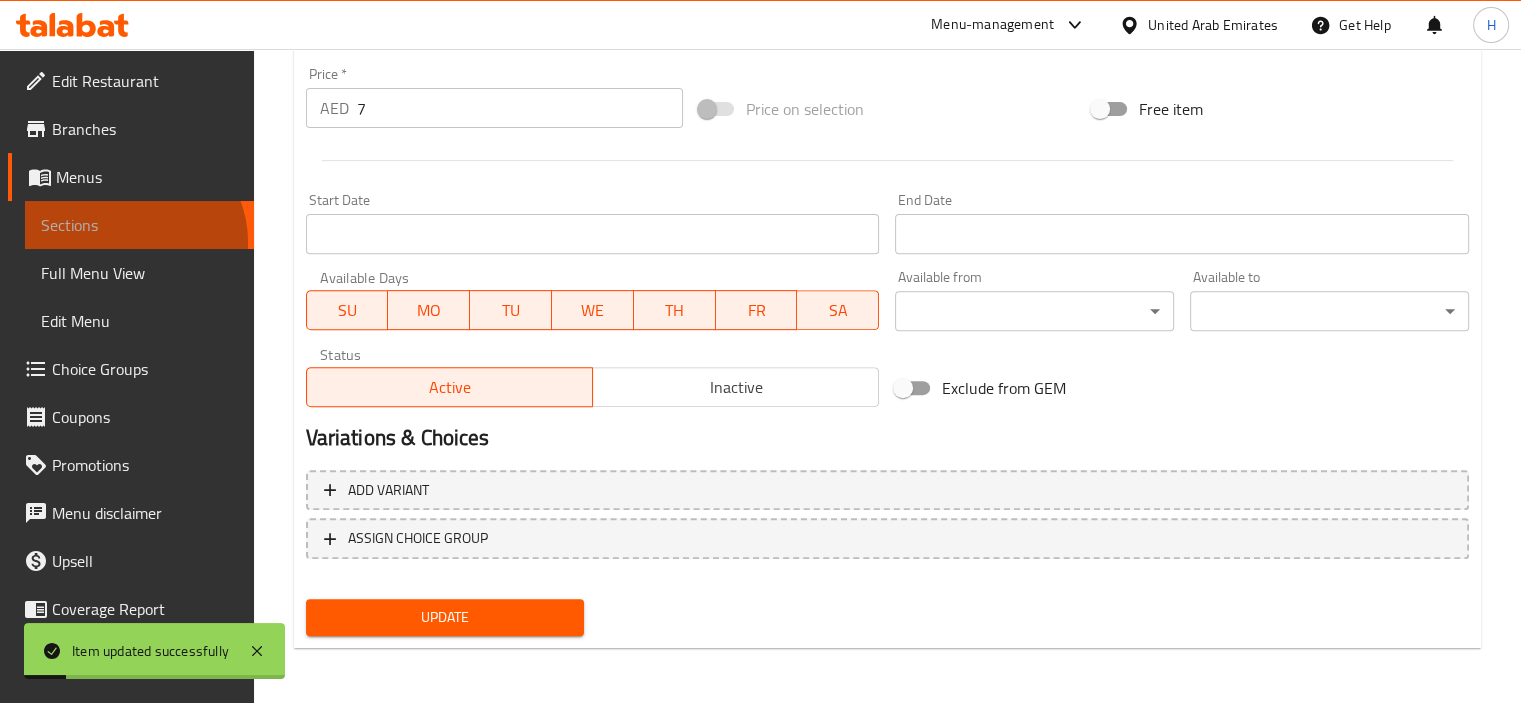 click on "Sections" at bounding box center (139, 225) 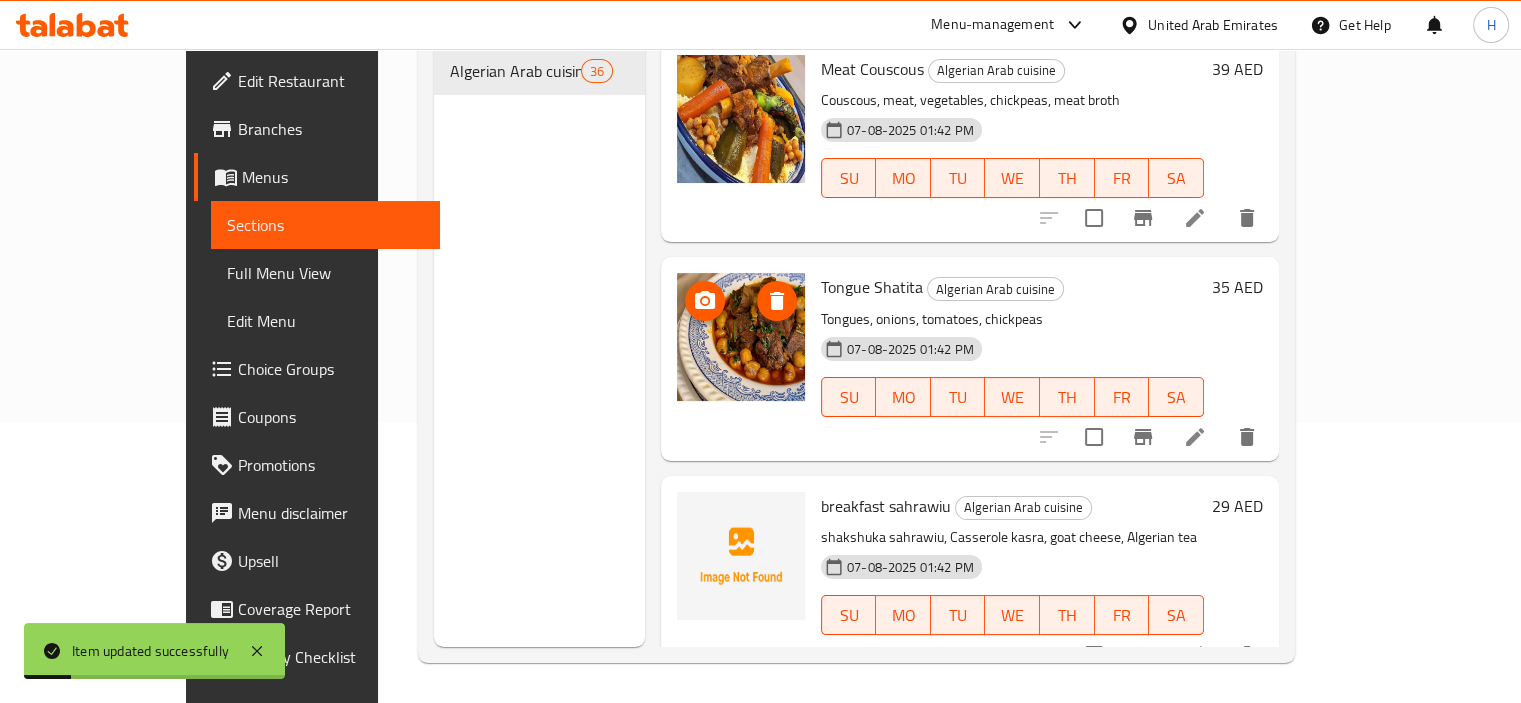 scroll, scrollTop: 280, scrollLeft: 0, axis: vertical 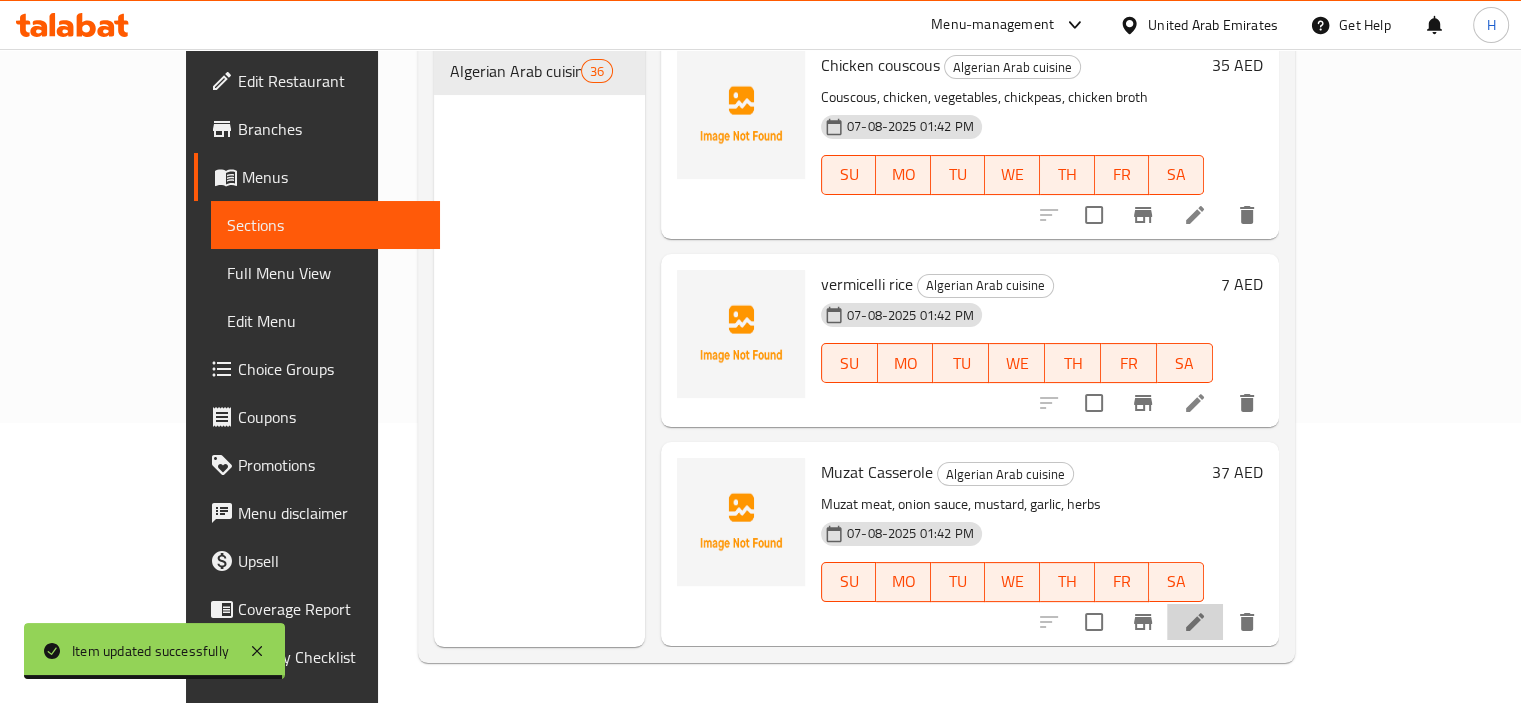 click at bounding box center [1195, 622] 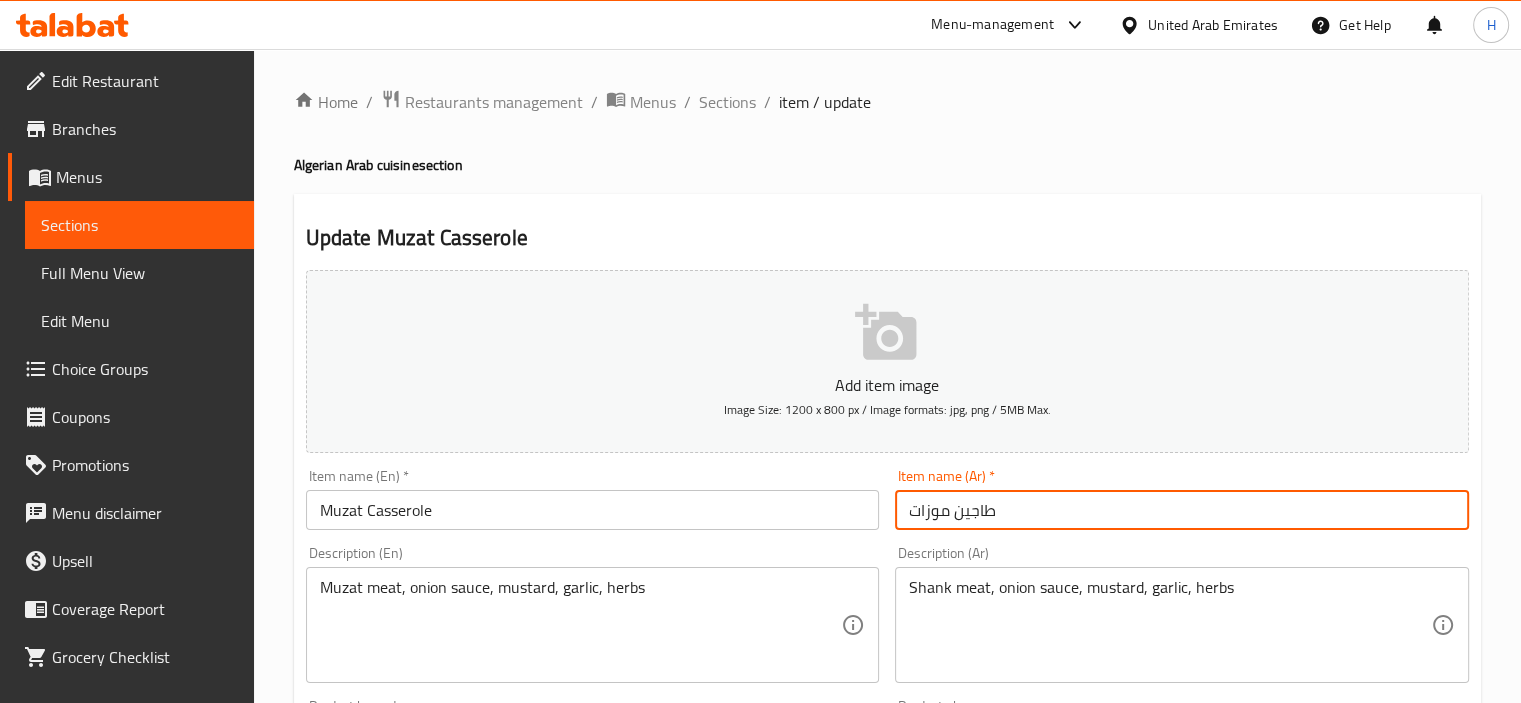 click on "[DISH_NAME] [INGREDIENT]" at bounding box center [1182, 510] 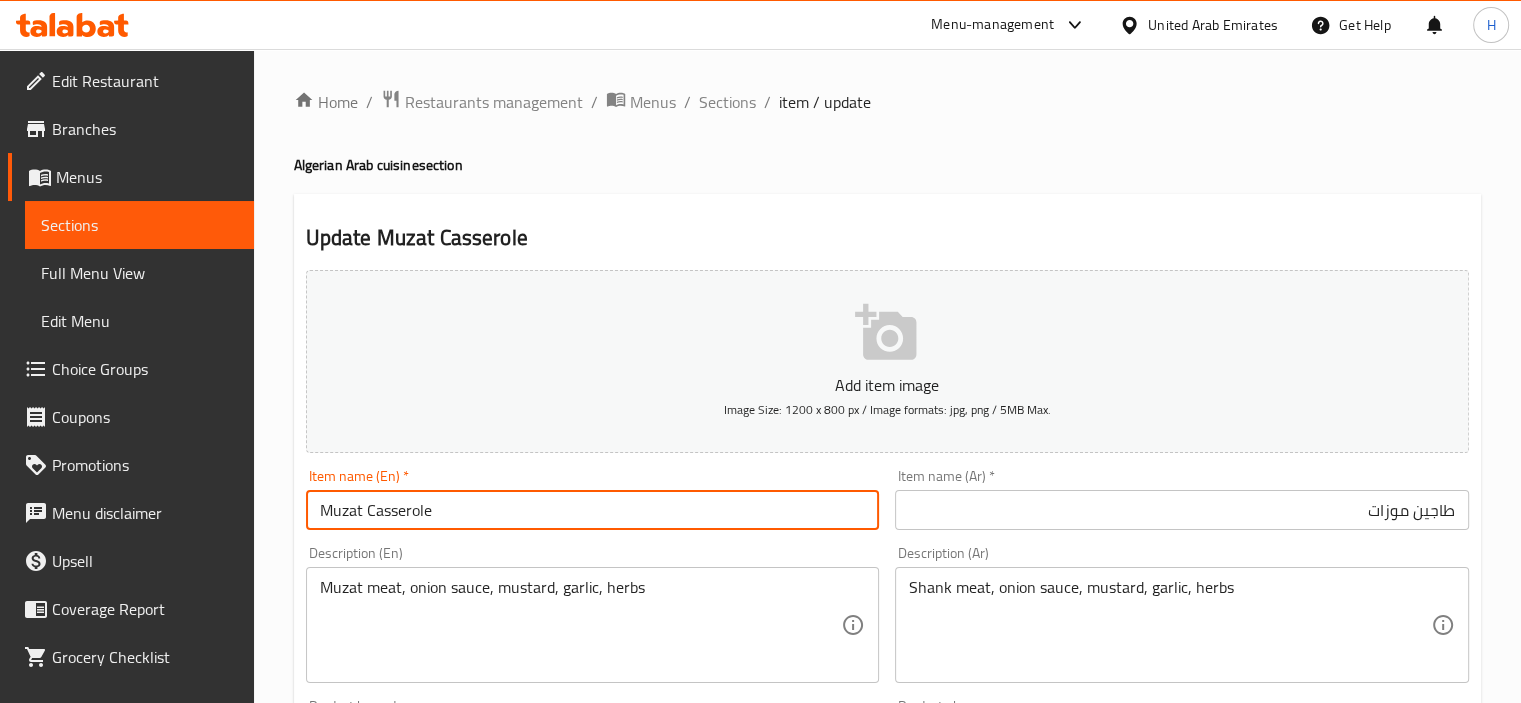 click on "Muzat Casserole" at bounding box center (593, 510) 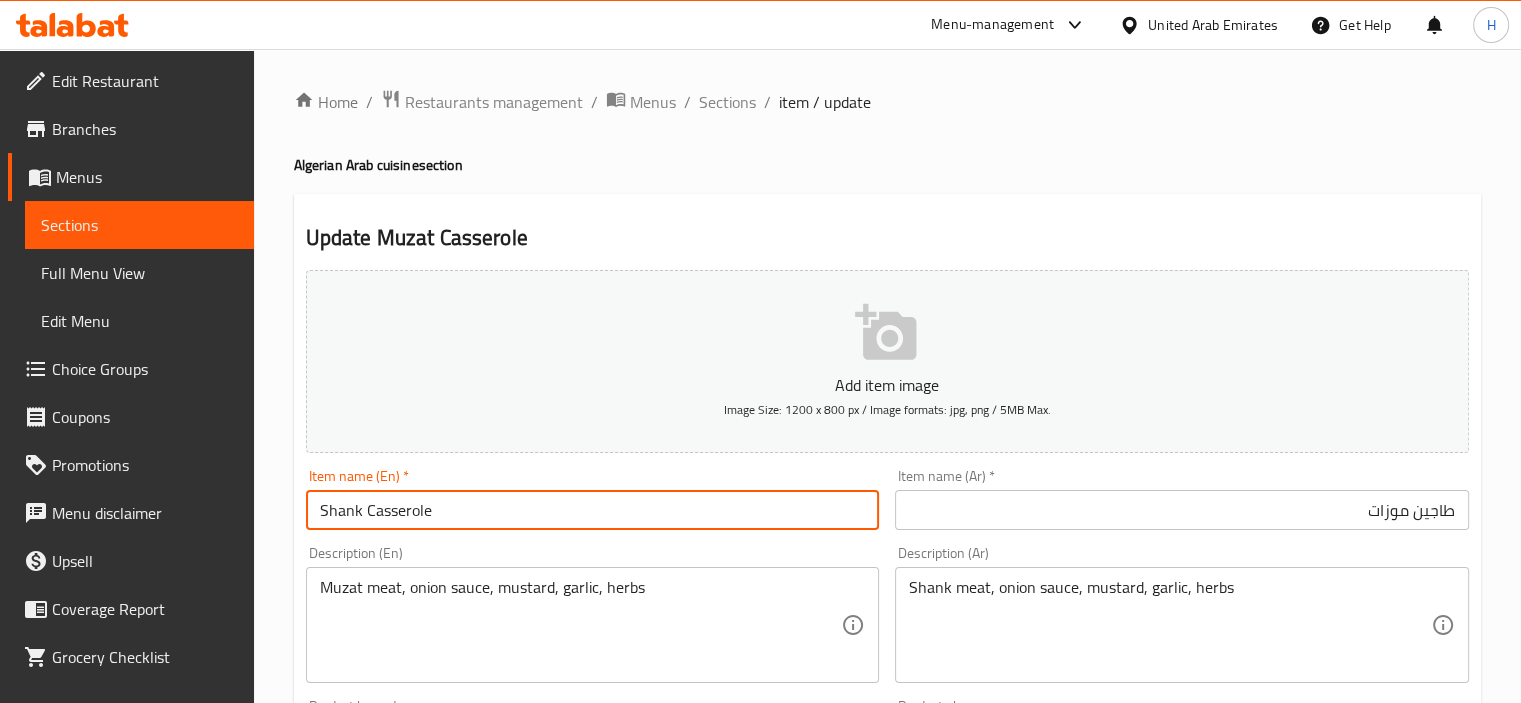 click on "[INGREDIENT] [DISH_NAME]" at bounding box center (593, 510) 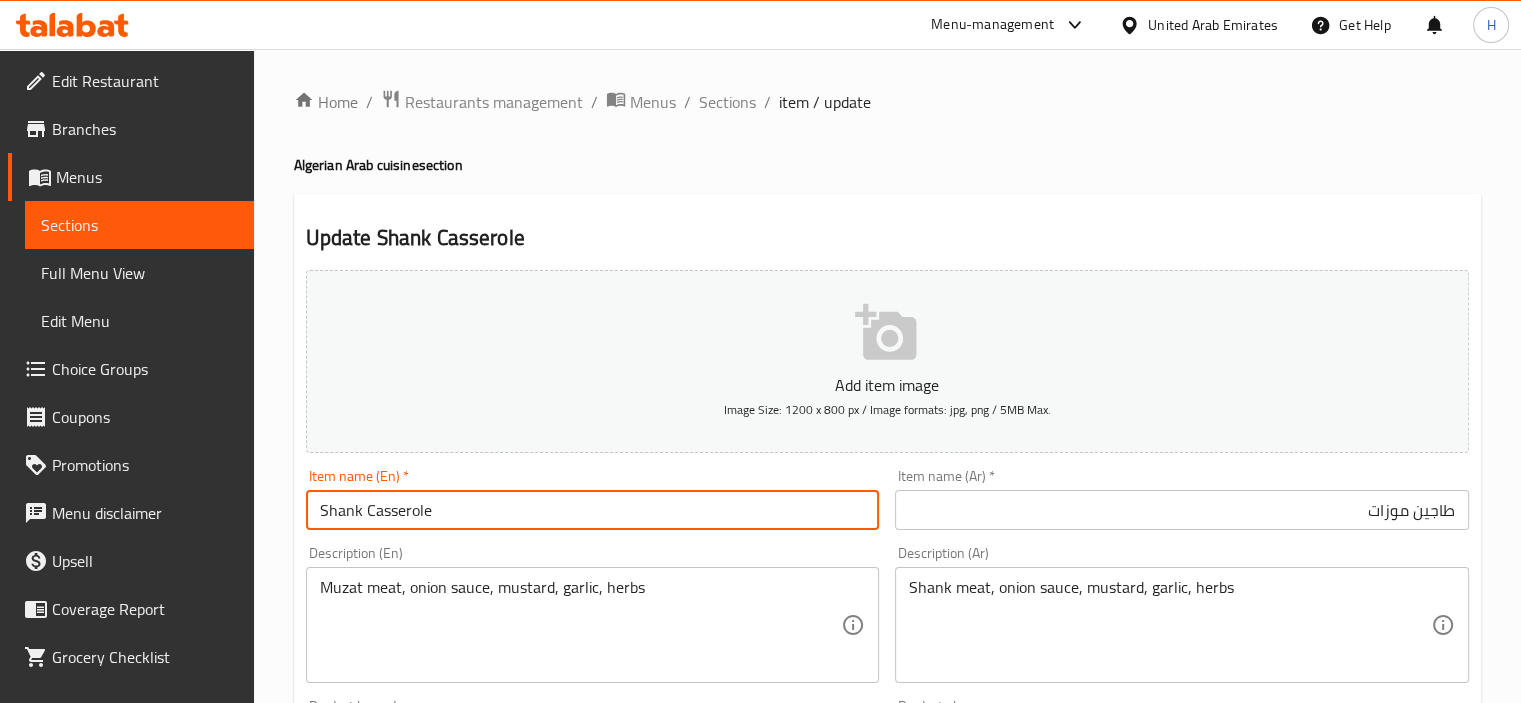 type on "[INGREDIENT] [DISH_NAME]" 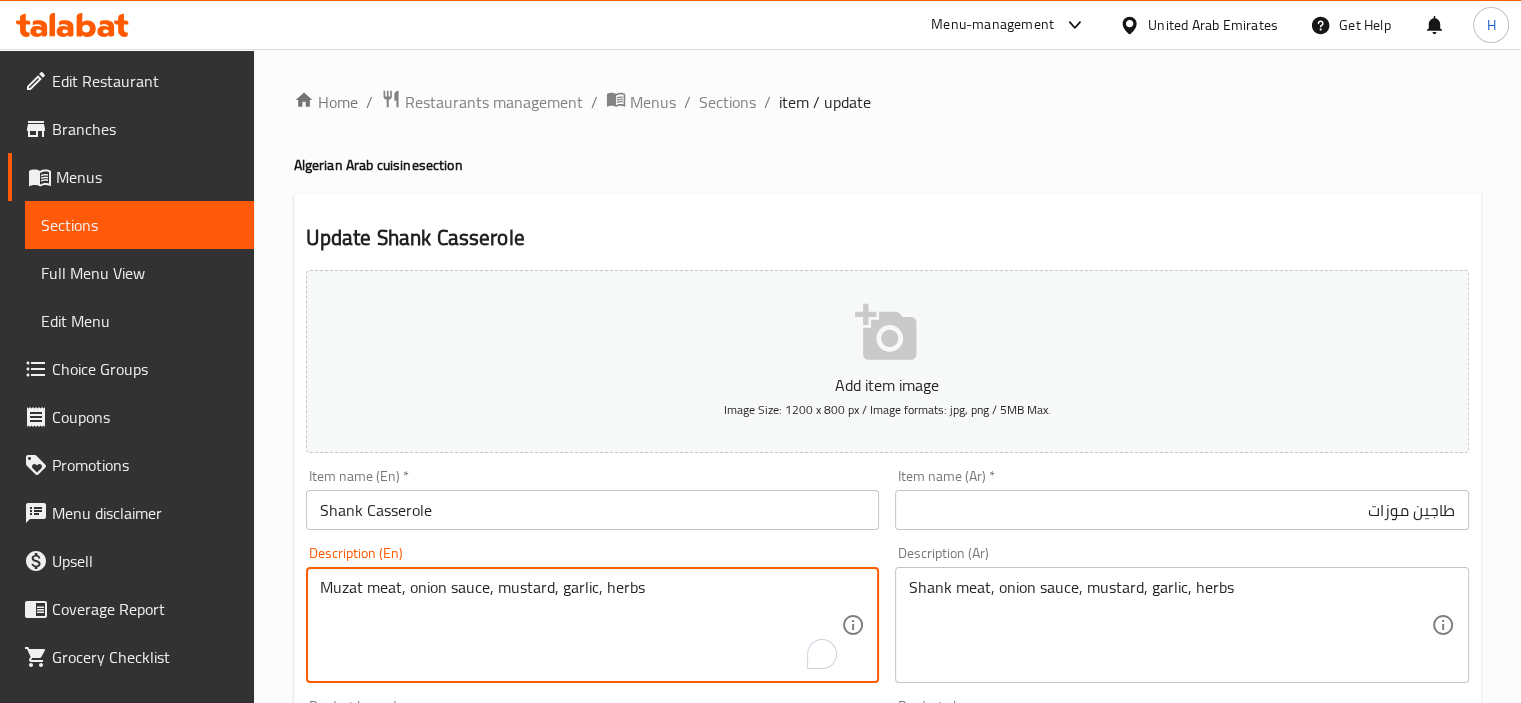 paste on "Shank" 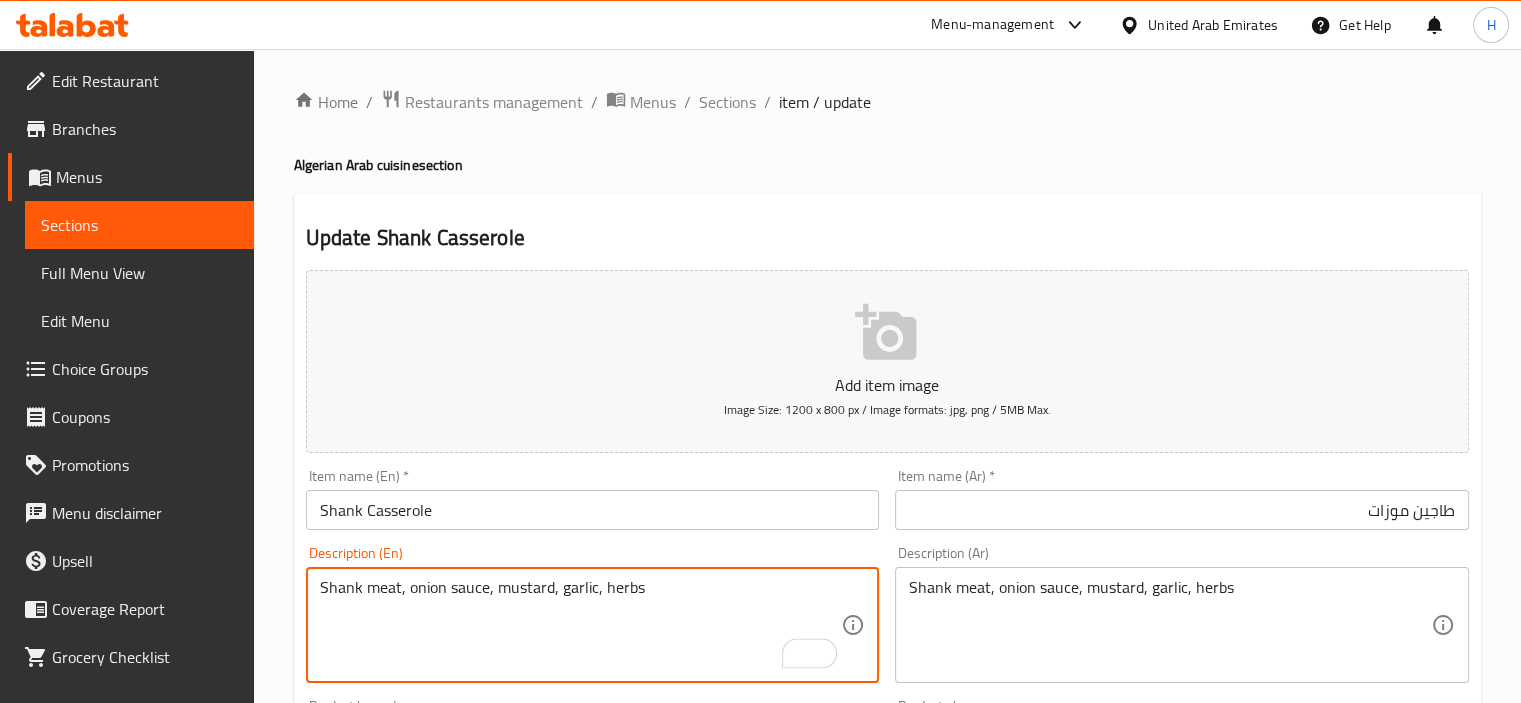 scroll, scrollTop: 709, scrollLeft: 0, axis: vertical 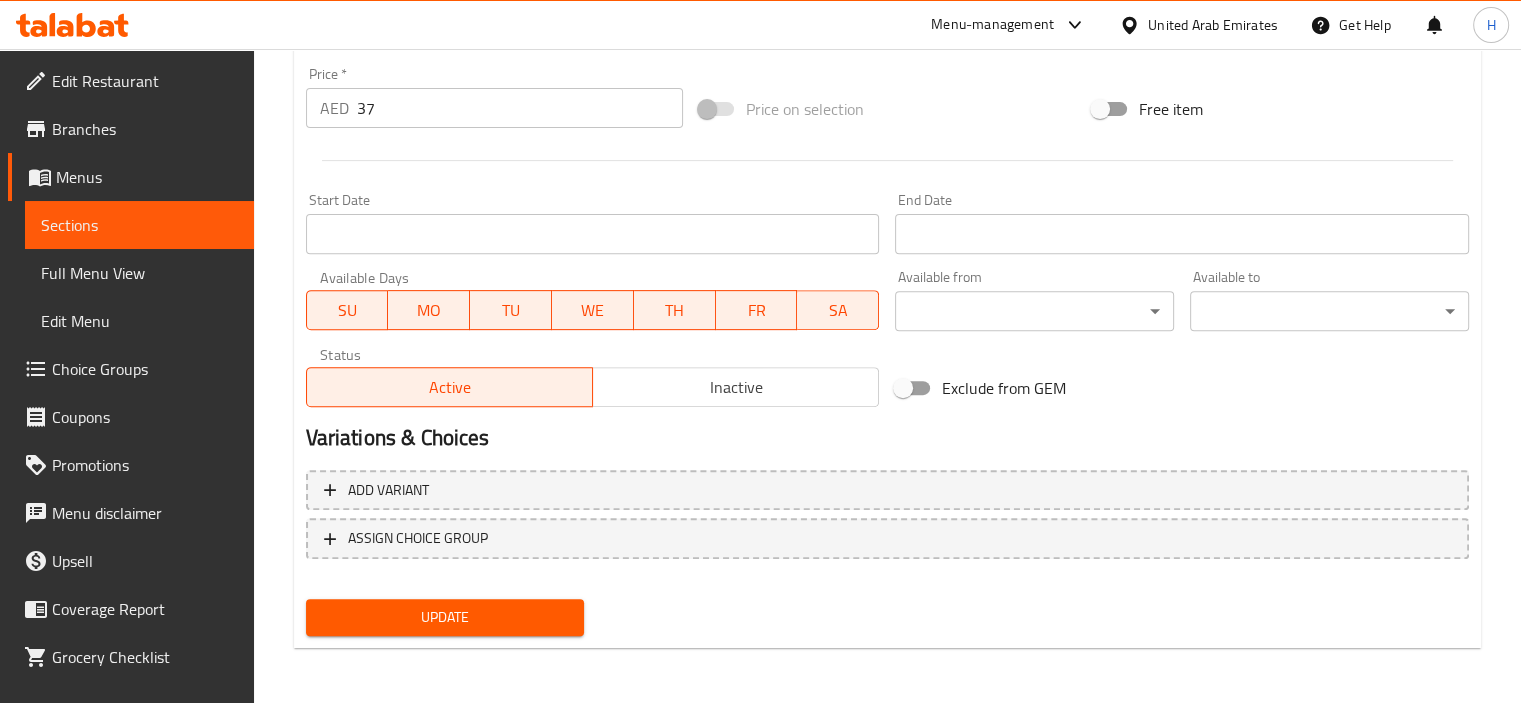 type on "[INGREDIENT] [INGREDIENT], [INGREDIENT] [INGREDIENT], [INGREDIENT], [INGREDIENT], [INGREDIENT]" 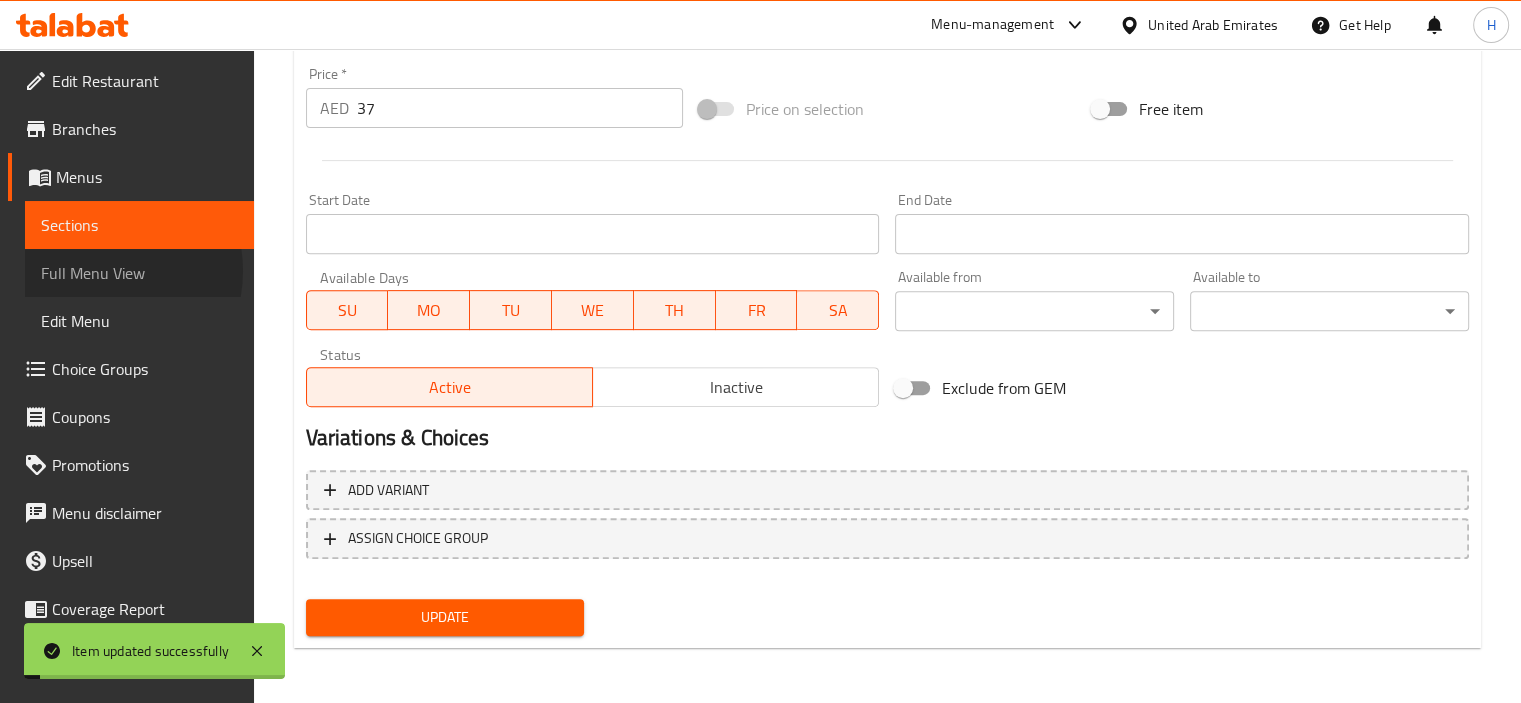 click on "Full Menu View" at bounding box center (139, 273) 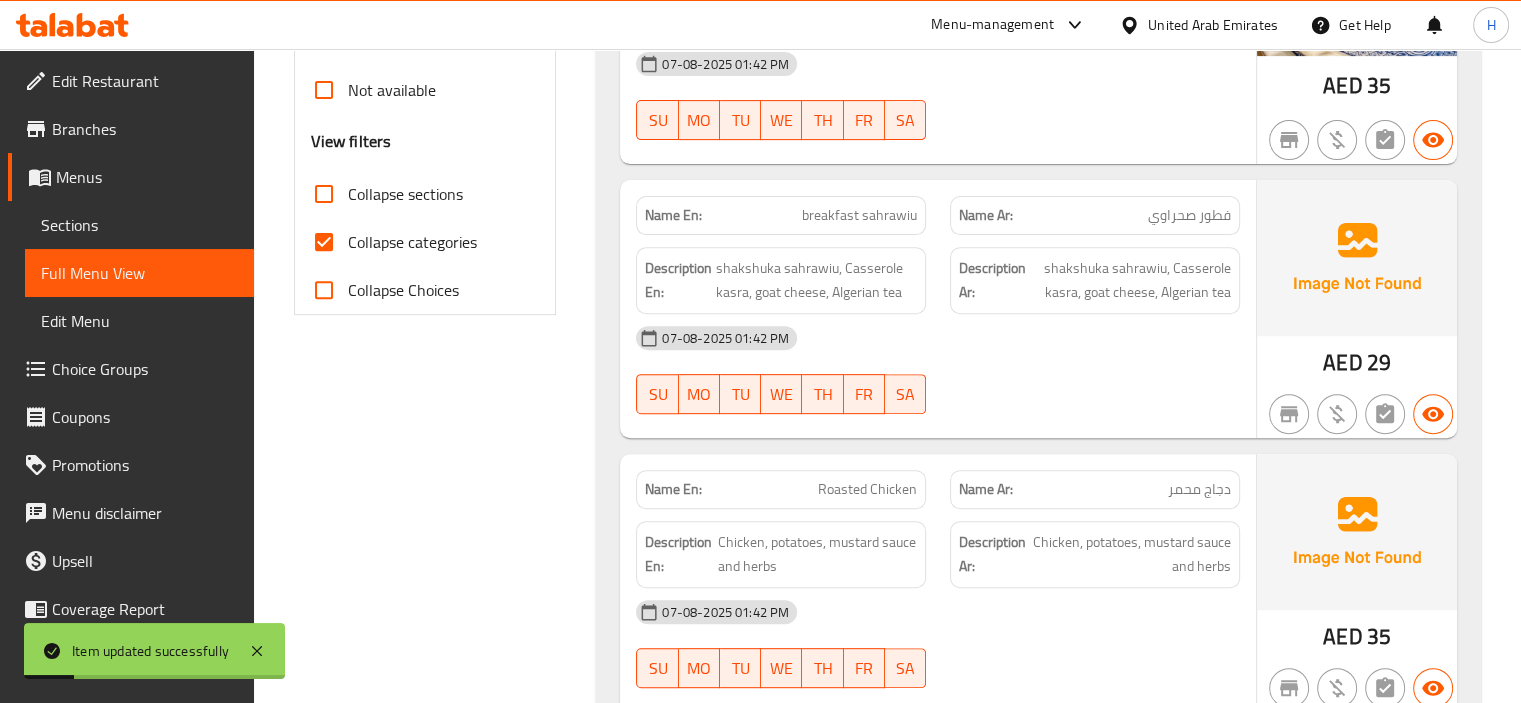 click on "Collapse categories" at bounding box center (388, 242) 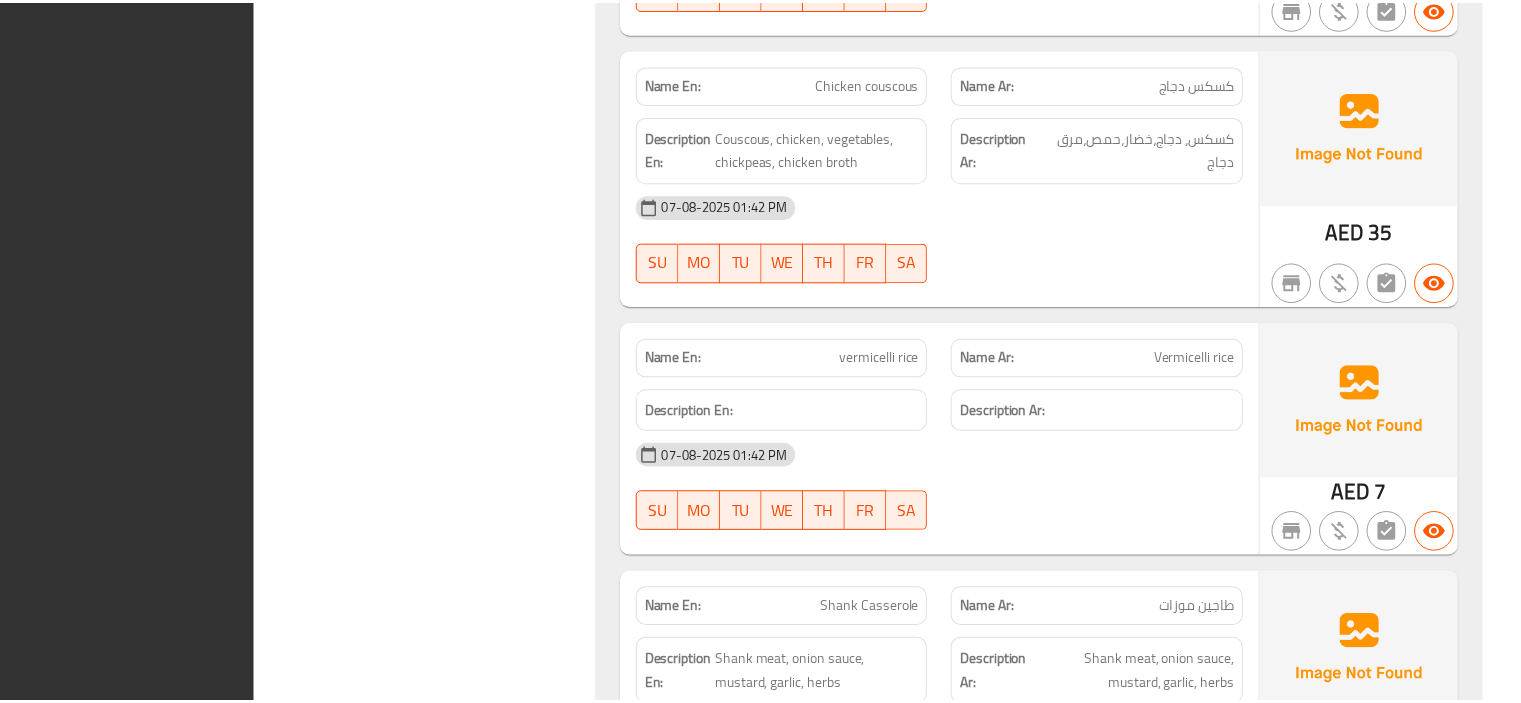 scroll, scrollTop: 9952, scrollLeft: 0, axis: vertical 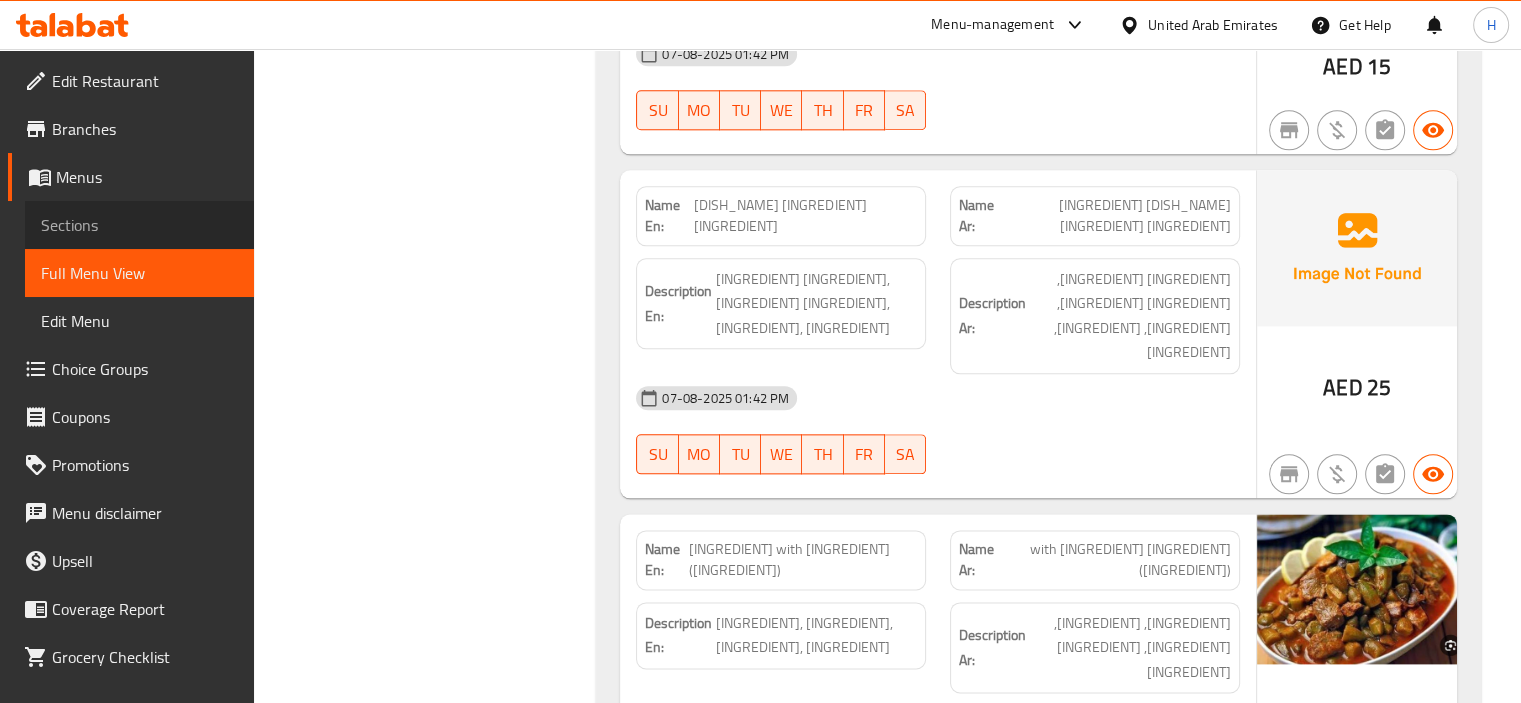 click on "Sections" at bounding box center (139, 225) 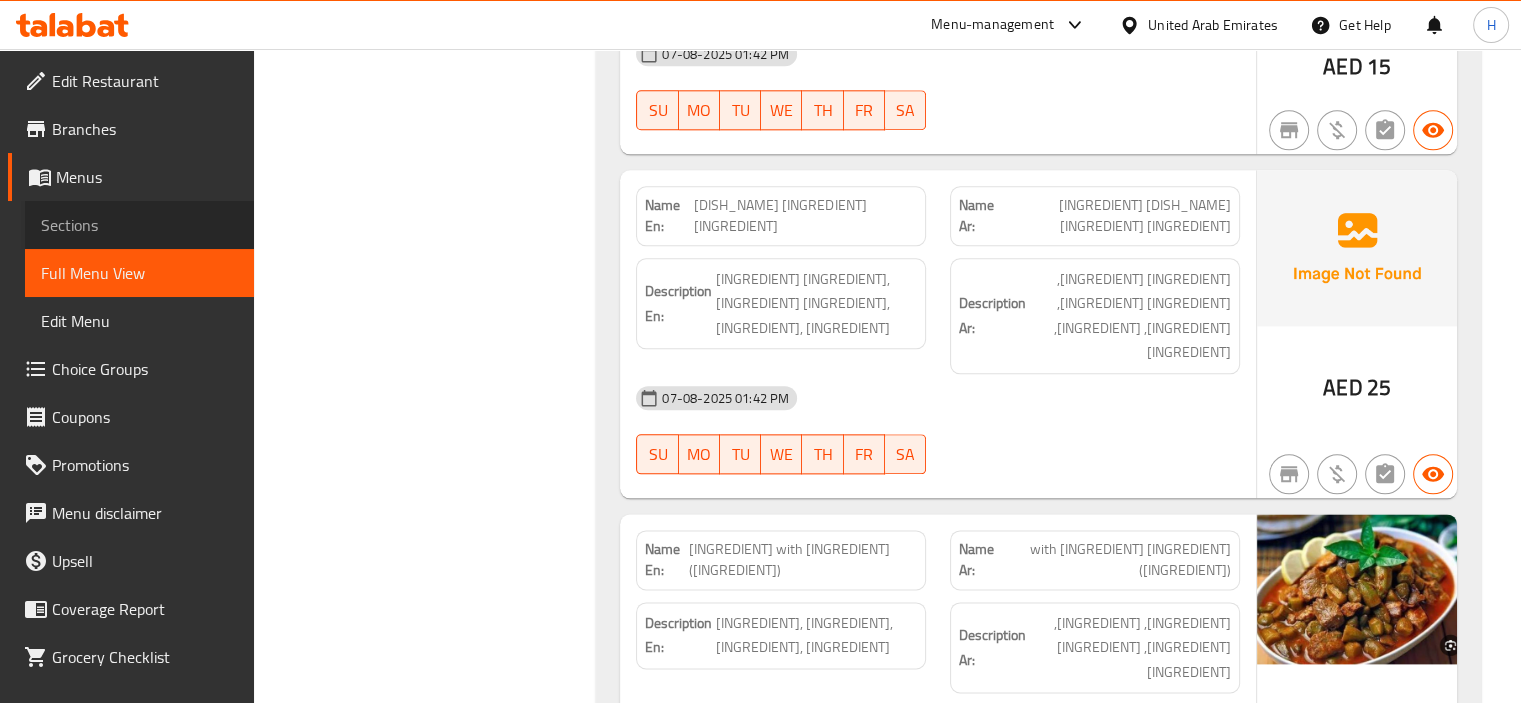 scroll, scrollTop: 280, scrollLeft: 0, axis: vertical 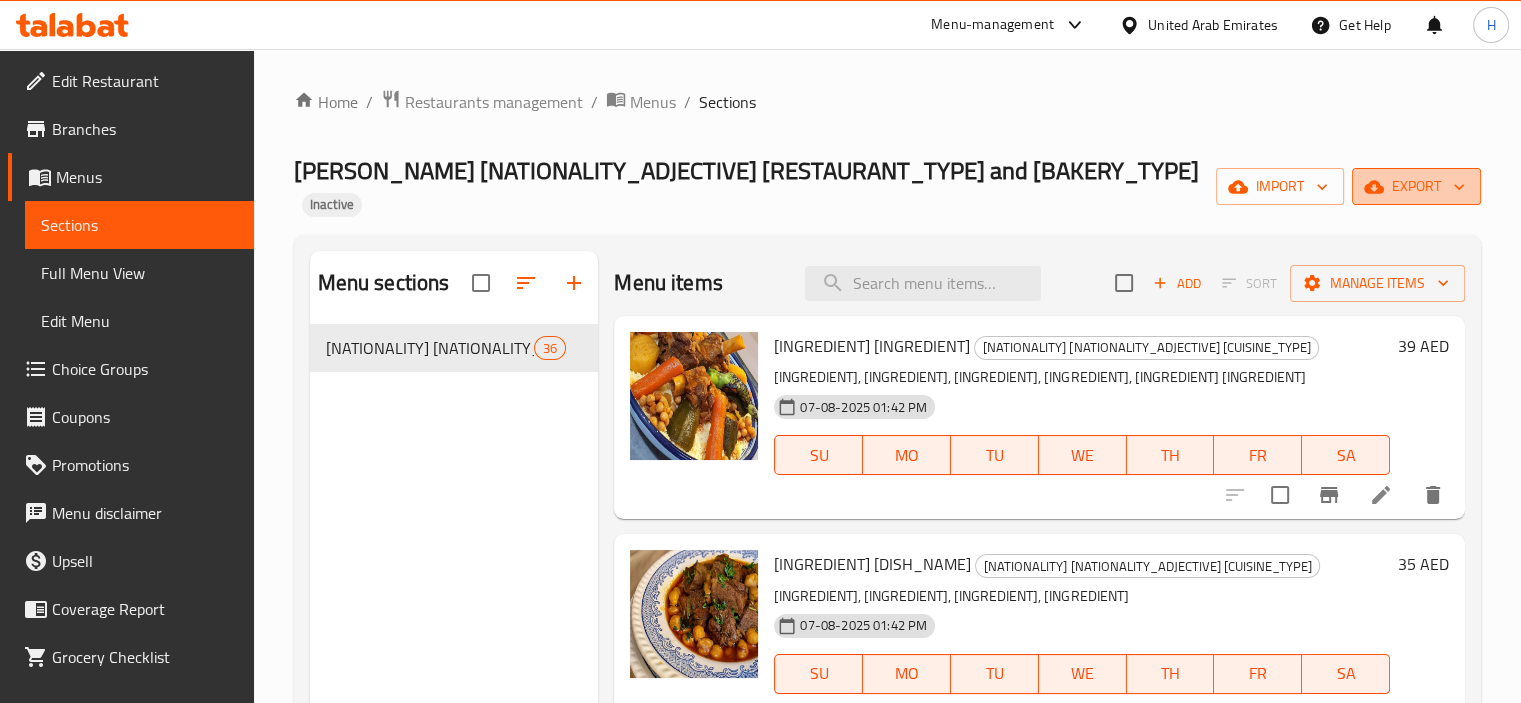 click on "export" at bounding box center (1416, 186) 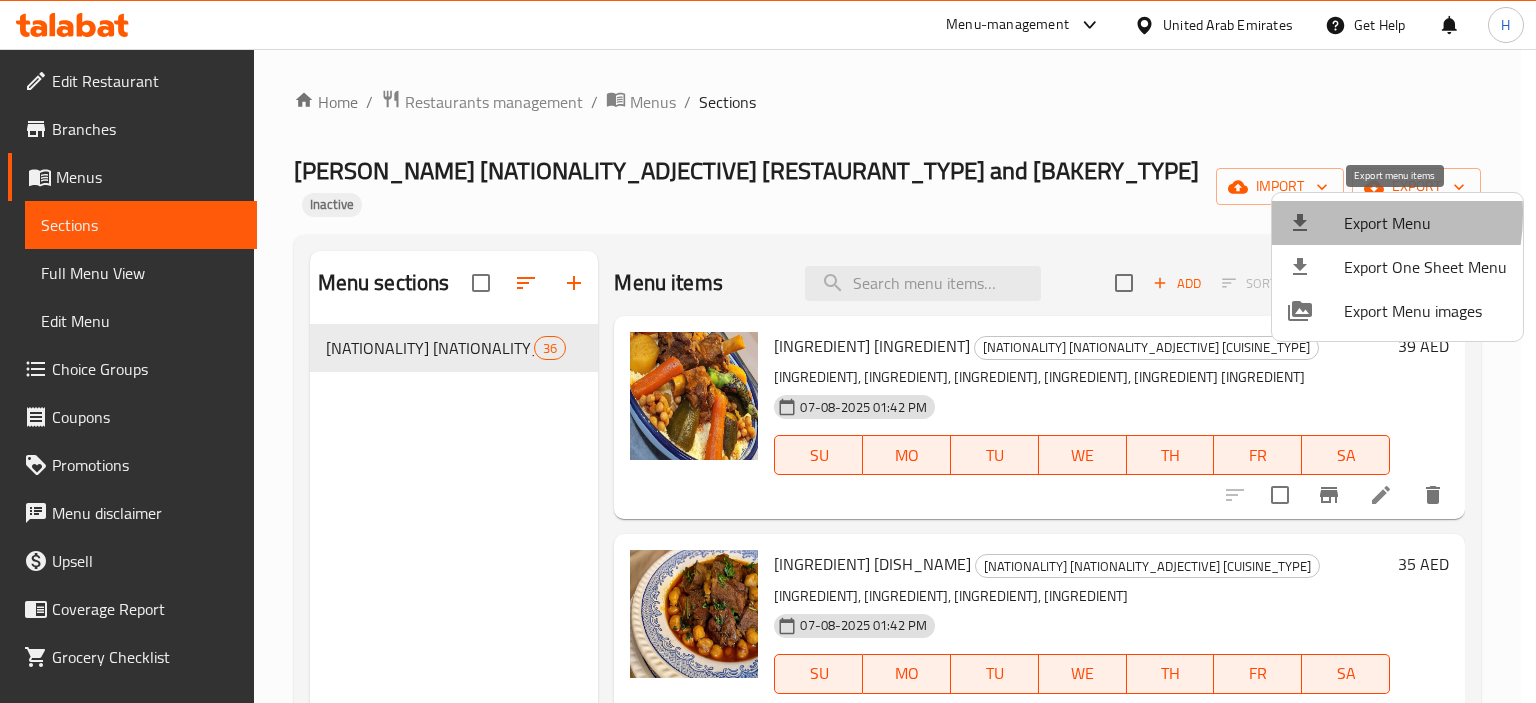 click at bounding box center (1316, 223) 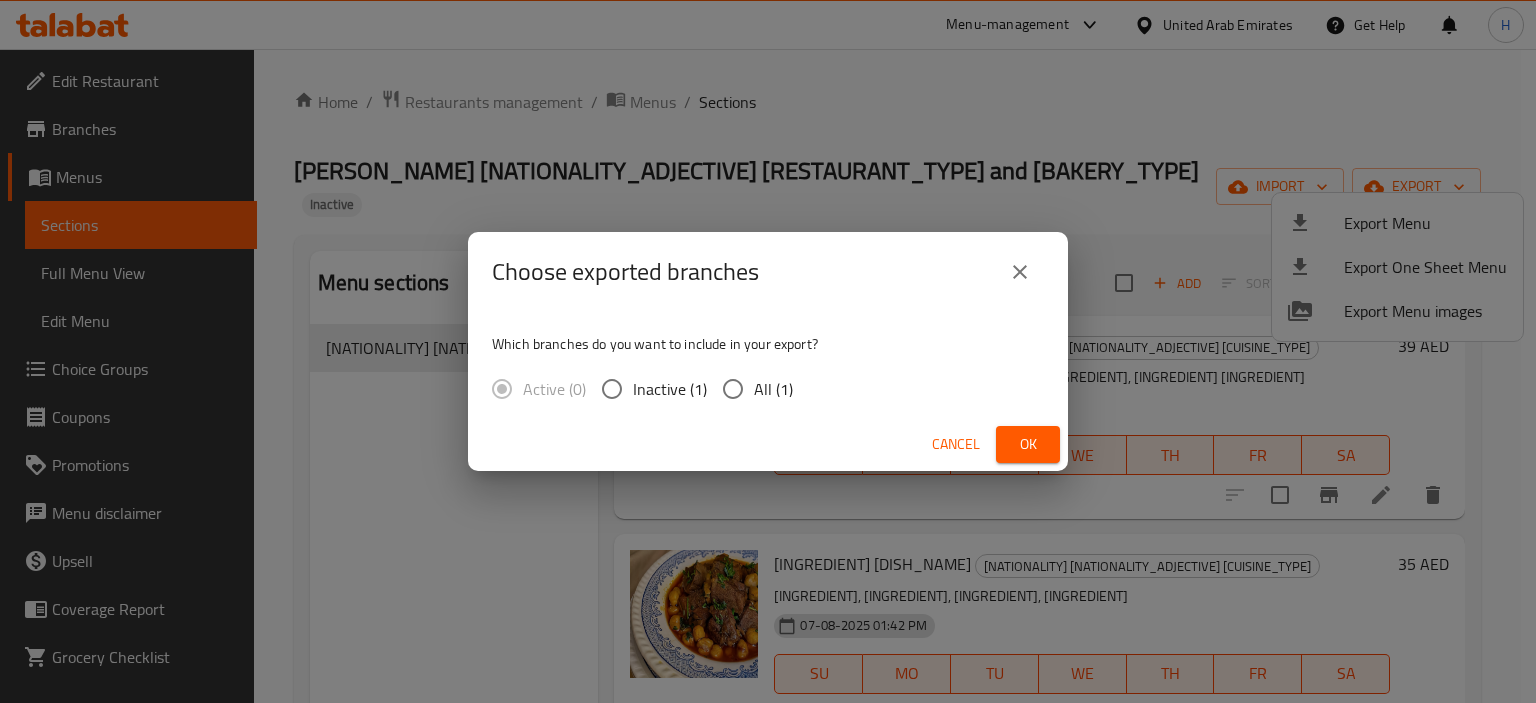 click on "All (1)" at bounding box center [773, 389] 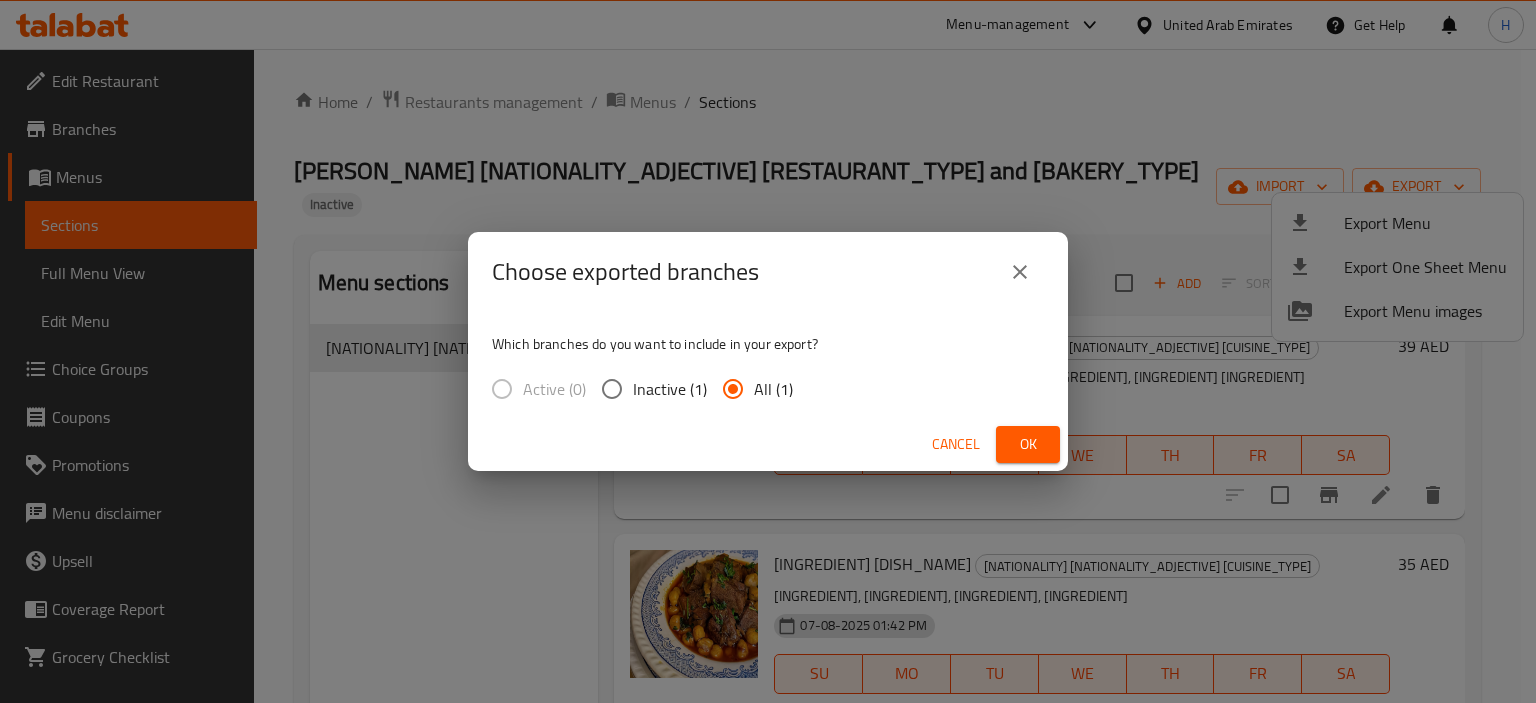 click on "Cancel Ok" at bounding box center [768, 444] 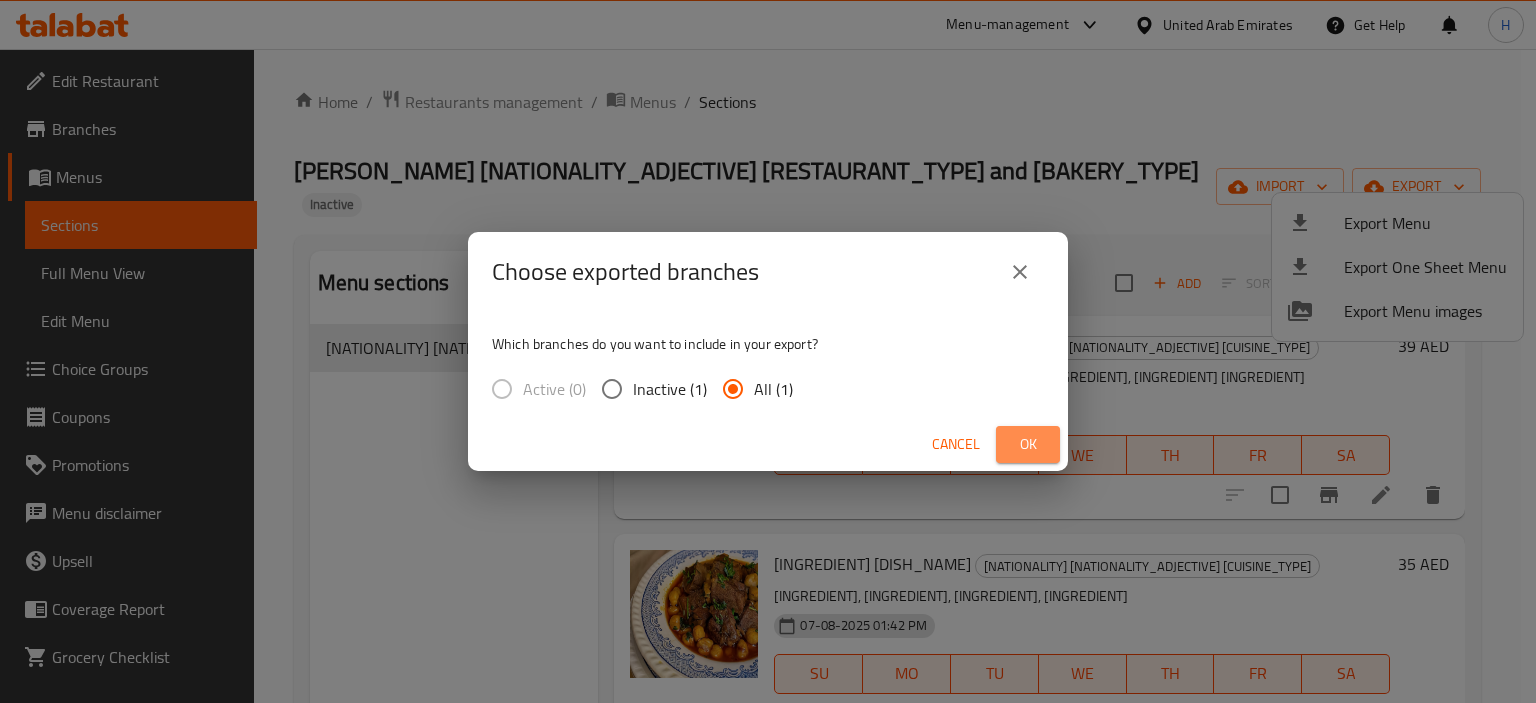 click on "Ok" at bounding box center [1028, 444] 